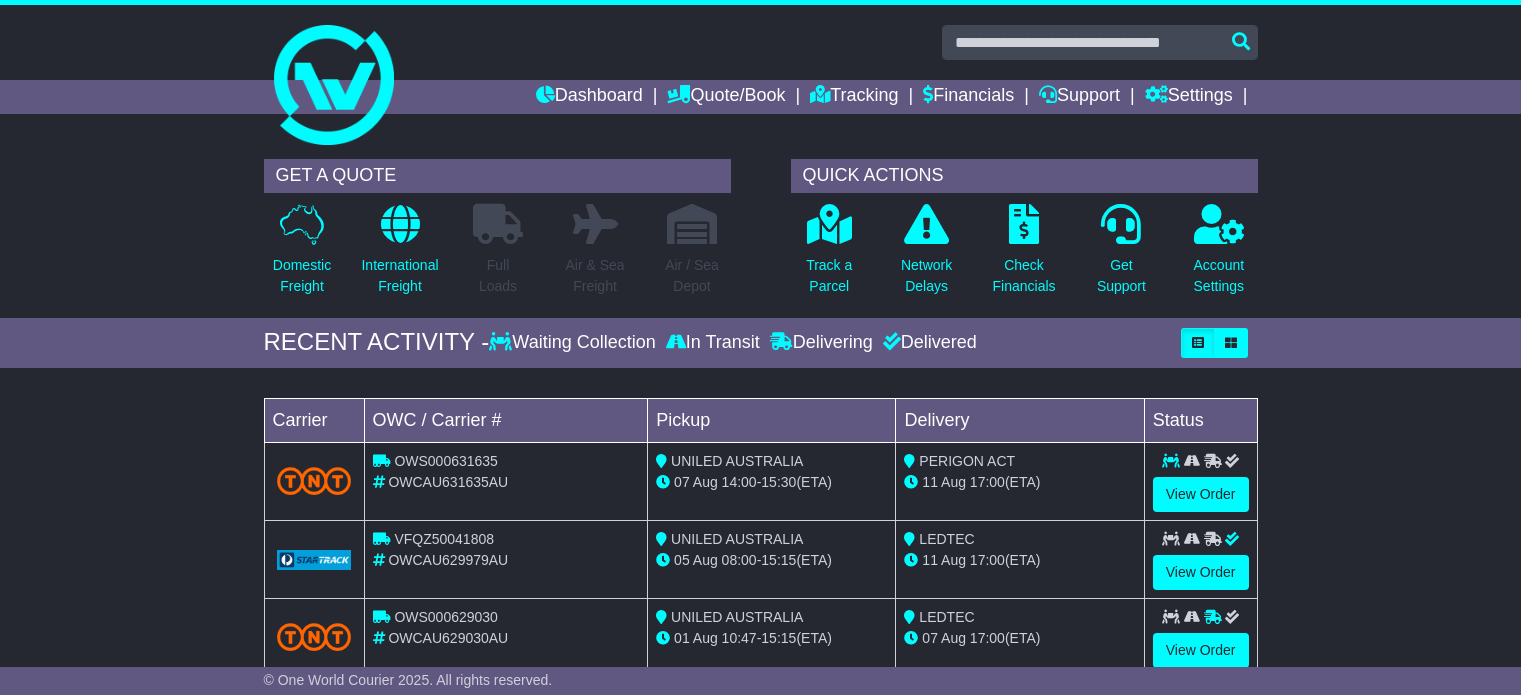 scroll, scrollTop: 0, scrollLeft: 0, axis: both 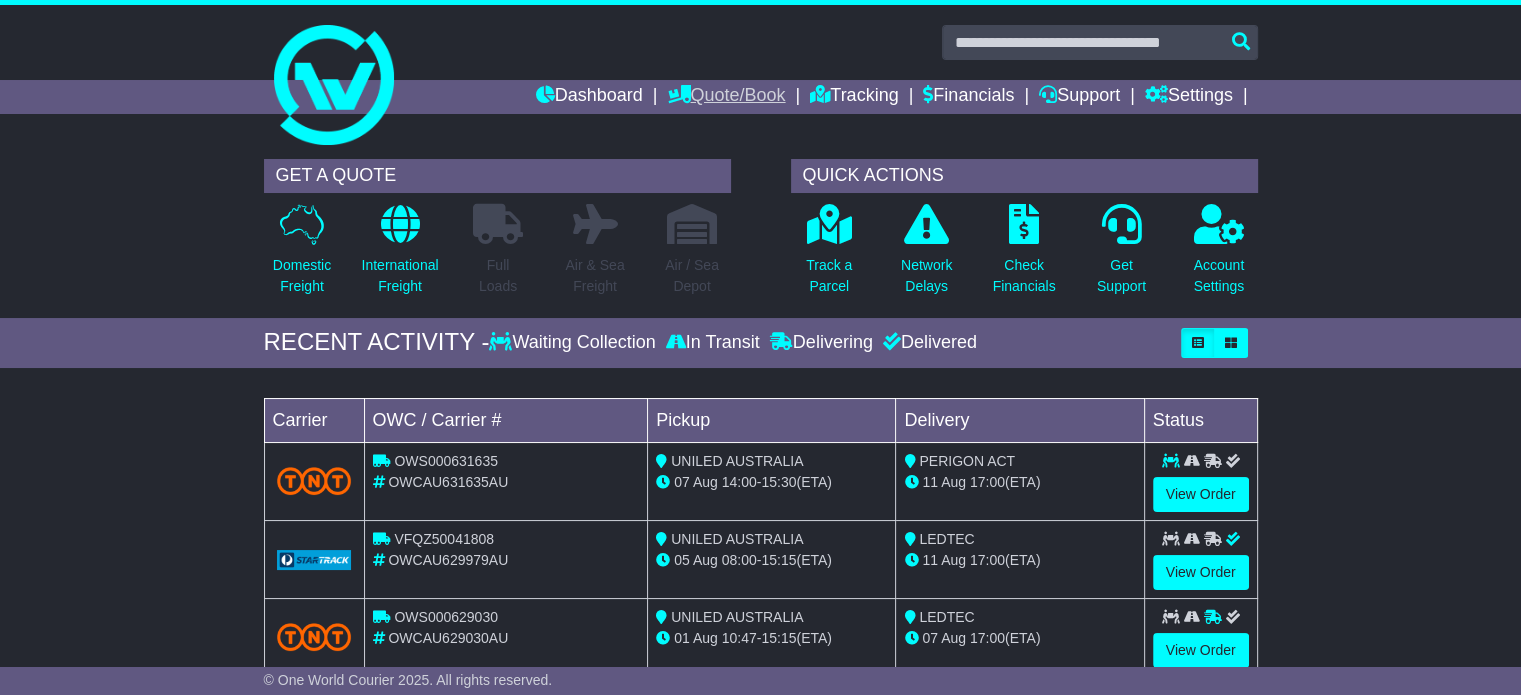 click on "Quote/Book" at bounding box center (726, 97) 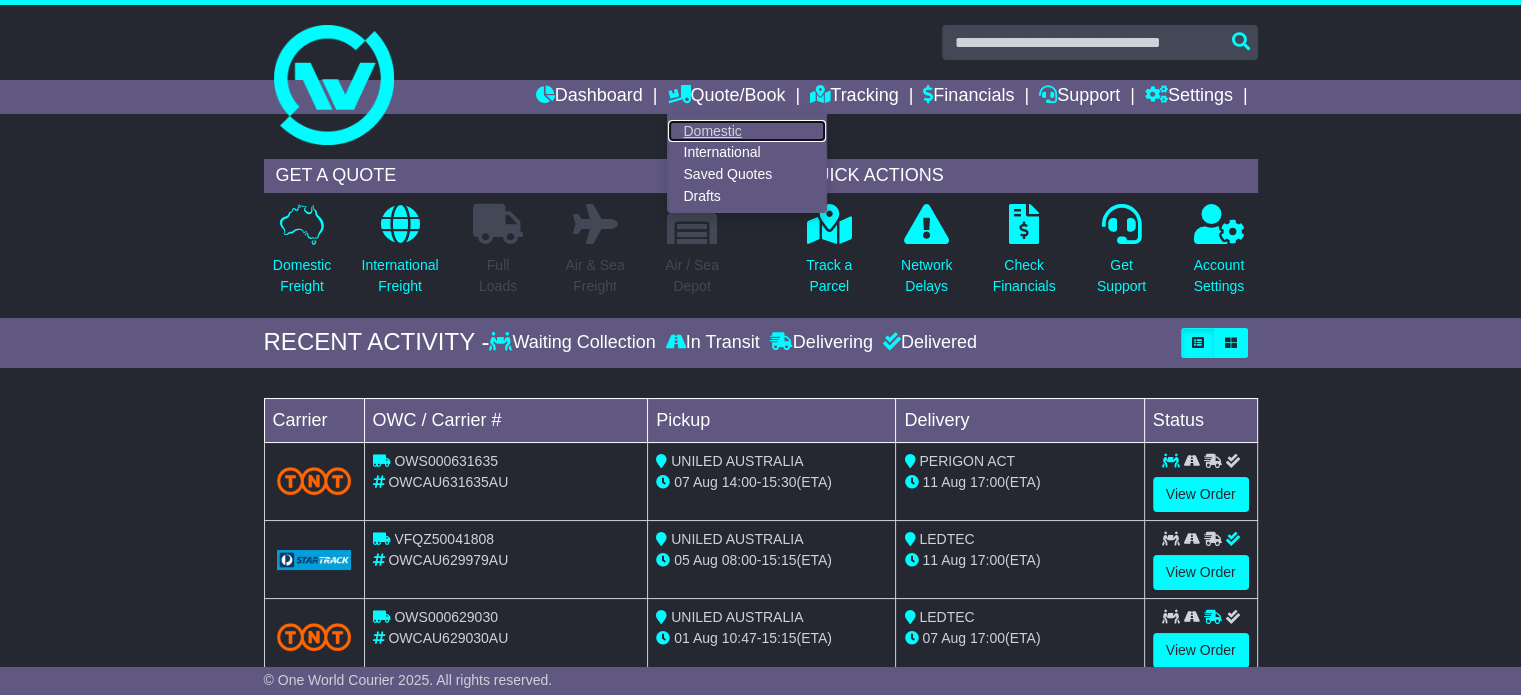 click on "Domestic" at bounding box center [747, 131] 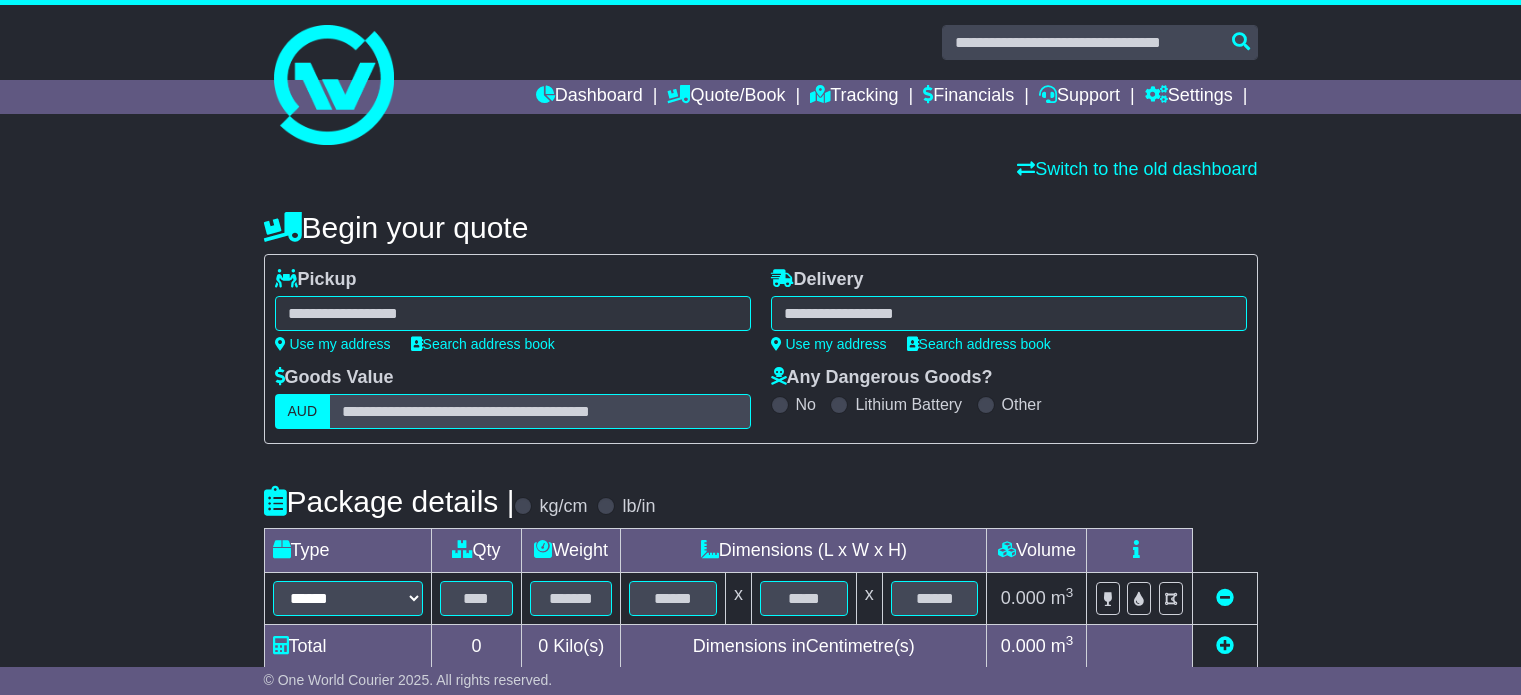 scroll, scrollTop: 0, scrollLeft: 0, axis: both 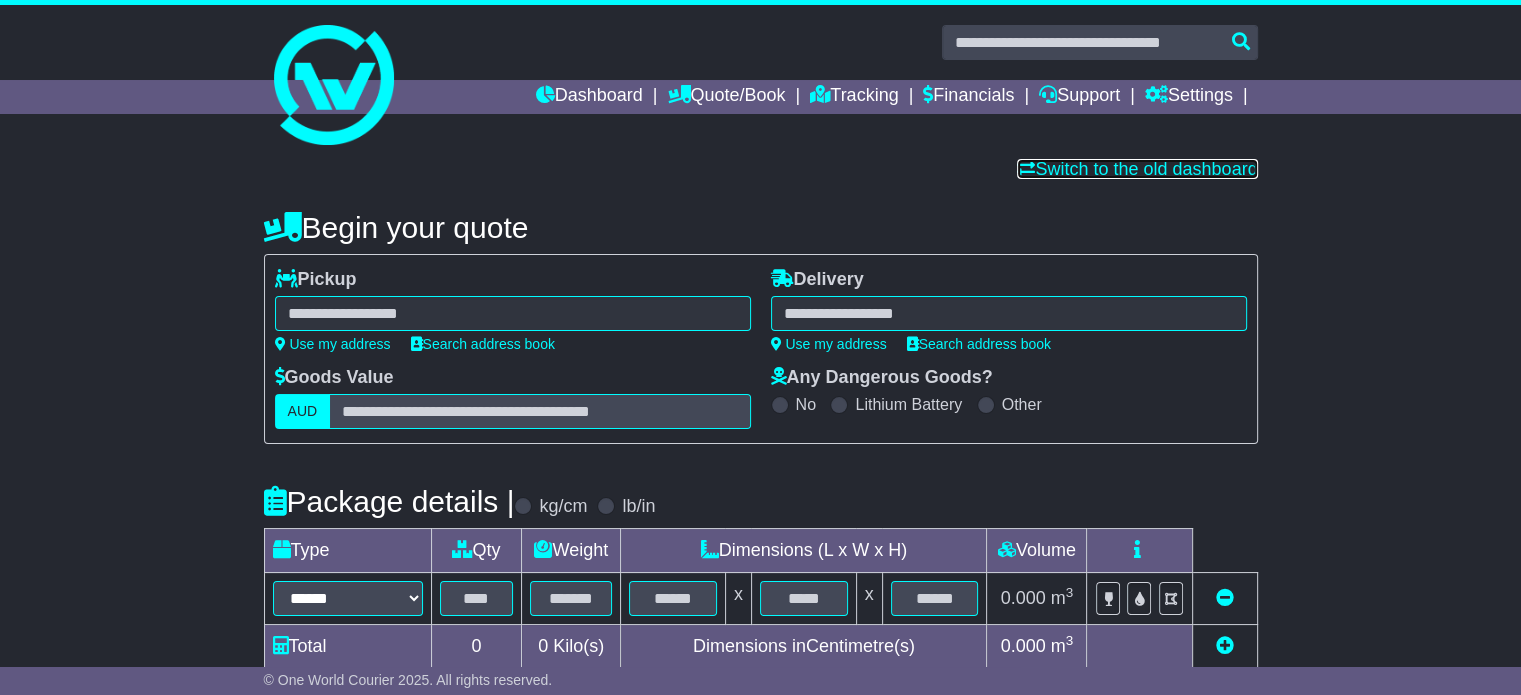 click on "Switch to the old dashboard" at bounding box center (1137, 169) 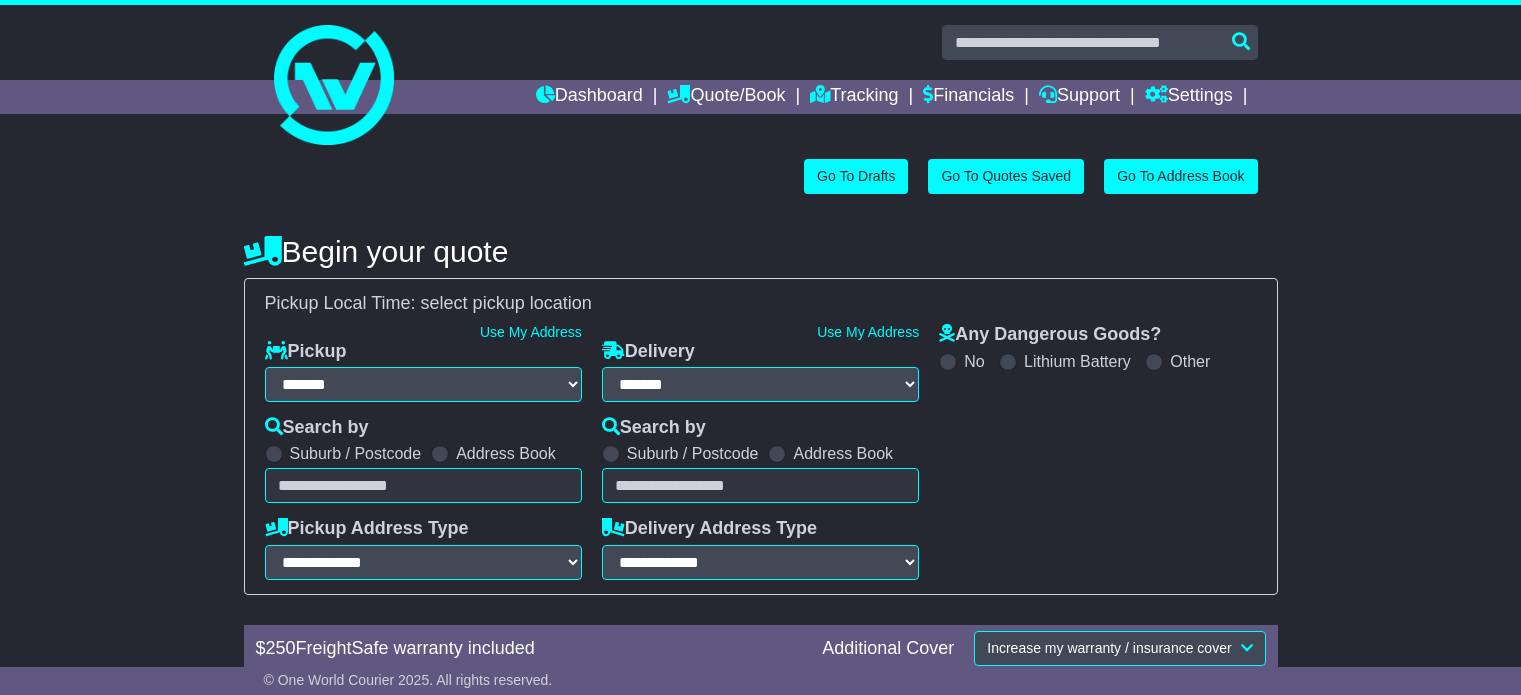 select on "**" 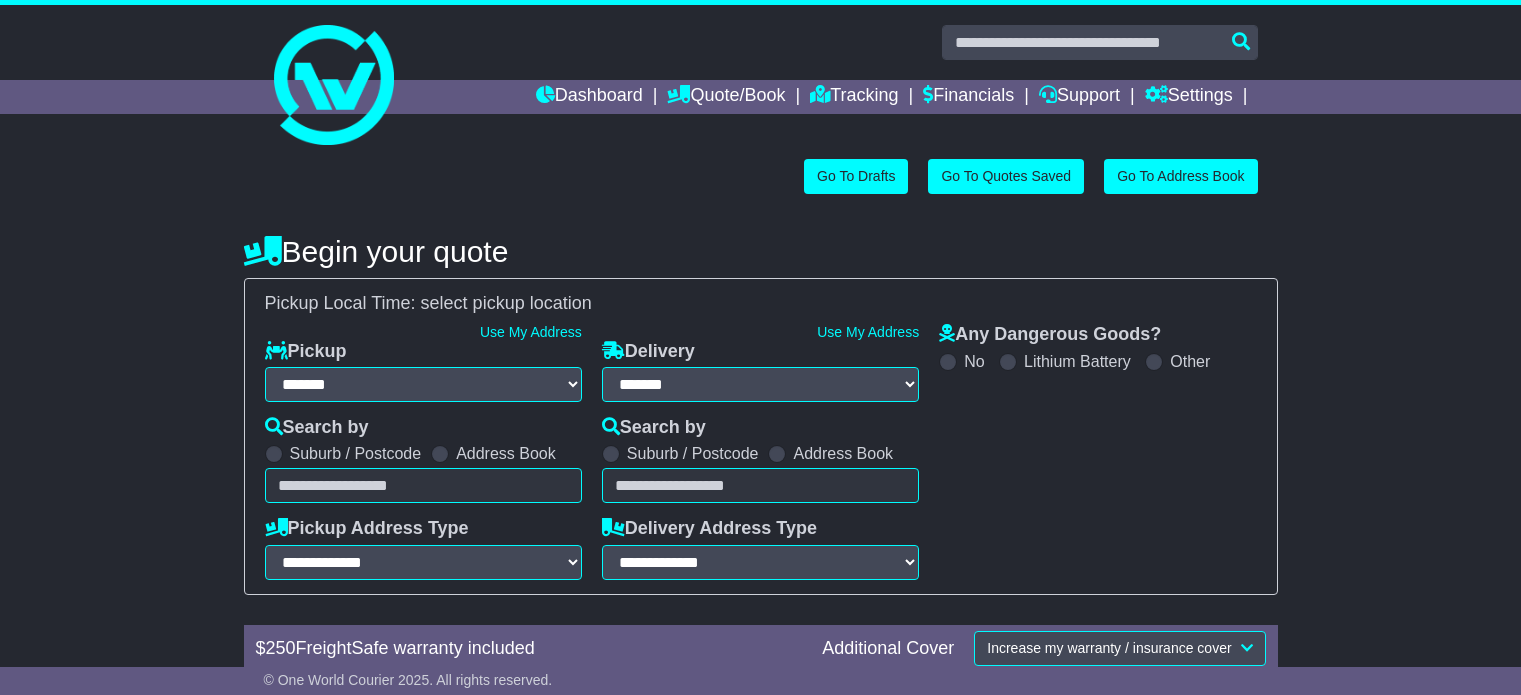 scroll, scrollTop: 0, scrollLeft: 0, axis: both 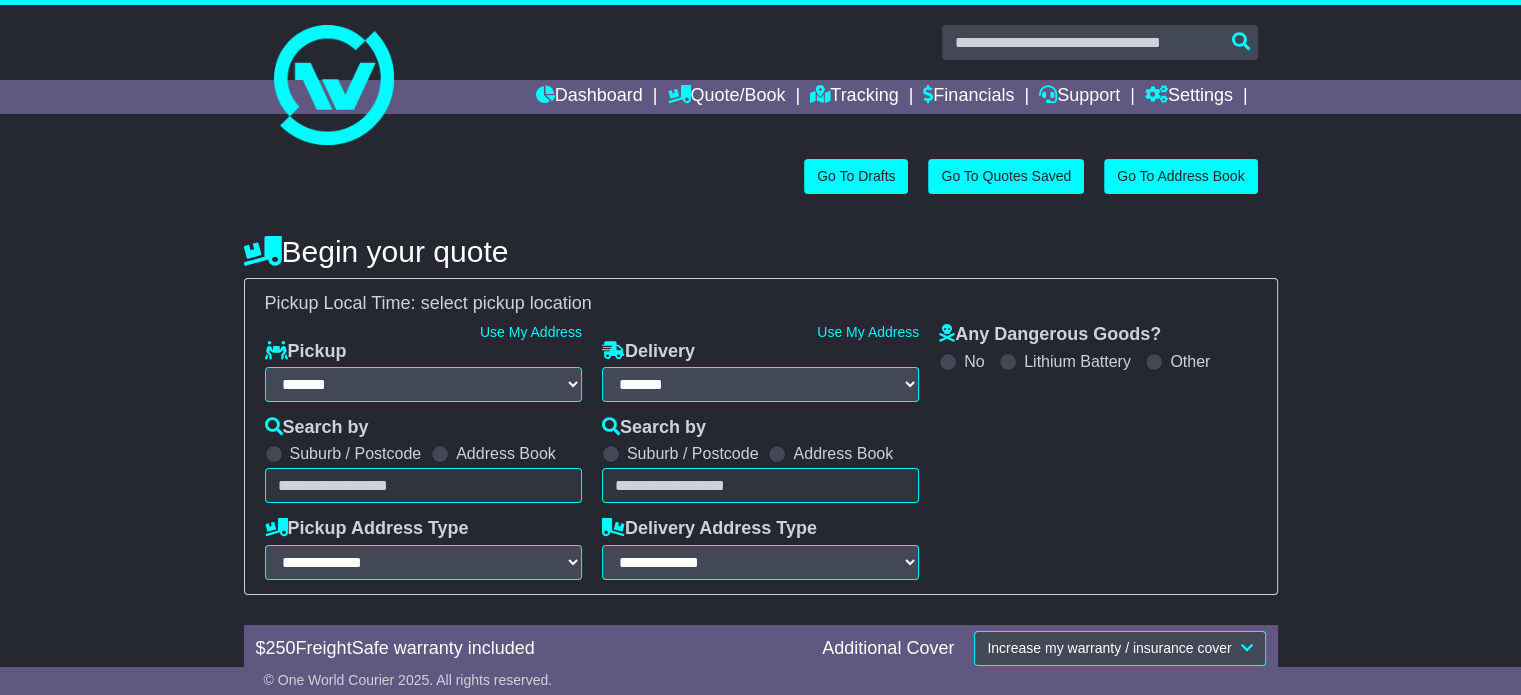 click at bounding box center (440, 454) 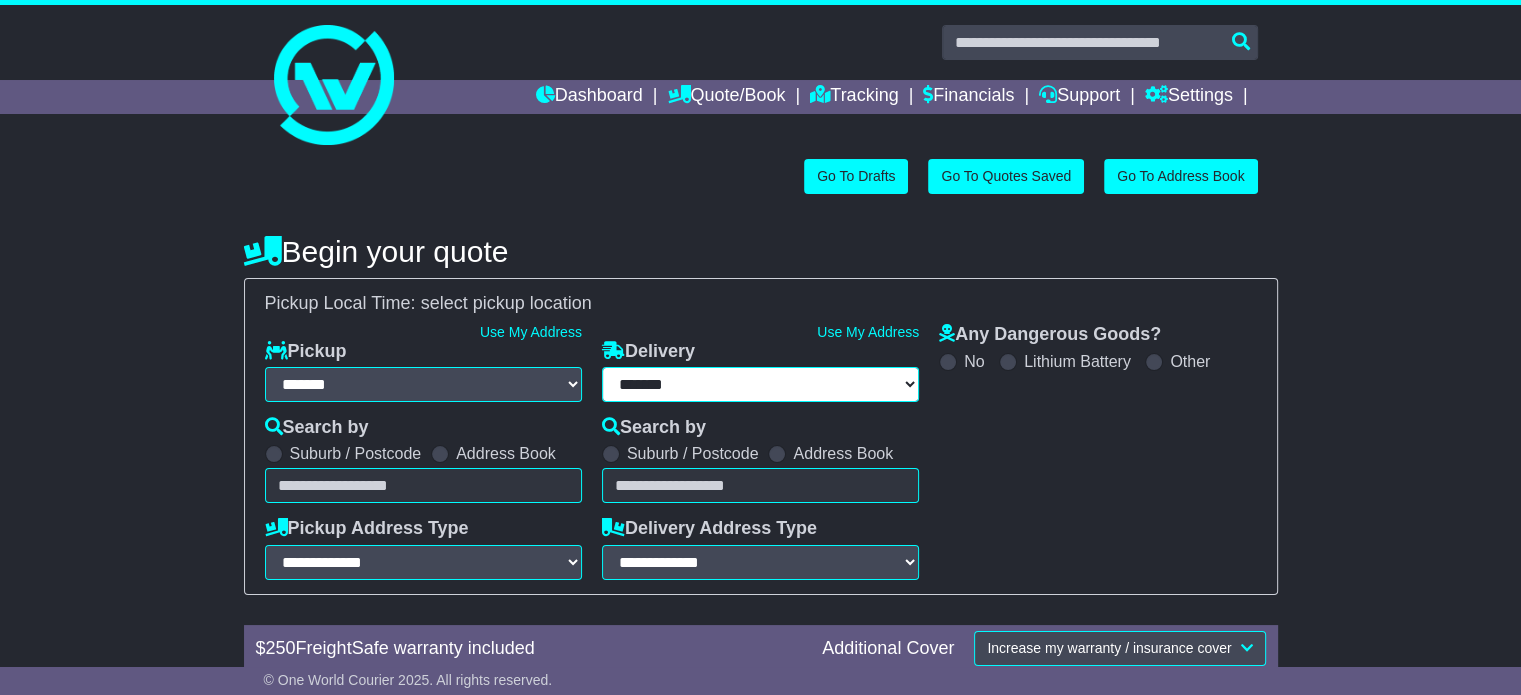 select 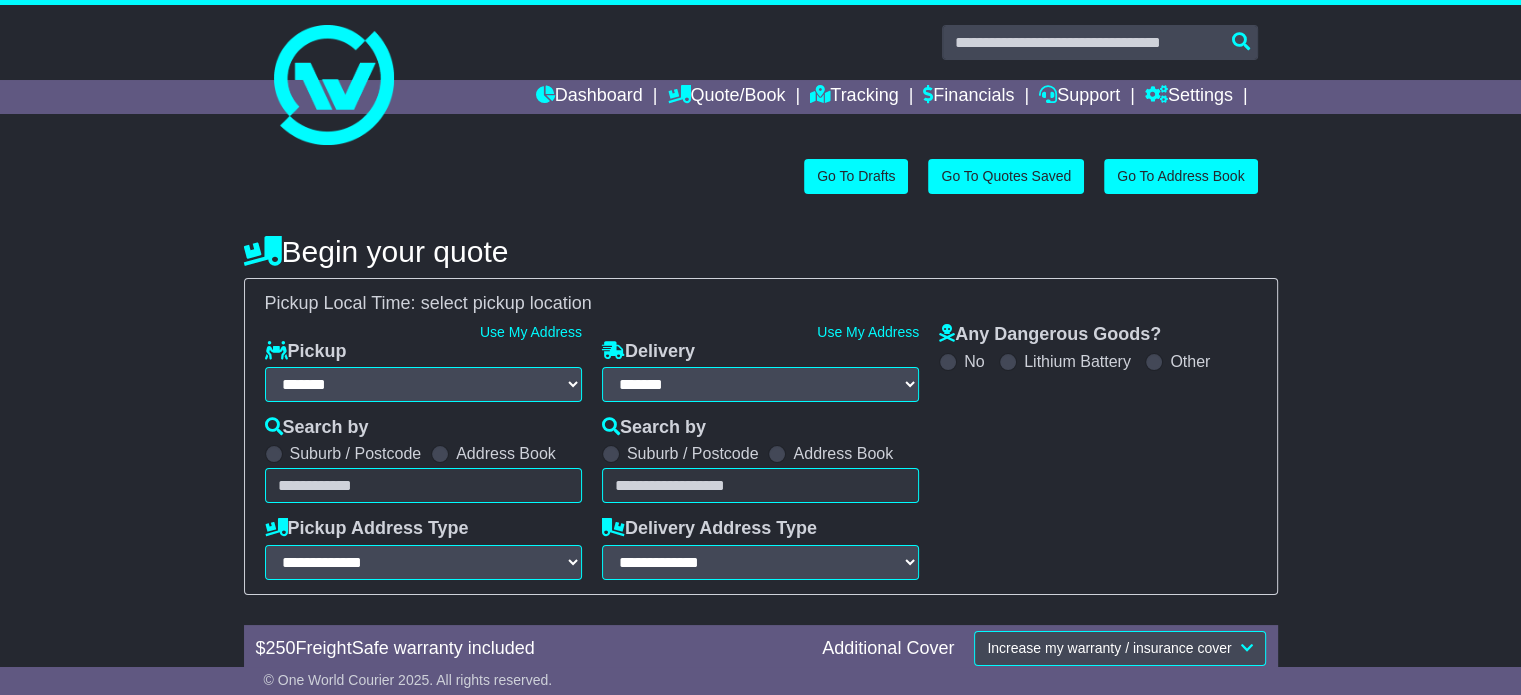click on "Unknown City / Postcode Pair
×
You have entered     address.
Our database shows the postcode and suburb don't match. Please make sure location exists otherwise you might not receive all quotes available.
Maybe you meant to use some of the next:
Ok" at bounding box center (423, 485) 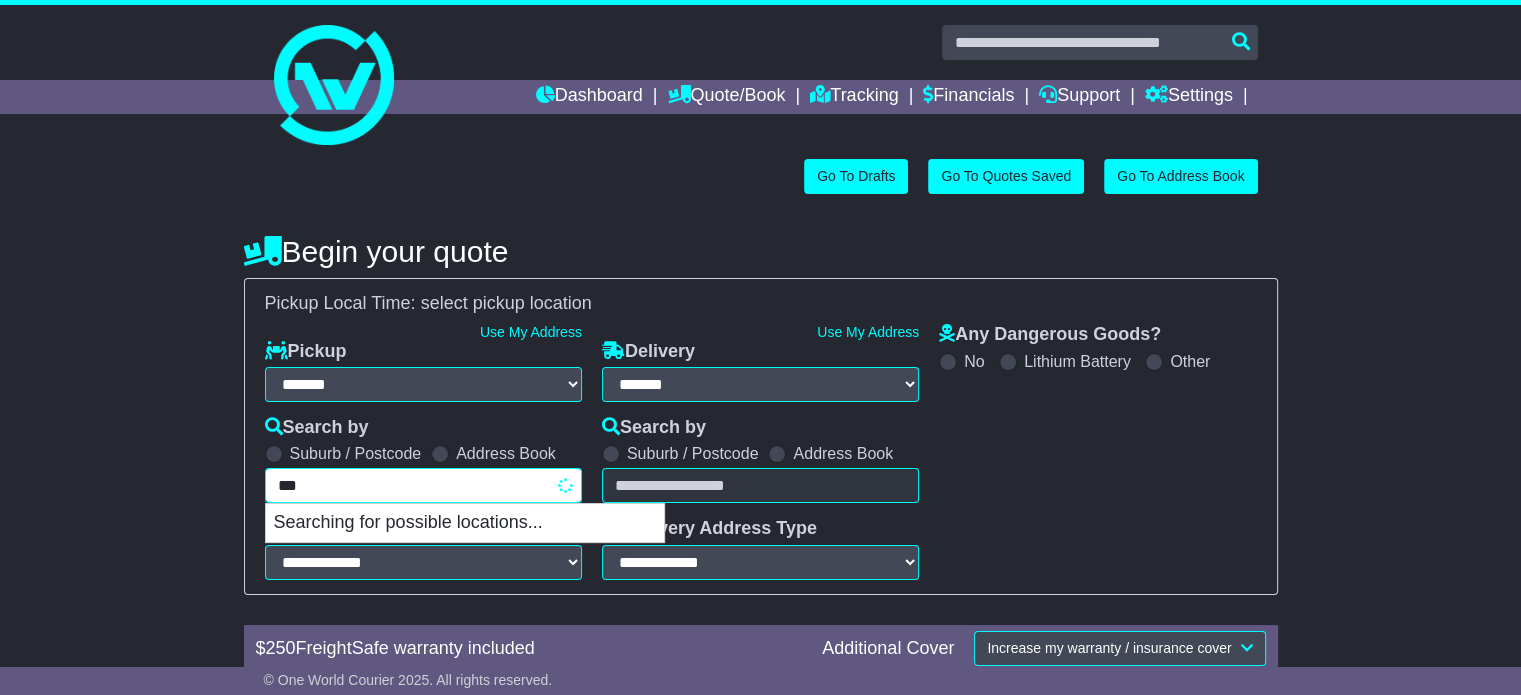 type on "****" 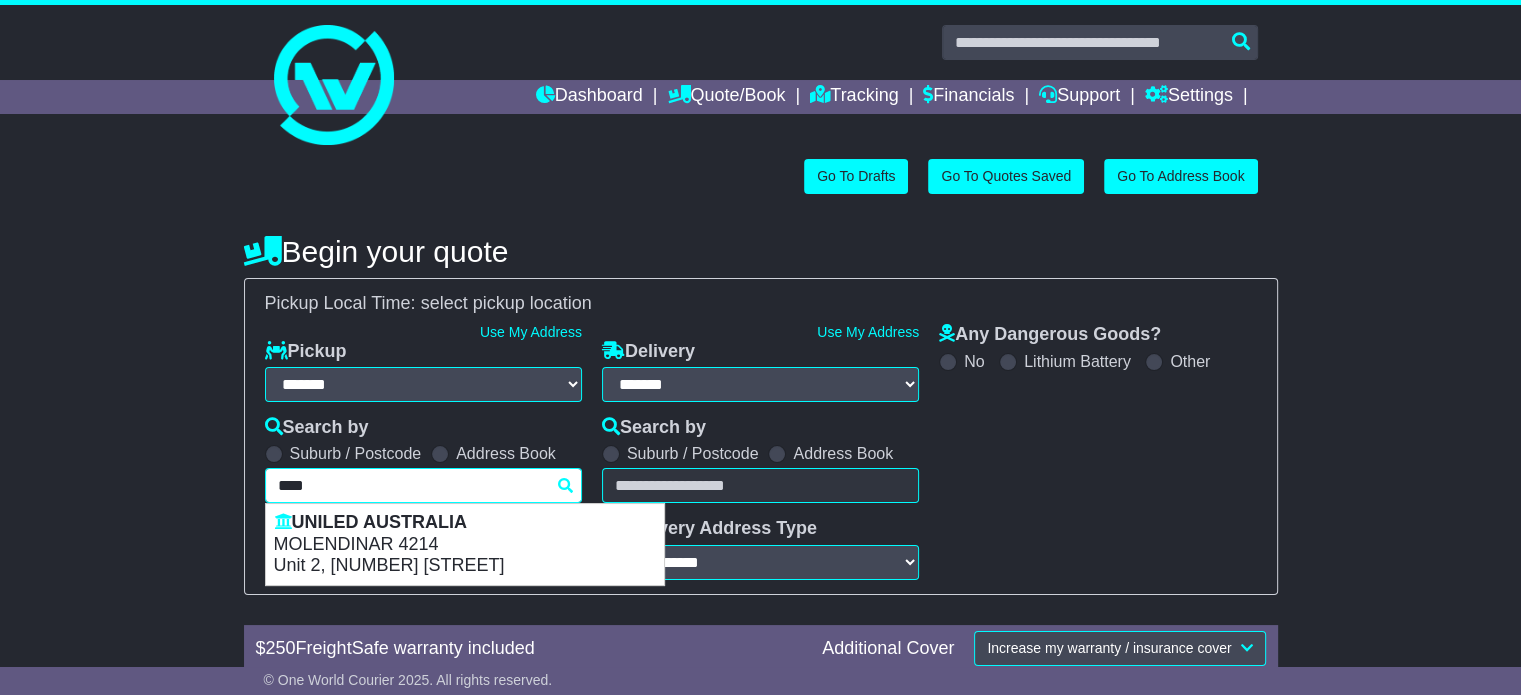 drag, startPoint x: 384, startPoint y: 544, endPoint x: 496, endPoint y: 515, distance: 115.69356 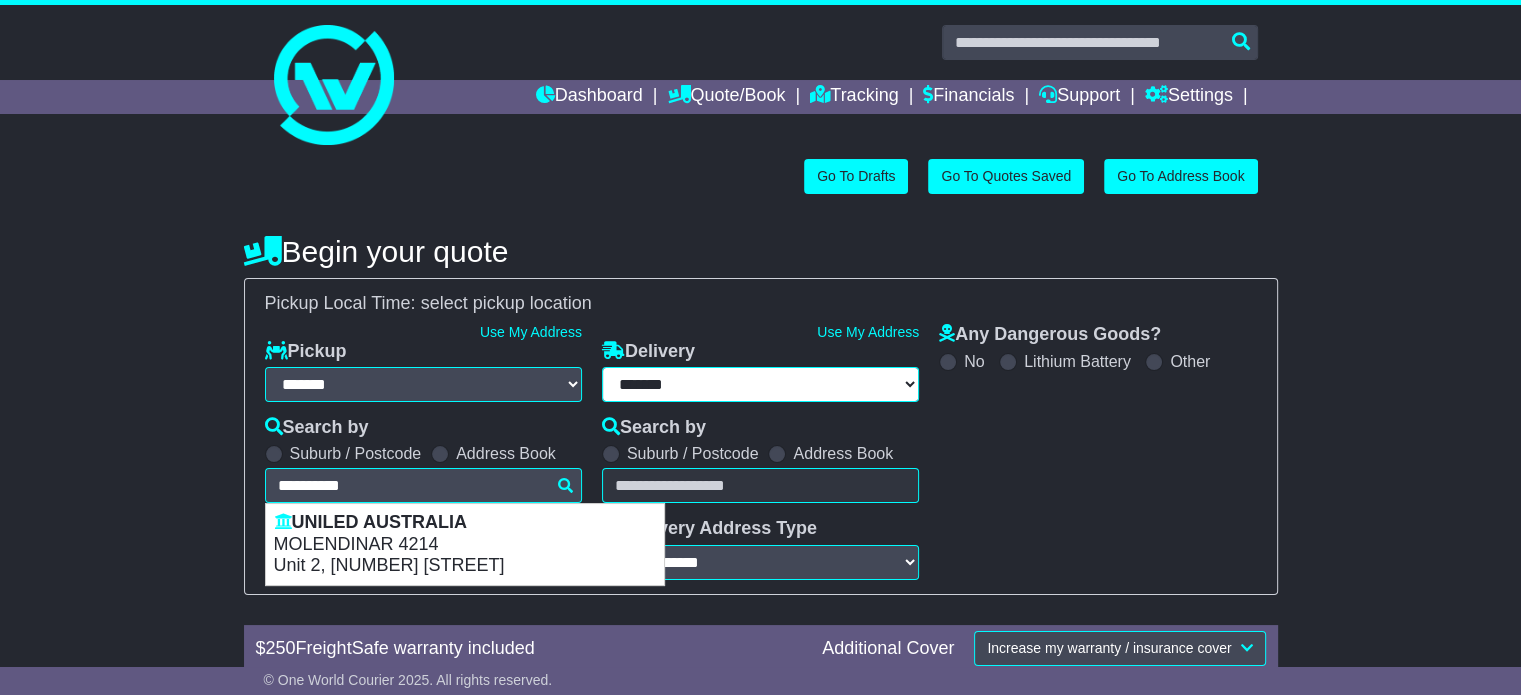 select on "**********" 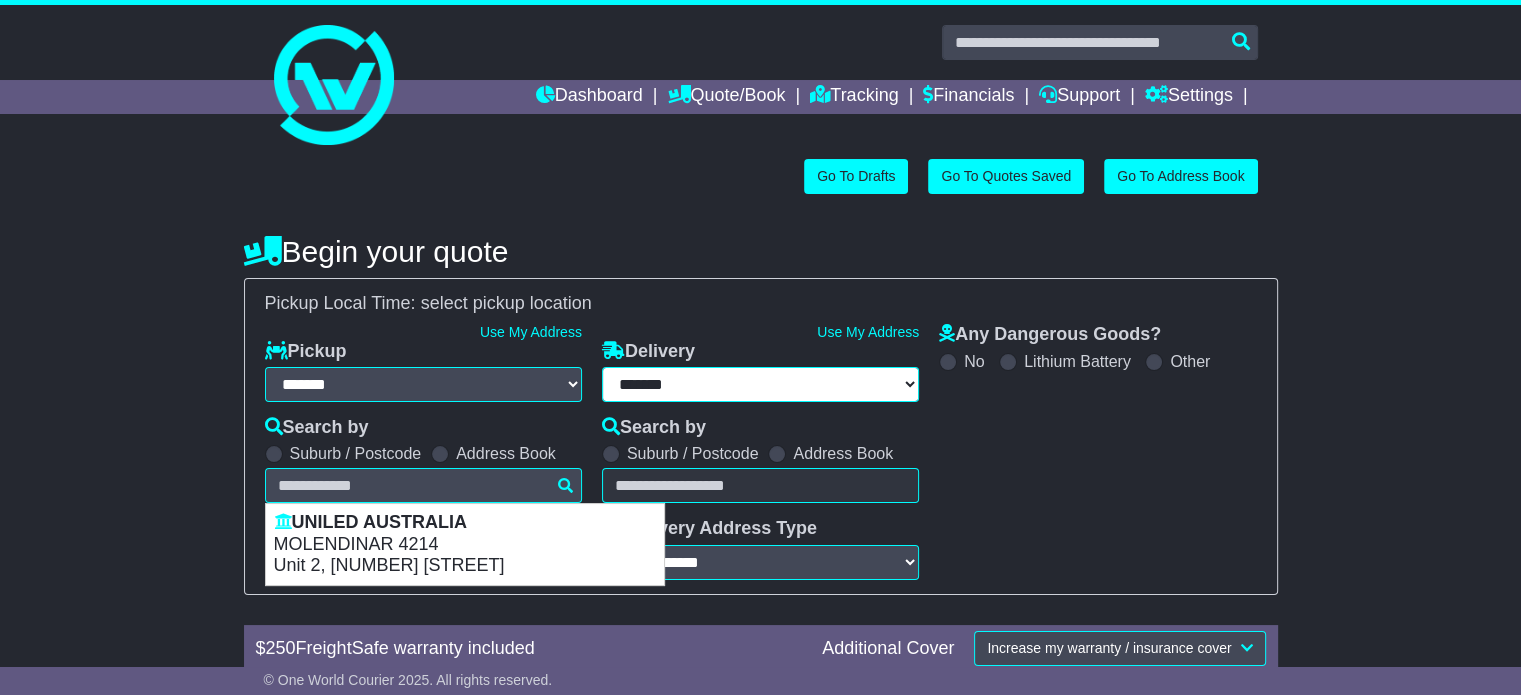 type on "**********" 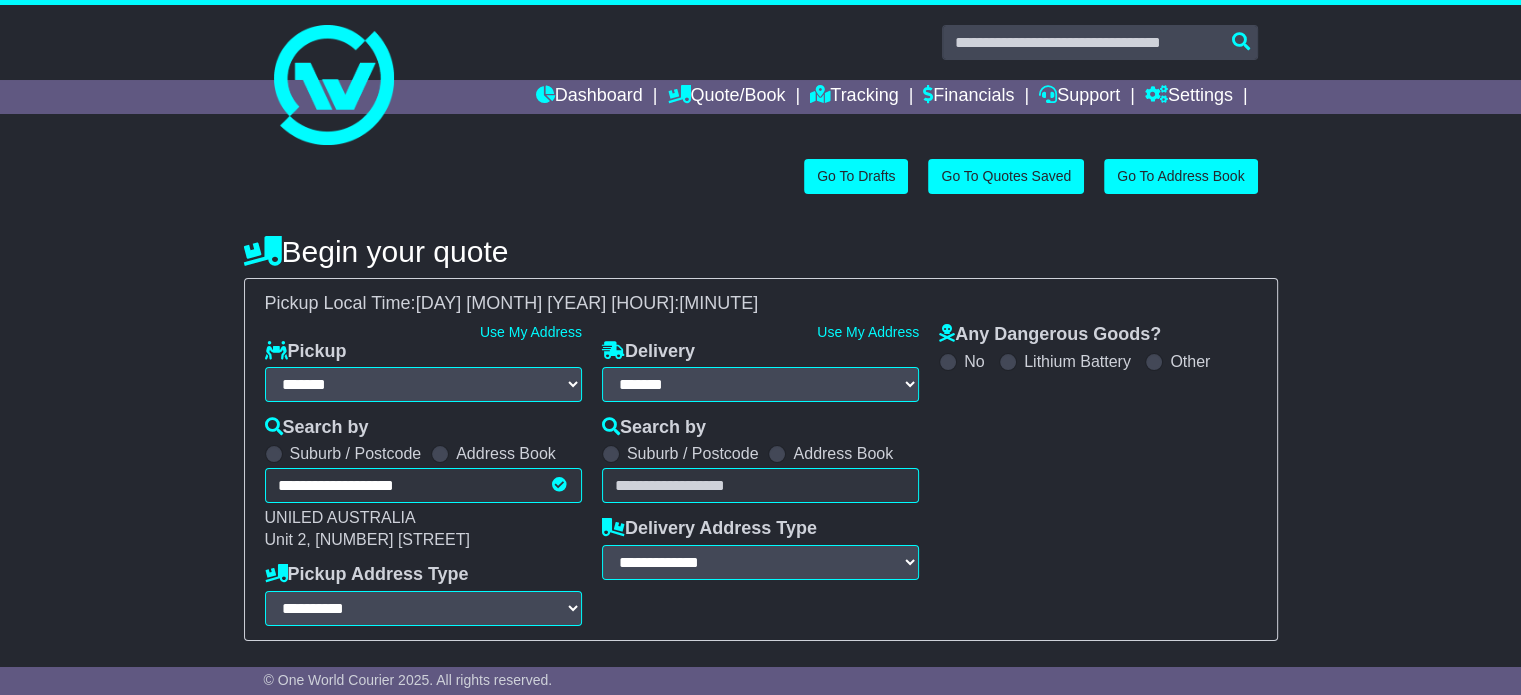 click at bounding box center [777, 454] 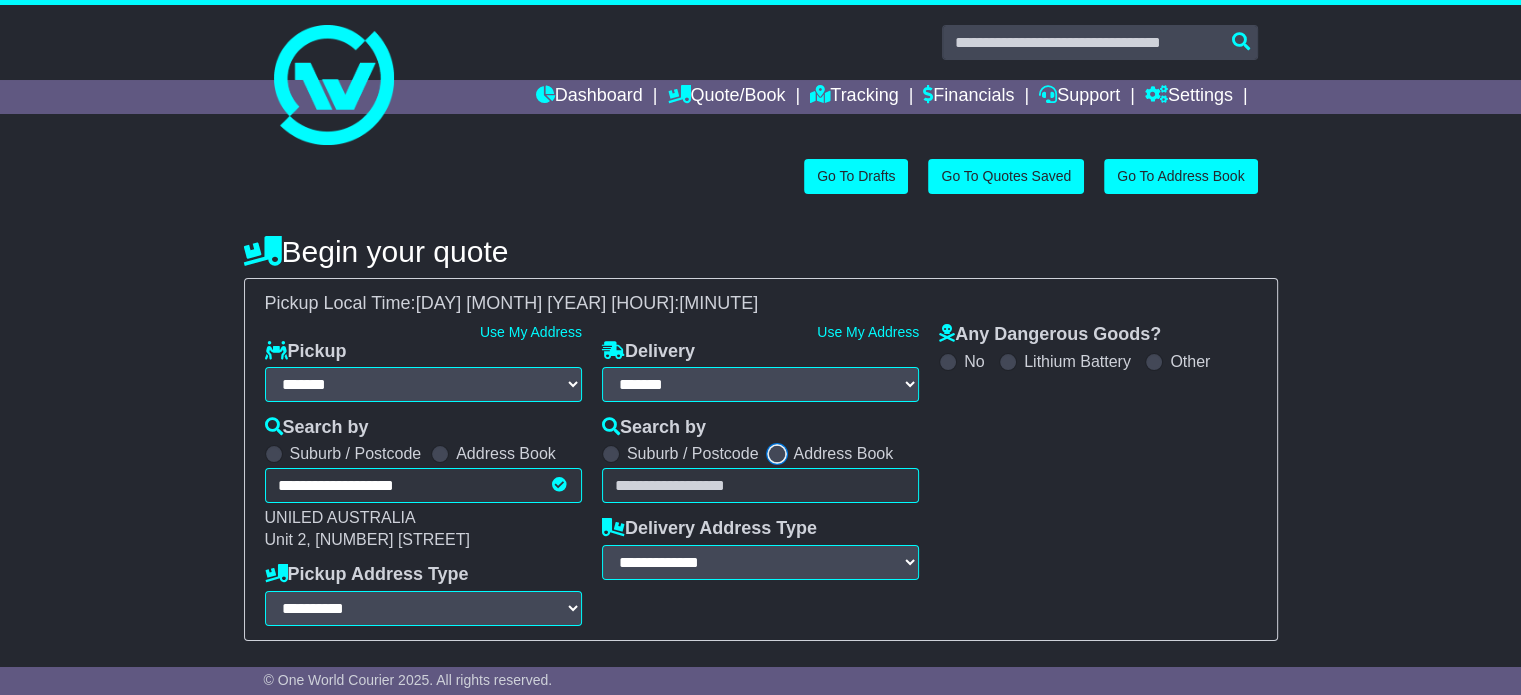 select 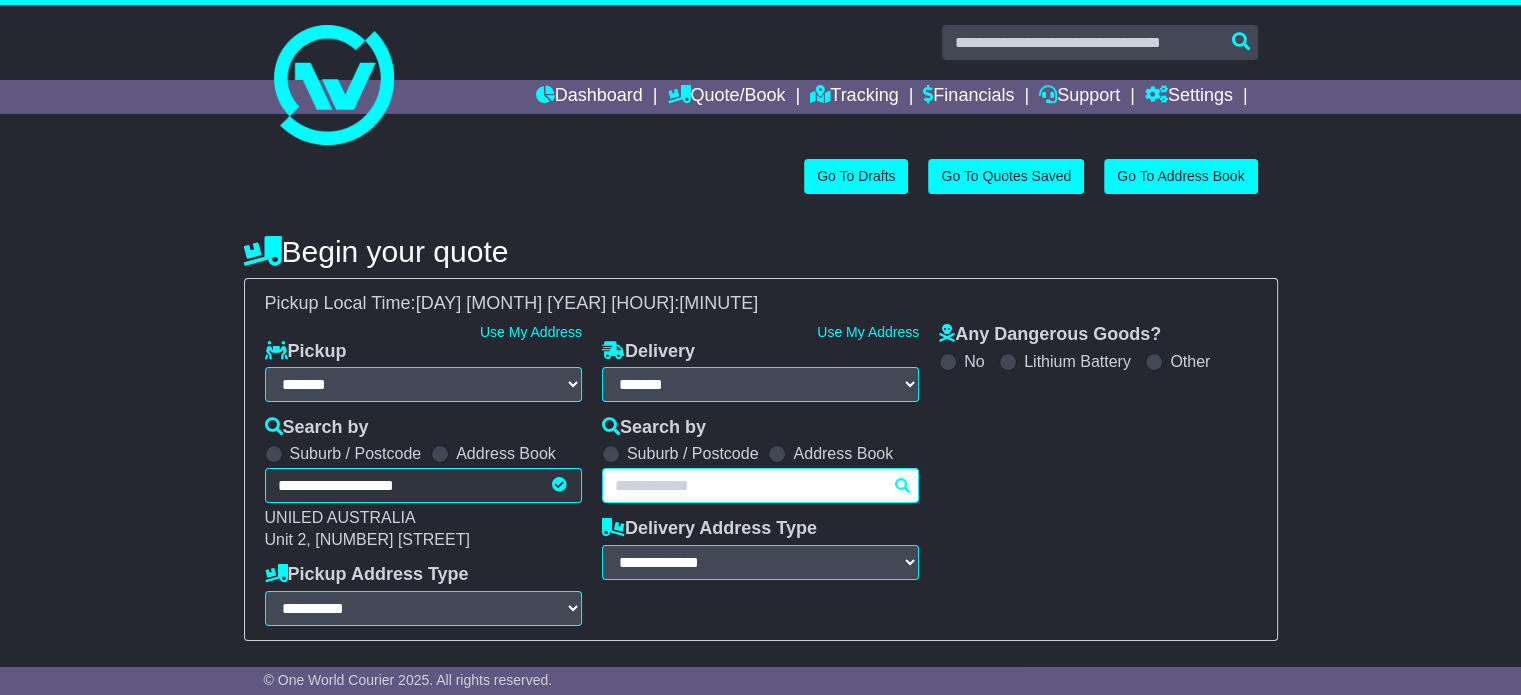 click on "Unknown City / Postcode Pair
×
You have entered     address.
Our database shows the postcode and suburb don't match. Please make sure location exists otherwise you might not receive all quotes available.
Maybe you meant to use some of the next:
Ok" at bounding box center (760, 485) 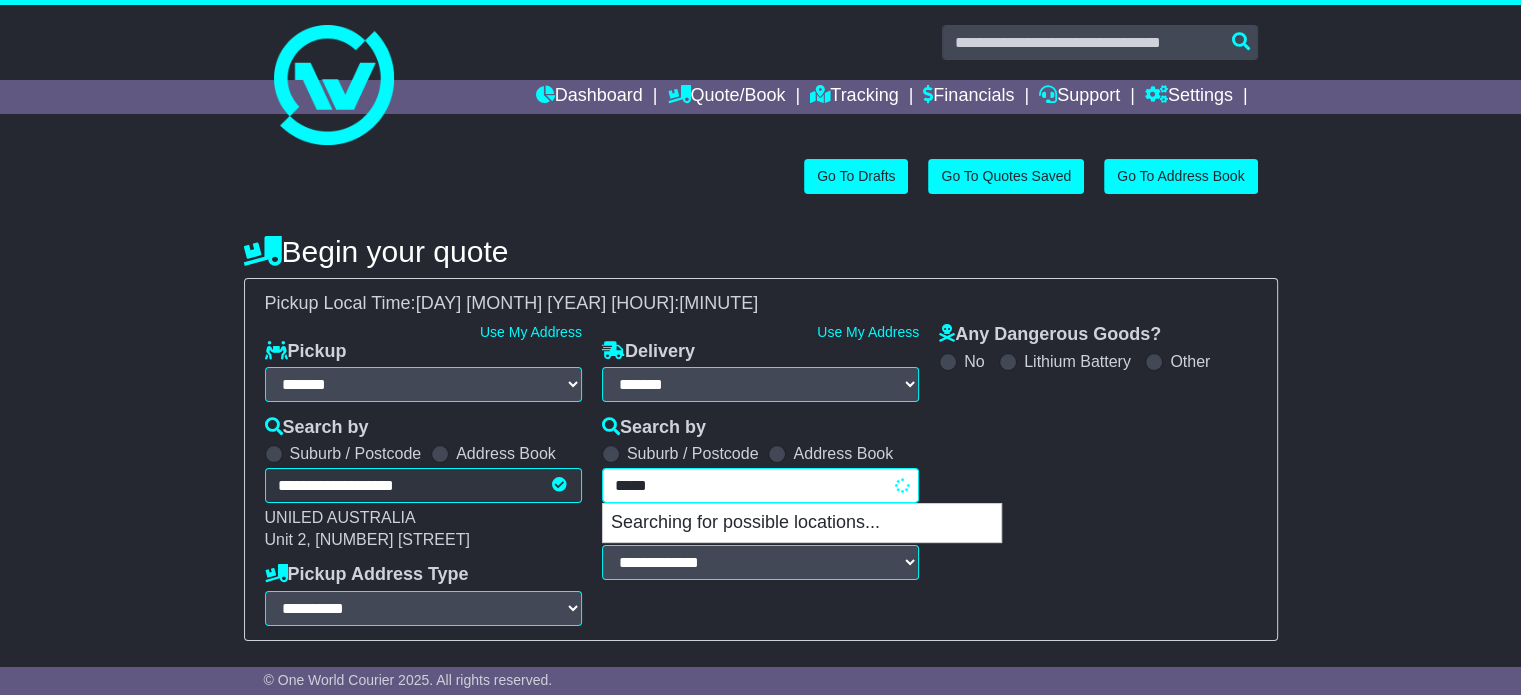 type on "******" 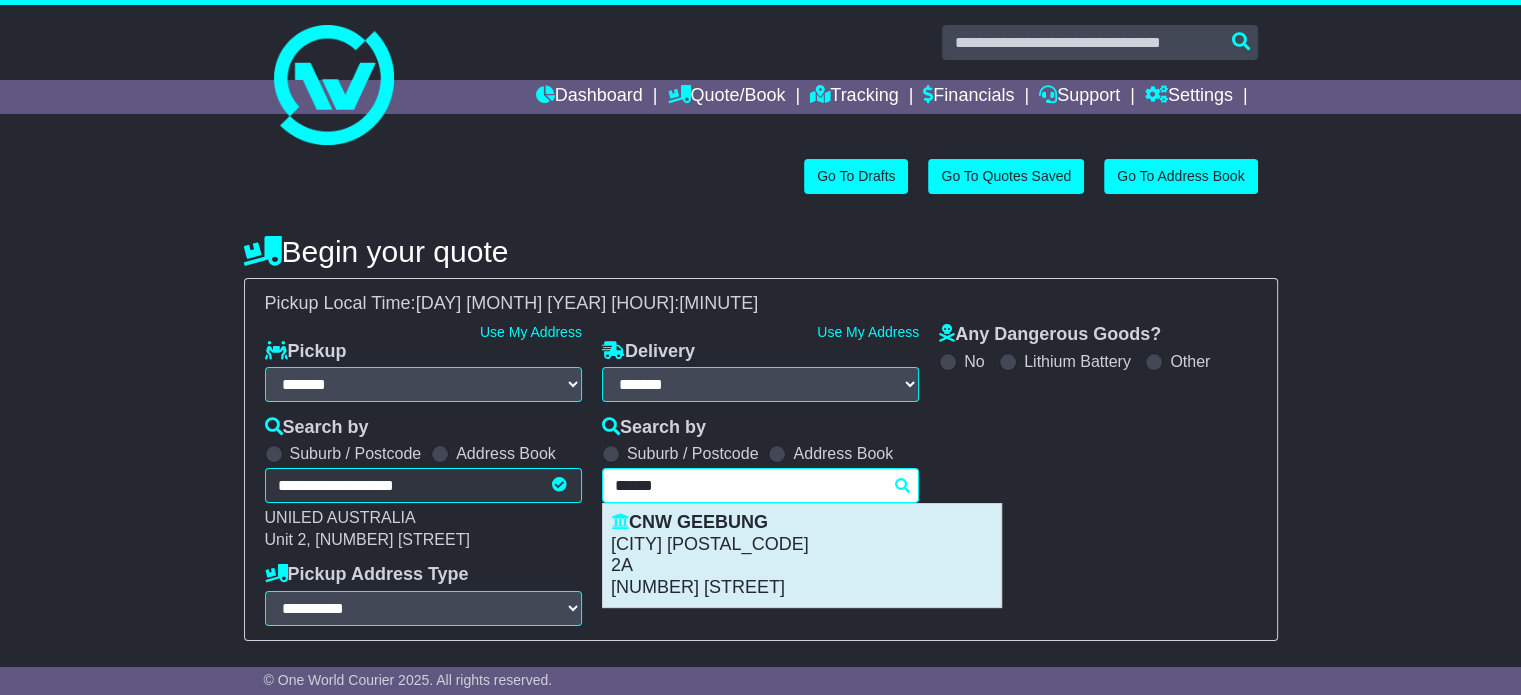 click on "GEEBUNG 4034" at bounding box center [802, 545] 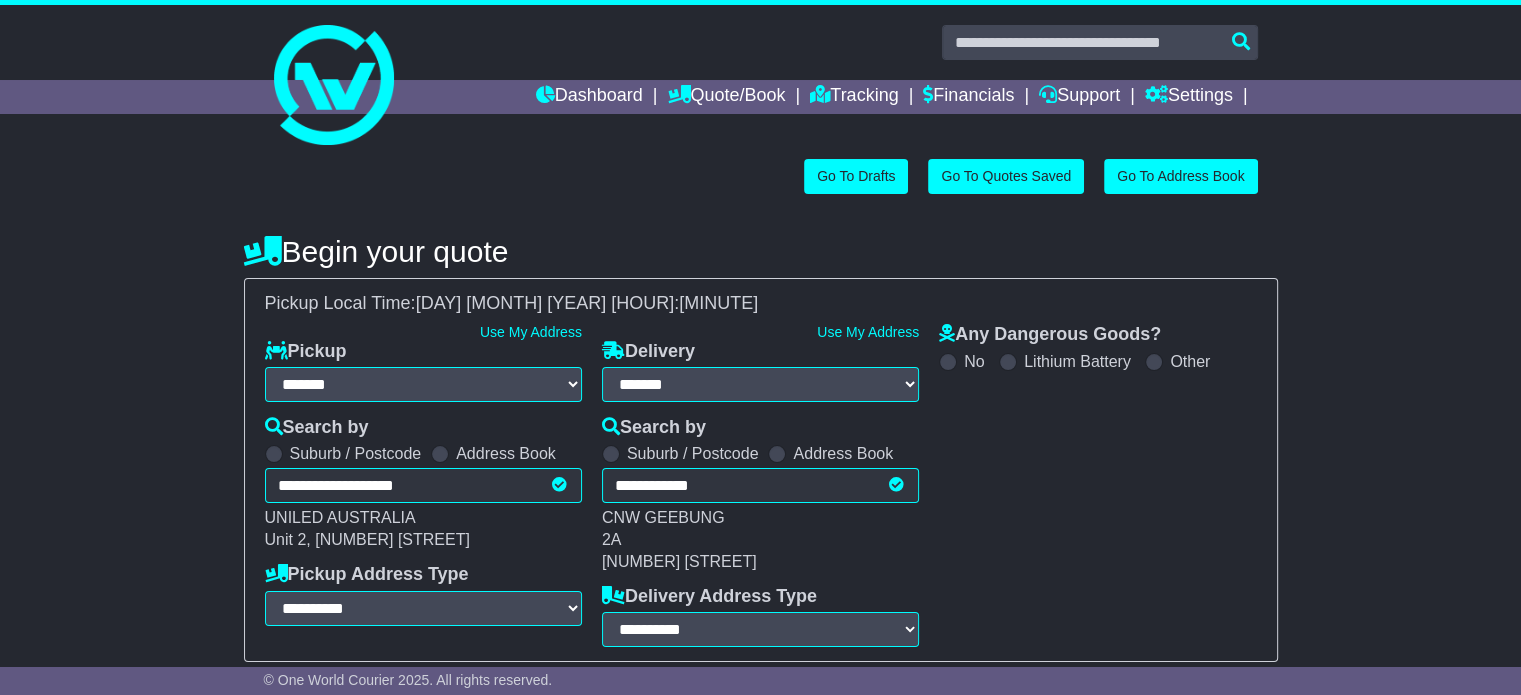 type on "**********" 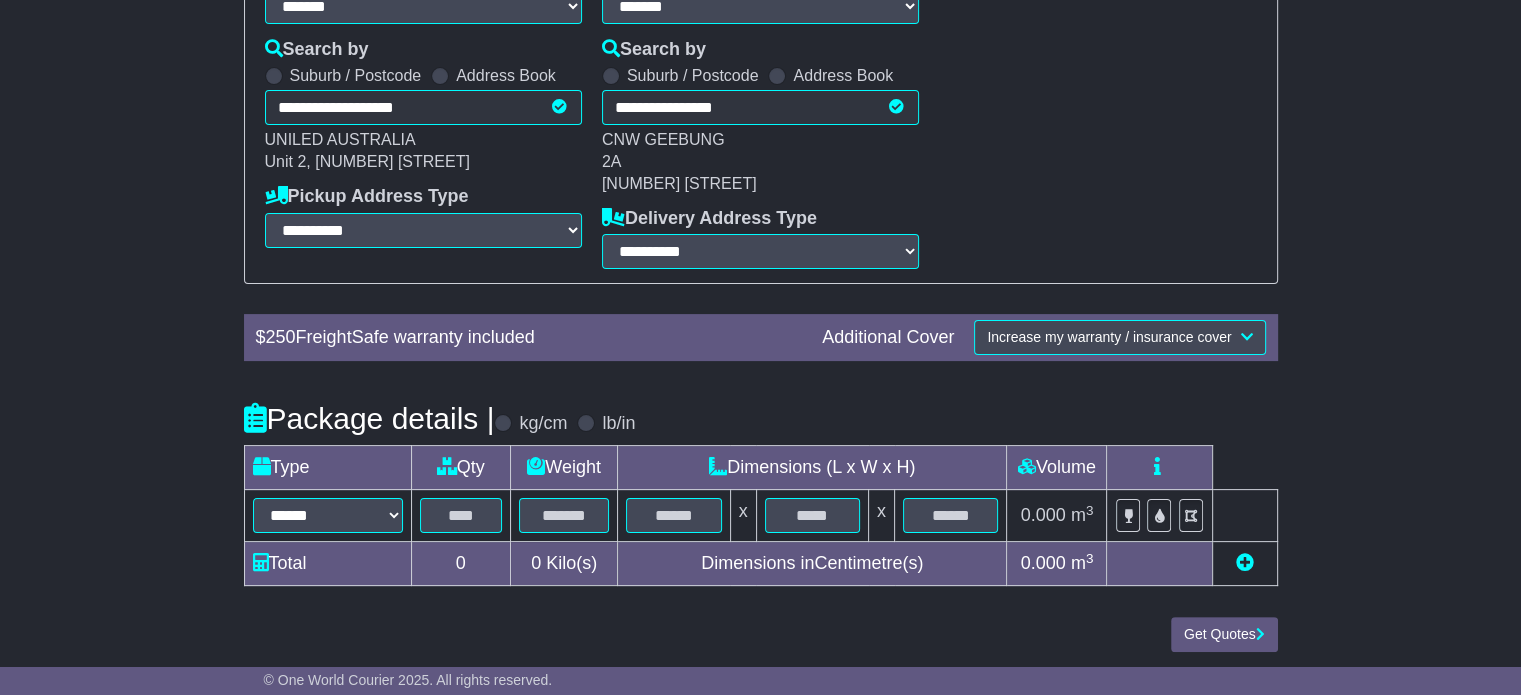 scroll, scrollTop: 382, scrollLeft: 0, axis: vertical 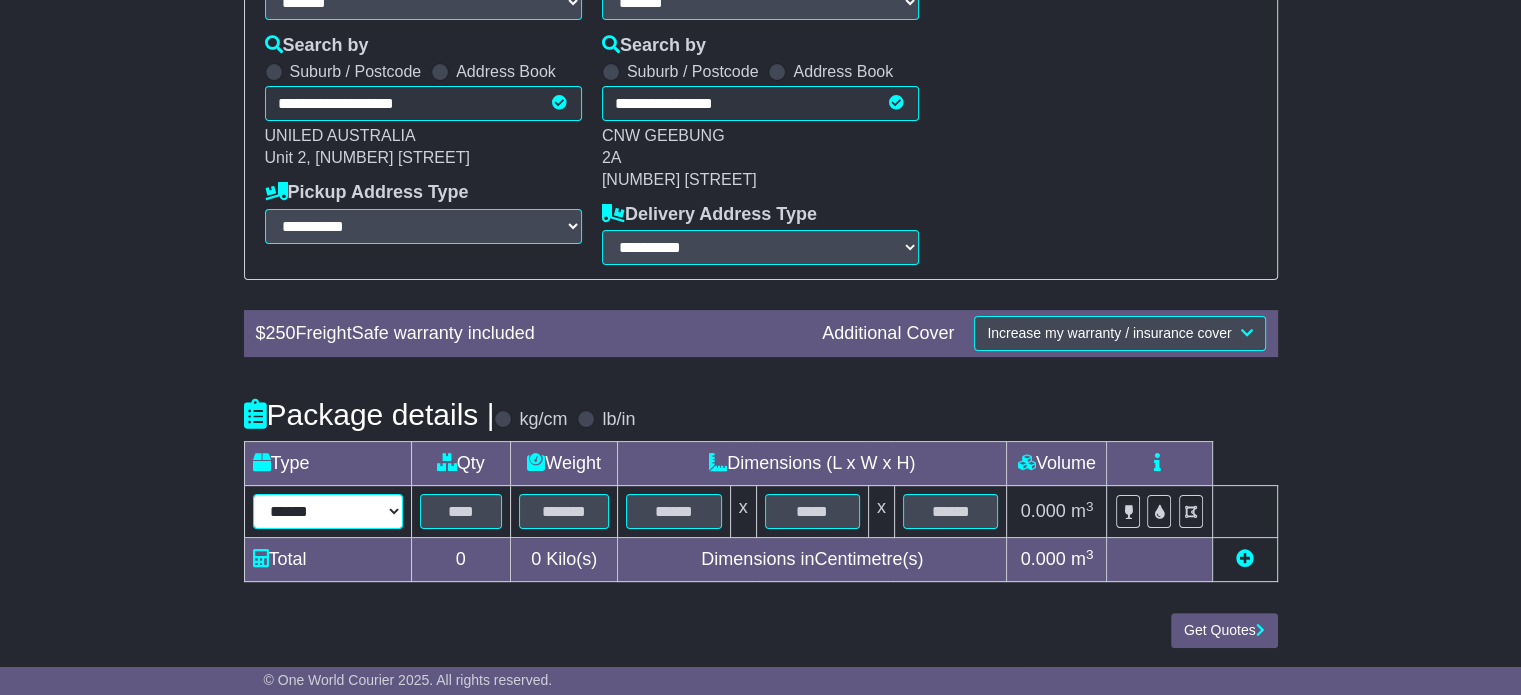 click on "****** ****** *** ******** ***** **** **** ****** *** *******" at bounding box center (328, 511) 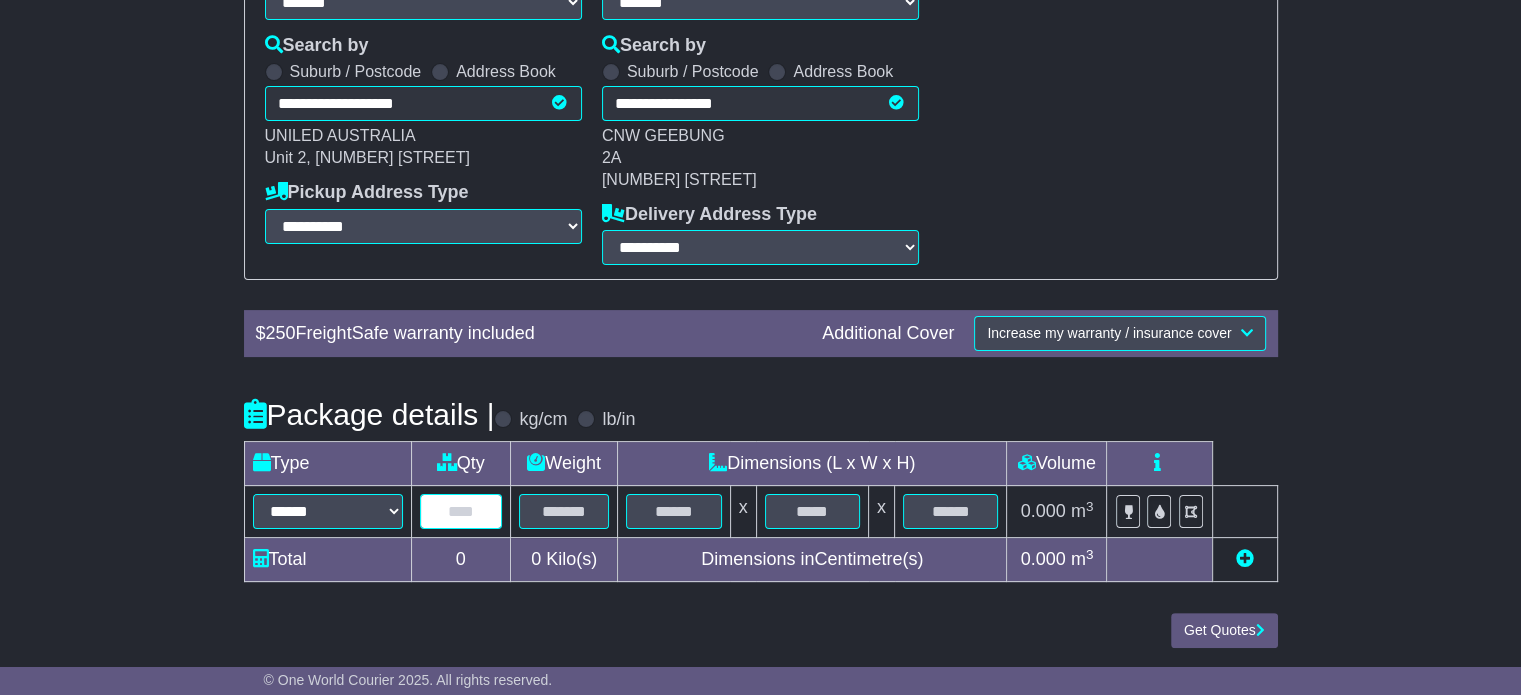 click at bounding box center [461, 511] 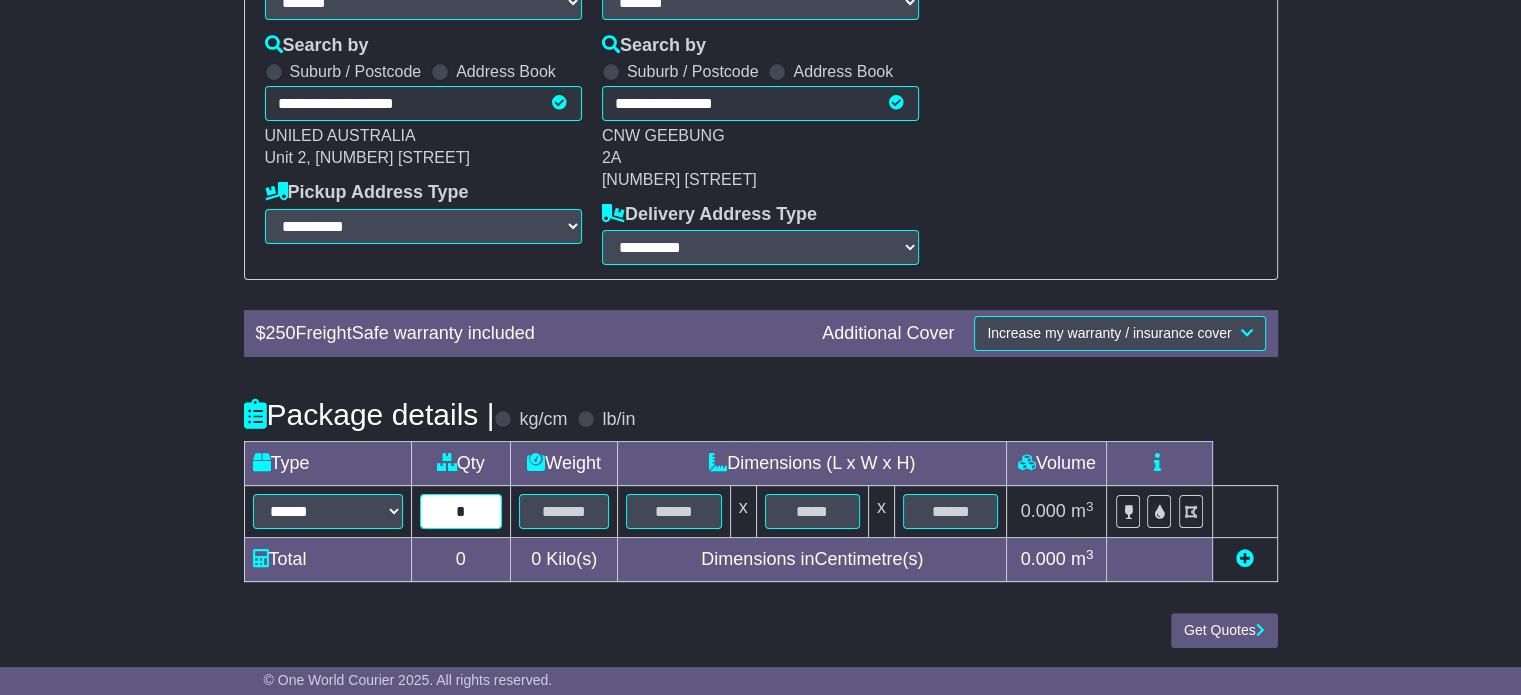 type on "*" 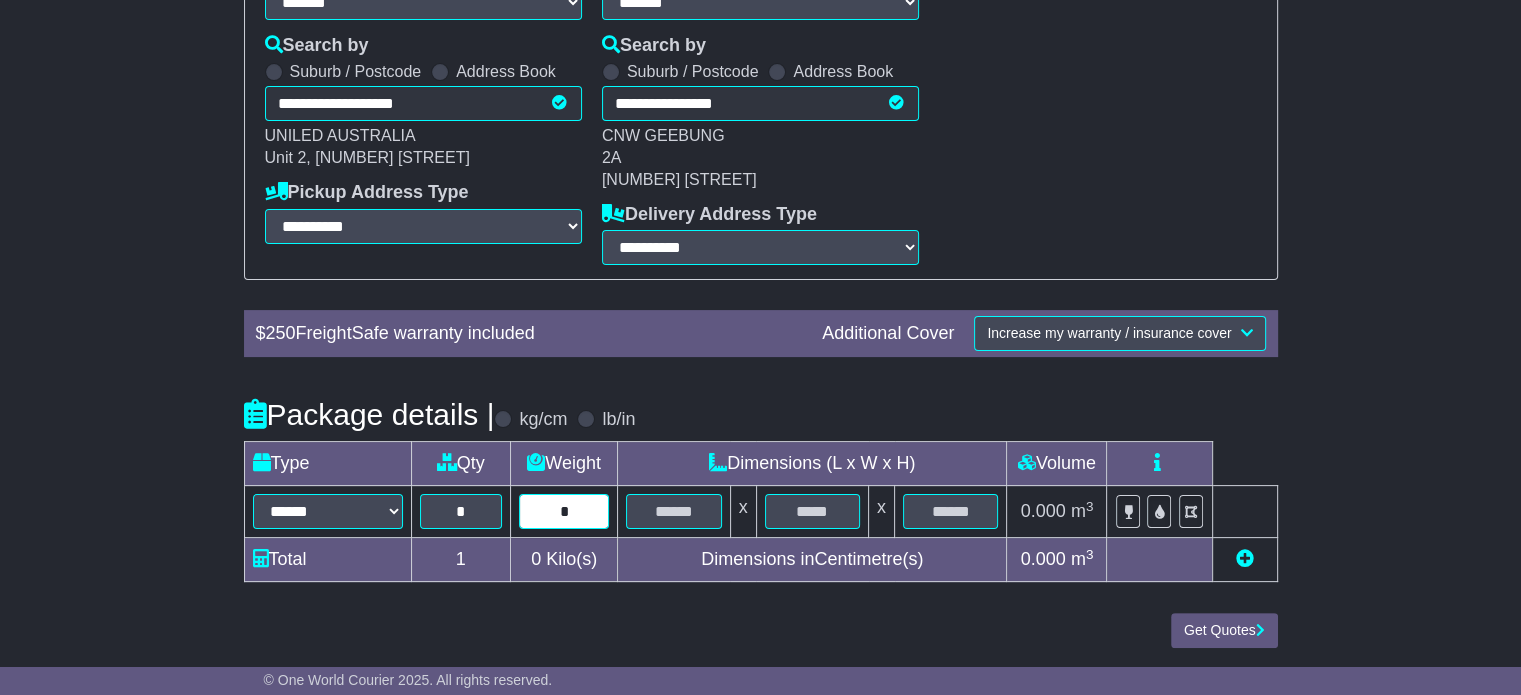 type on "*" 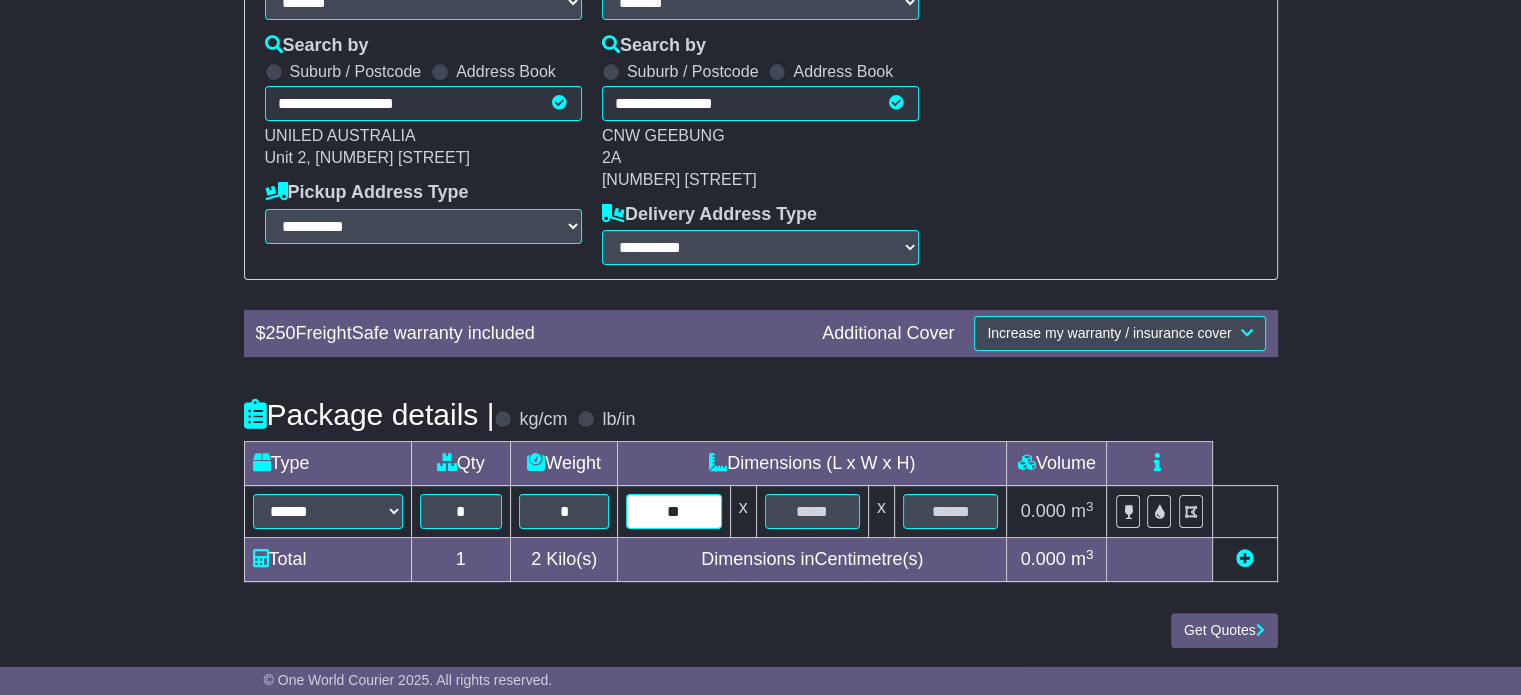 type on "**" 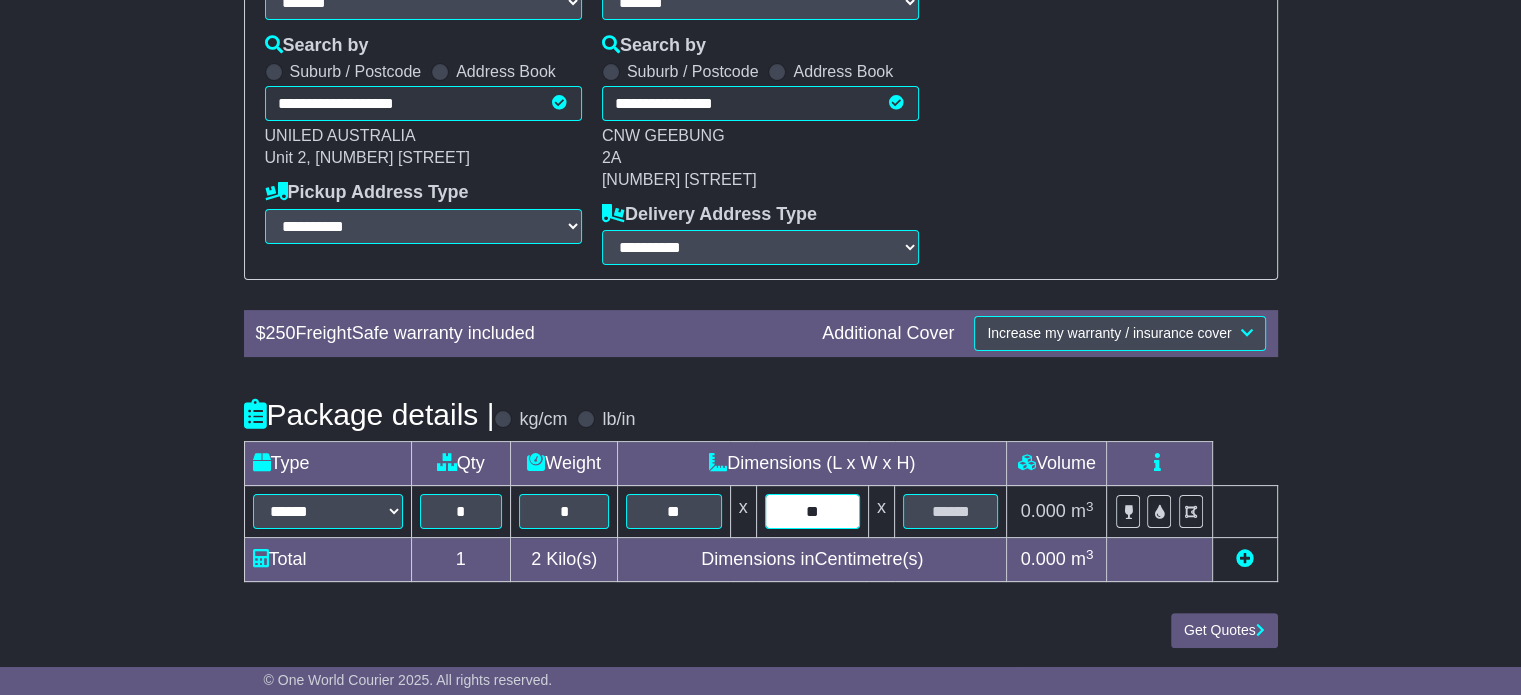 type on "**" 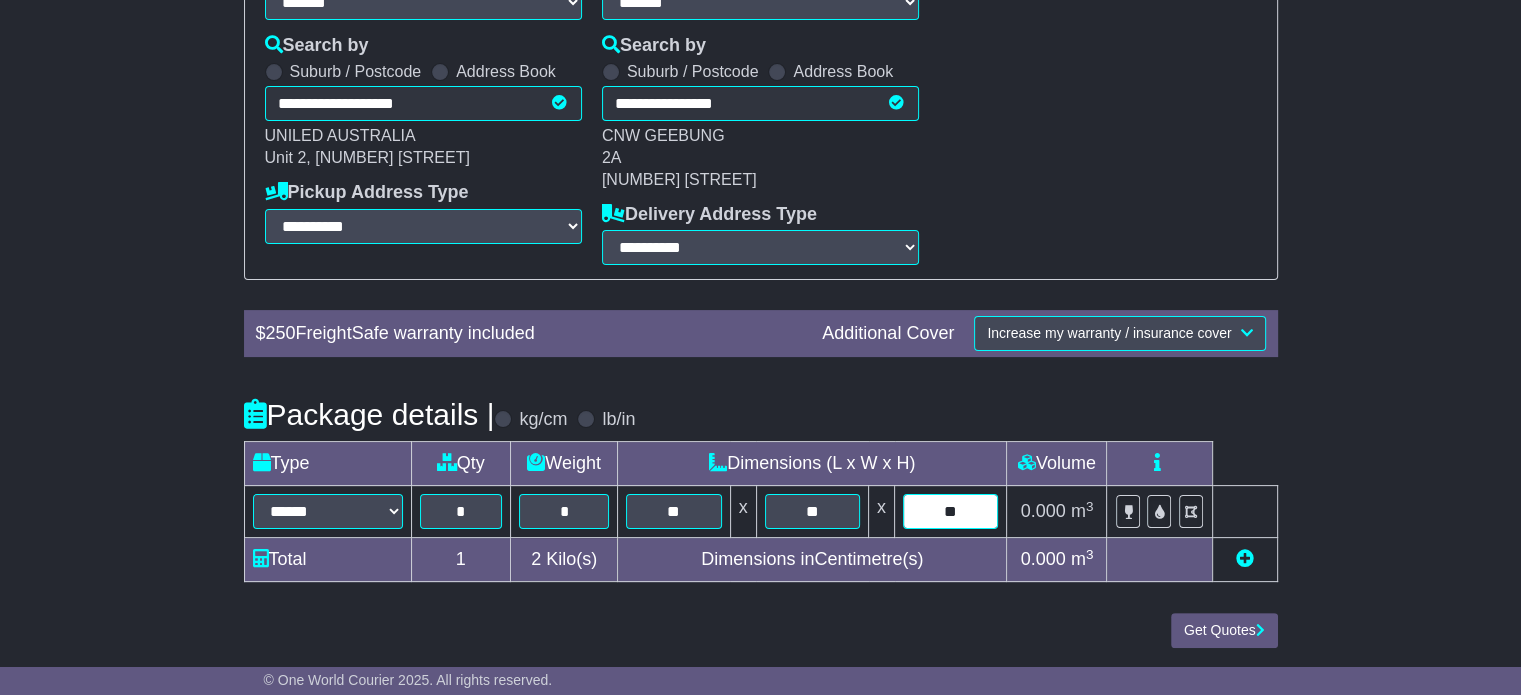 type on "**" 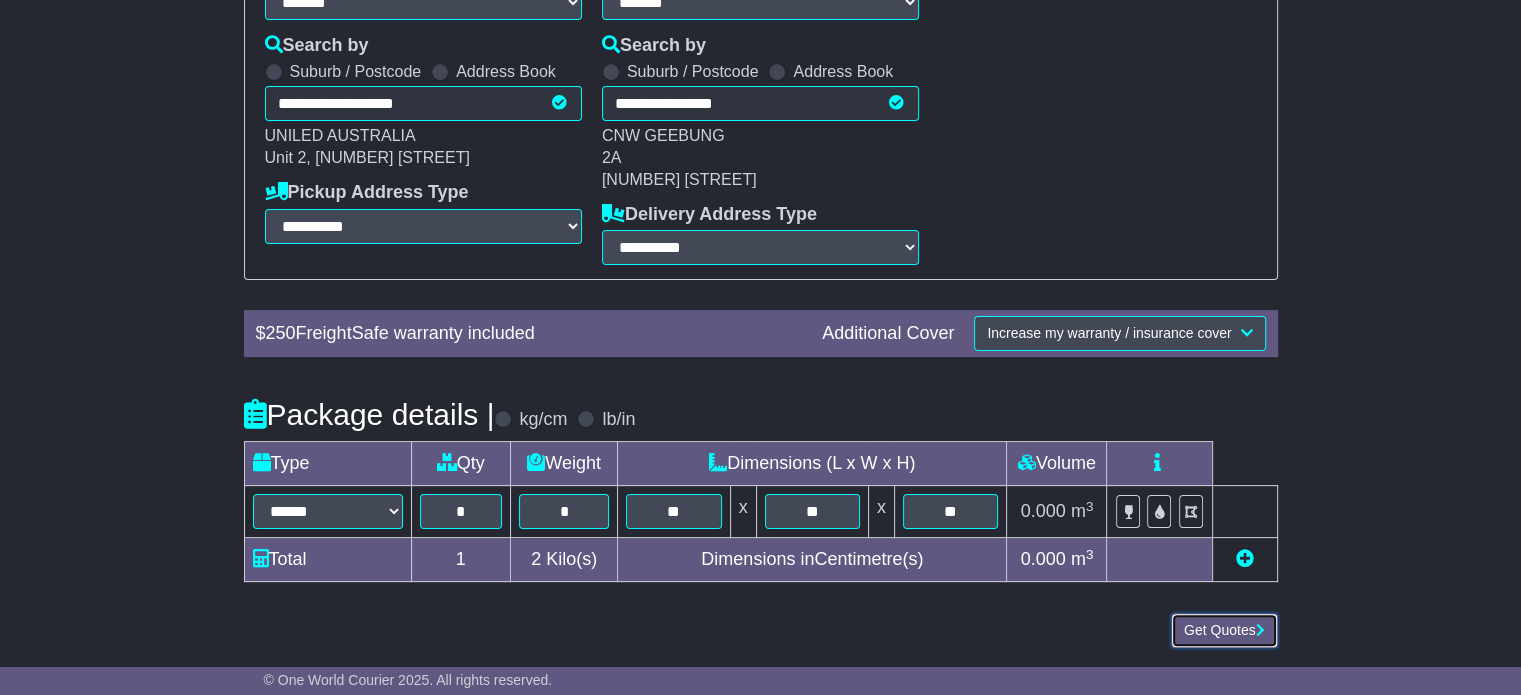 type 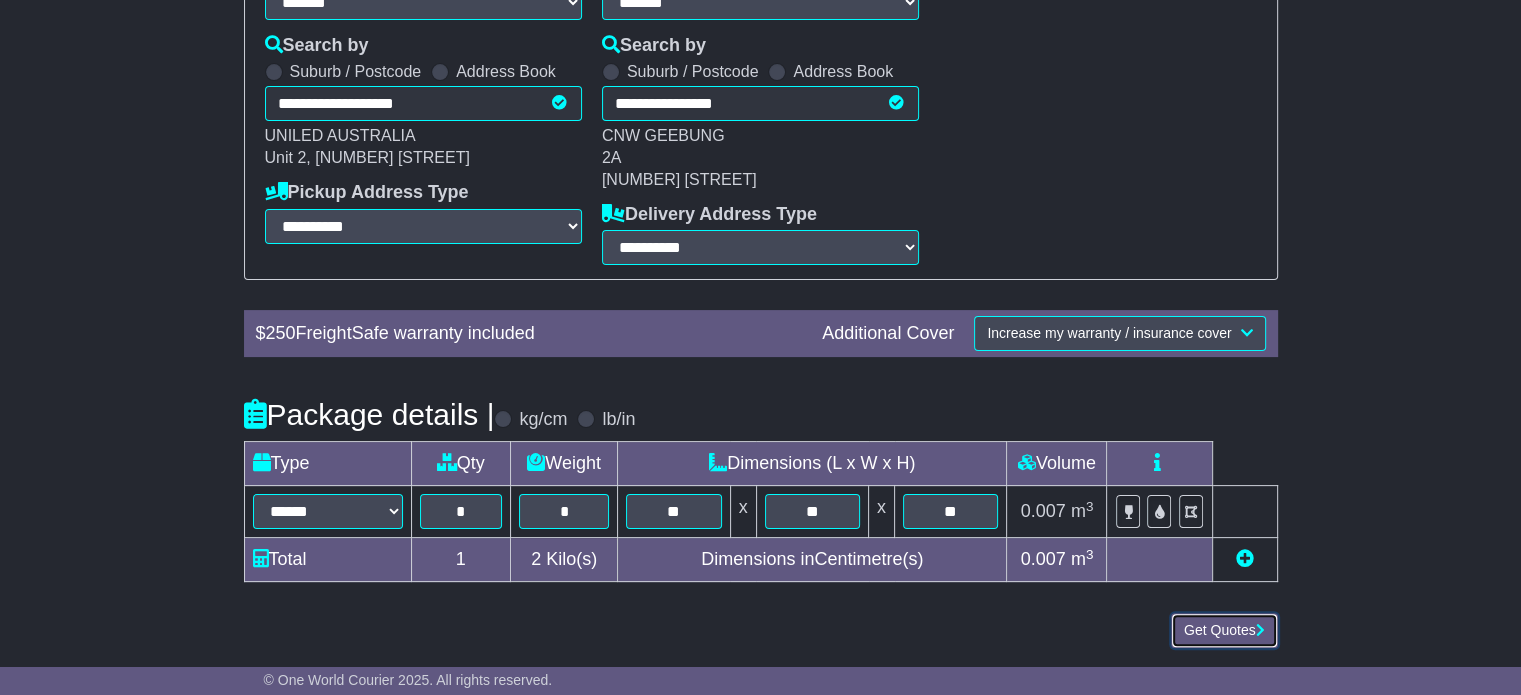 click on "Get Quotes" at bounding box center [1224, 630] 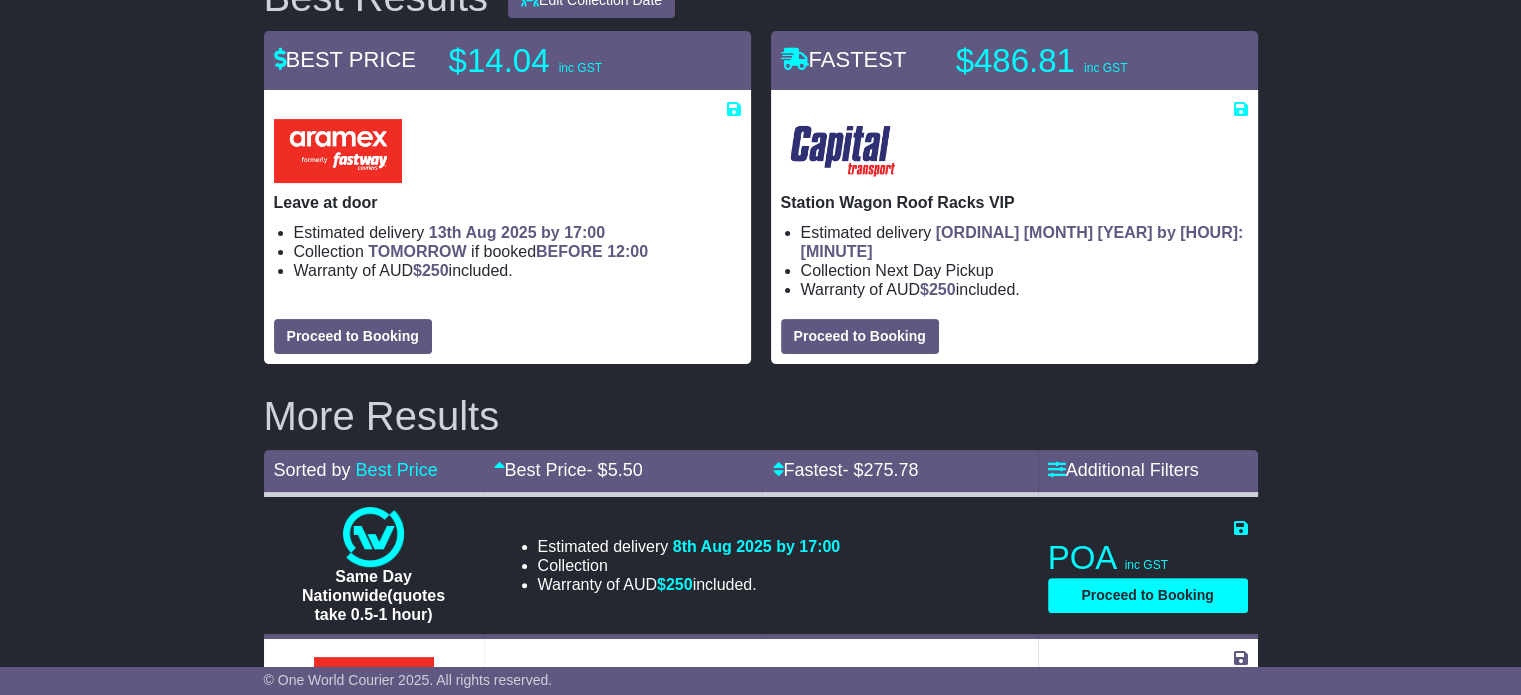 scroll, scrollTop: 400, scrollLeft: 0, axis: vertical 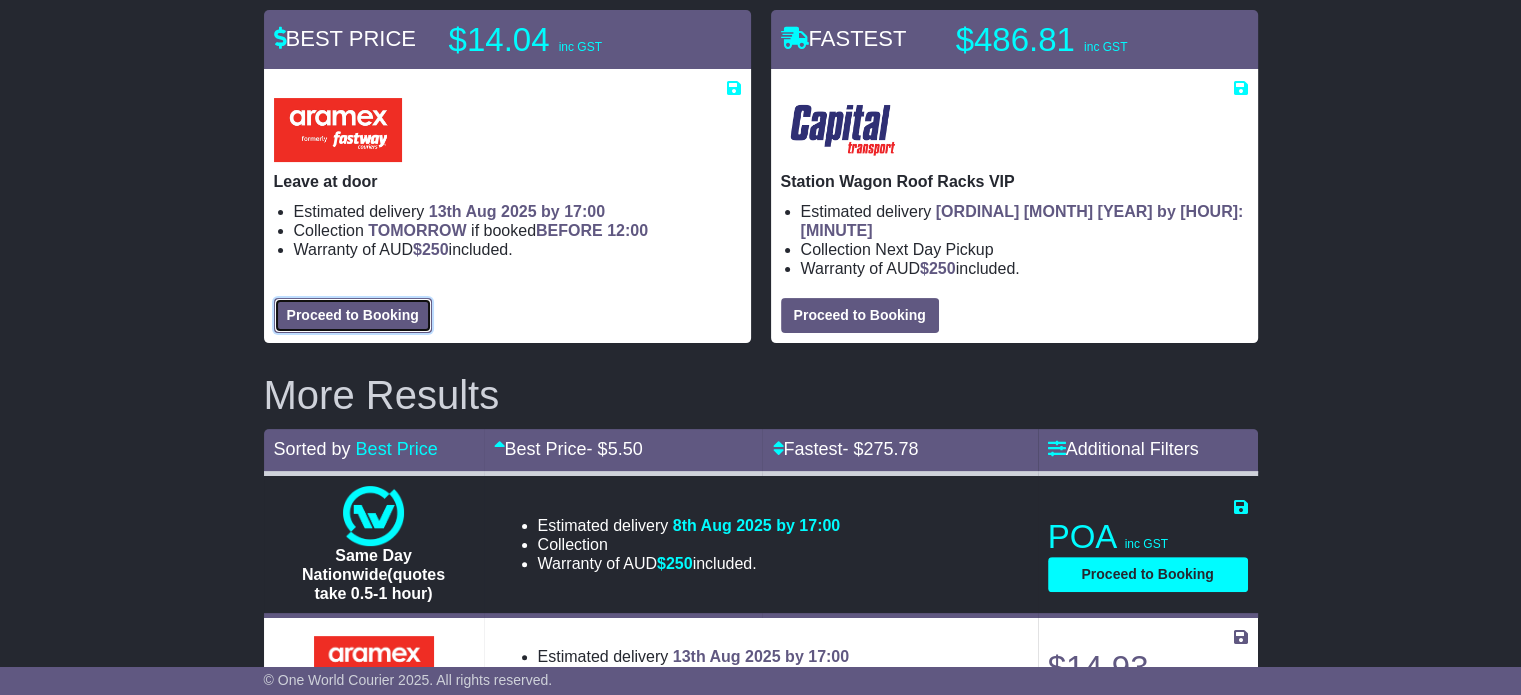 click on "Proceed to Booking" at bounding box center [353, 315] 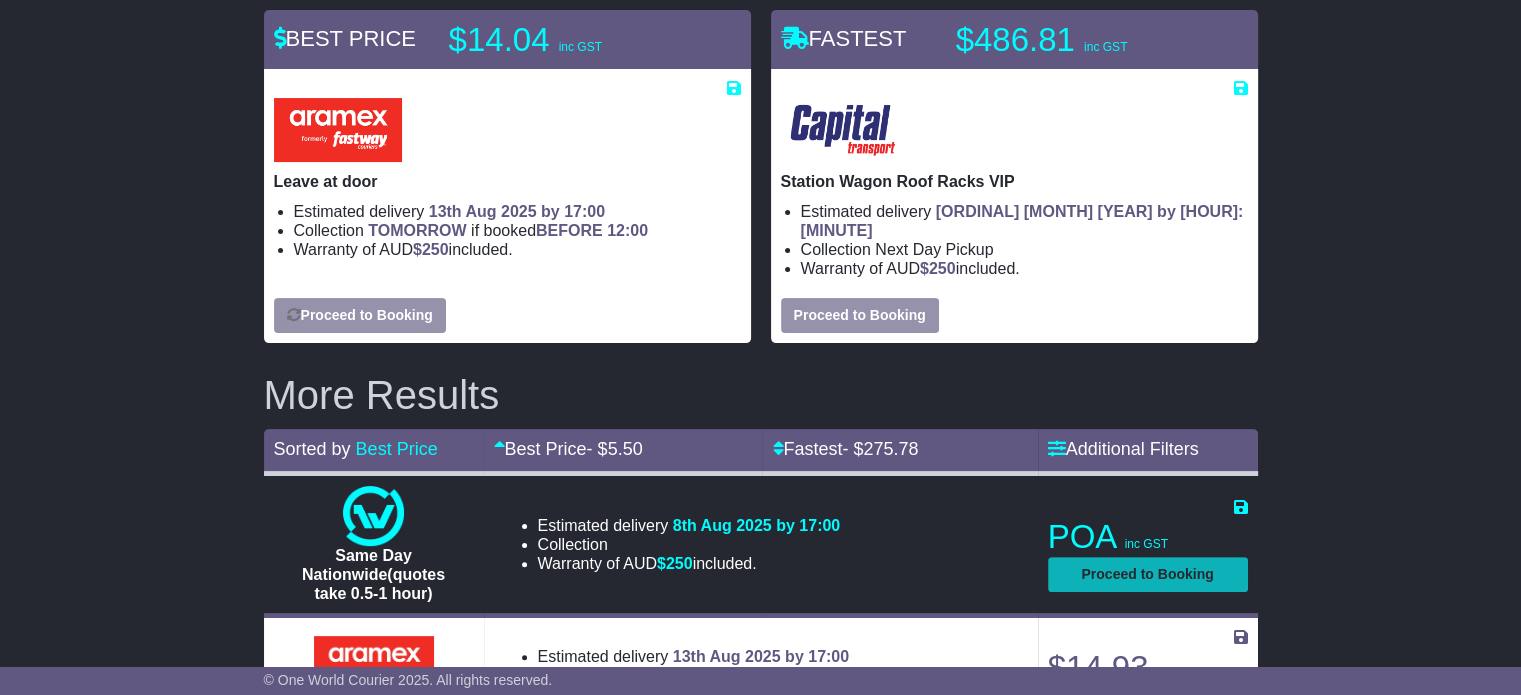 select on "****" 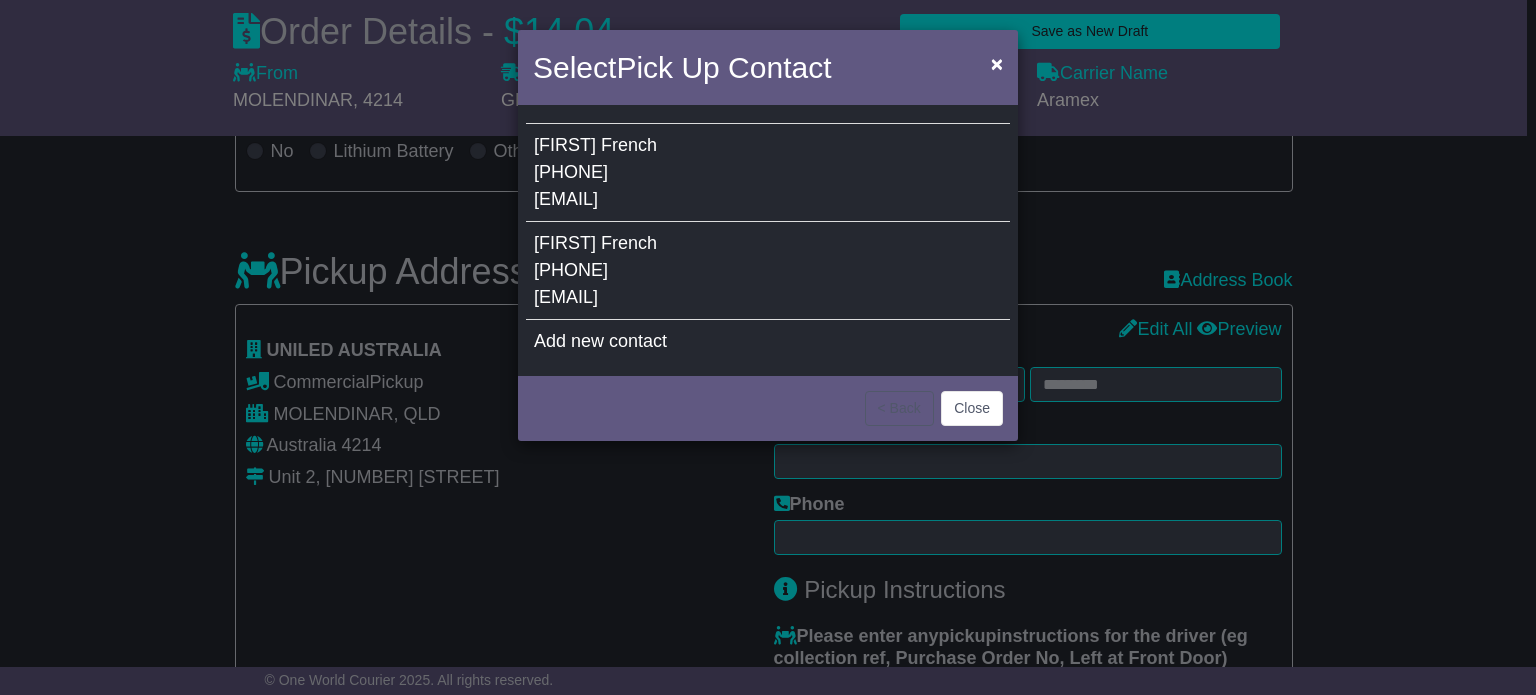 click on "[PHONE]" at bounding box center (571, 270) 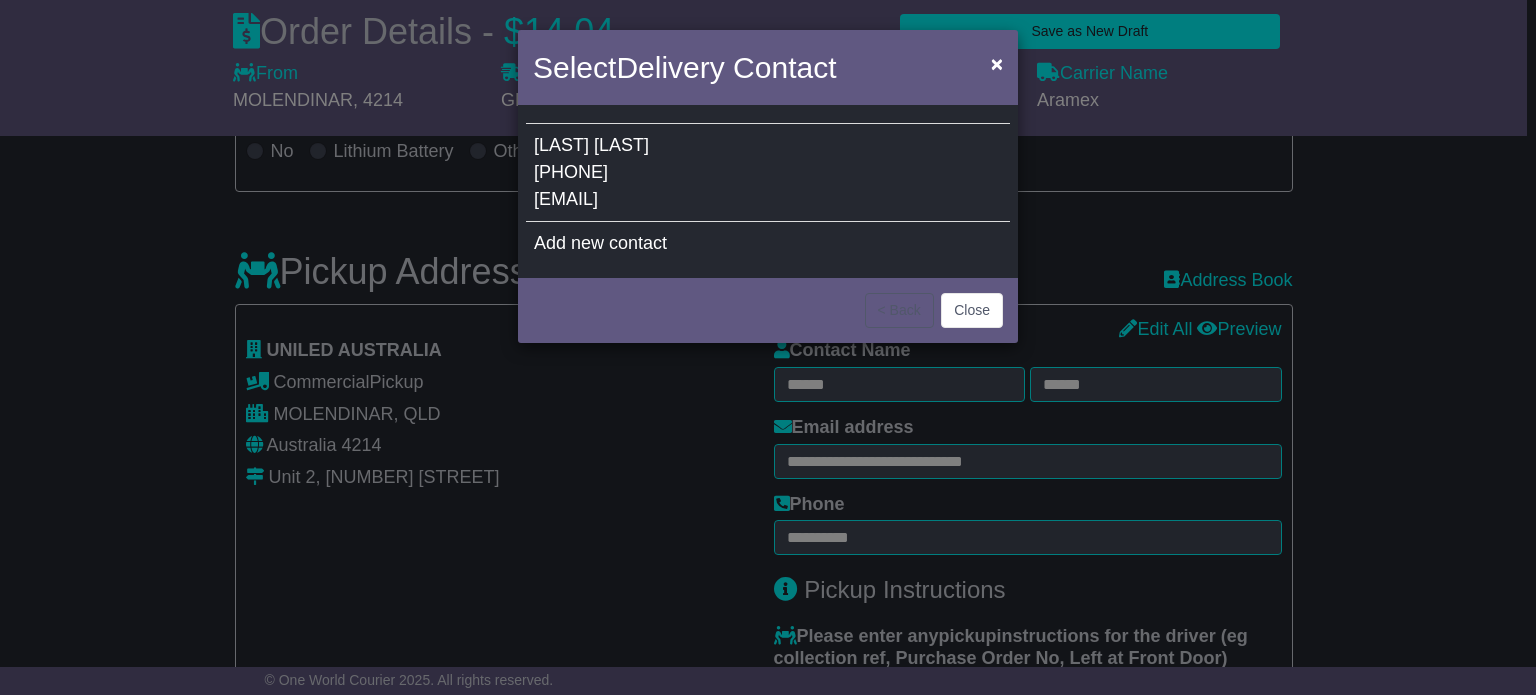 click on "07 3265 5100" at bounding box center (571, 172) 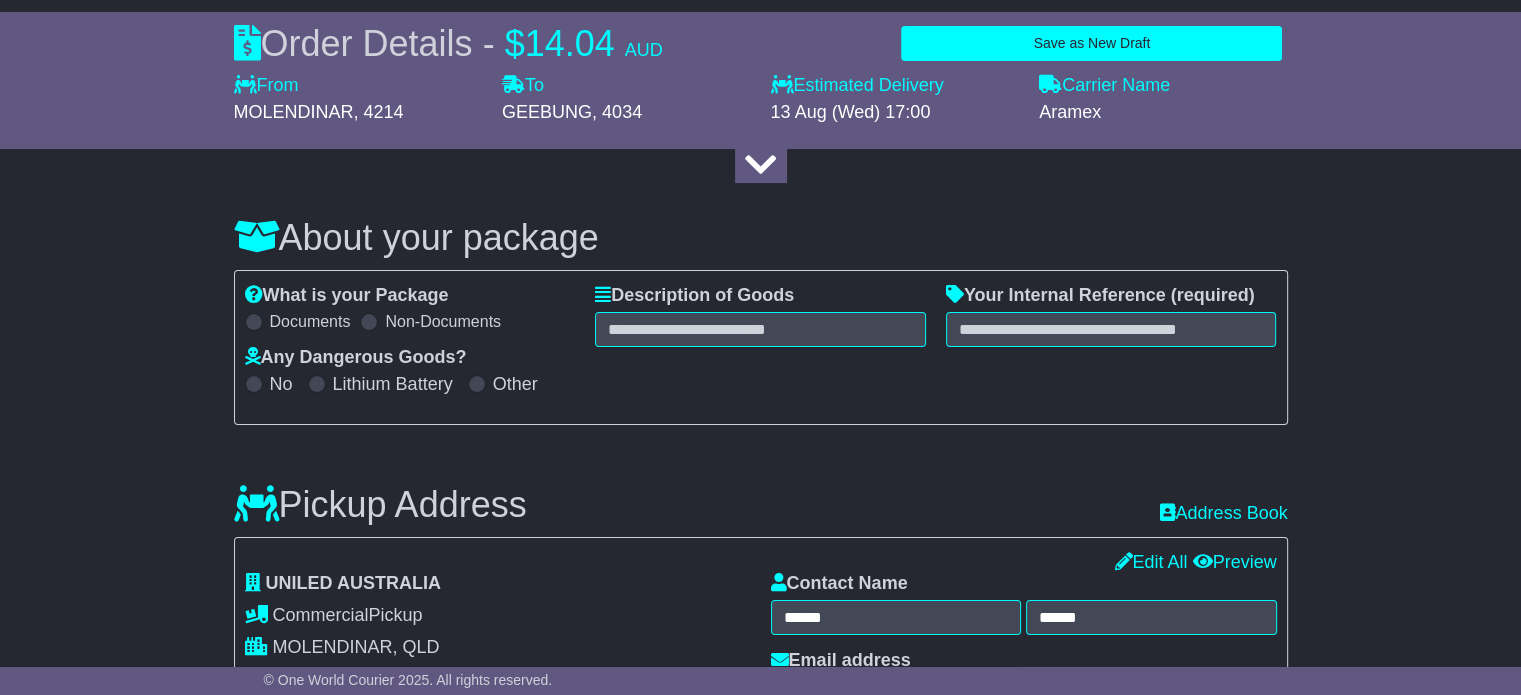 scroll, scrollTop: 0, scrollLeft: 0, axis: both 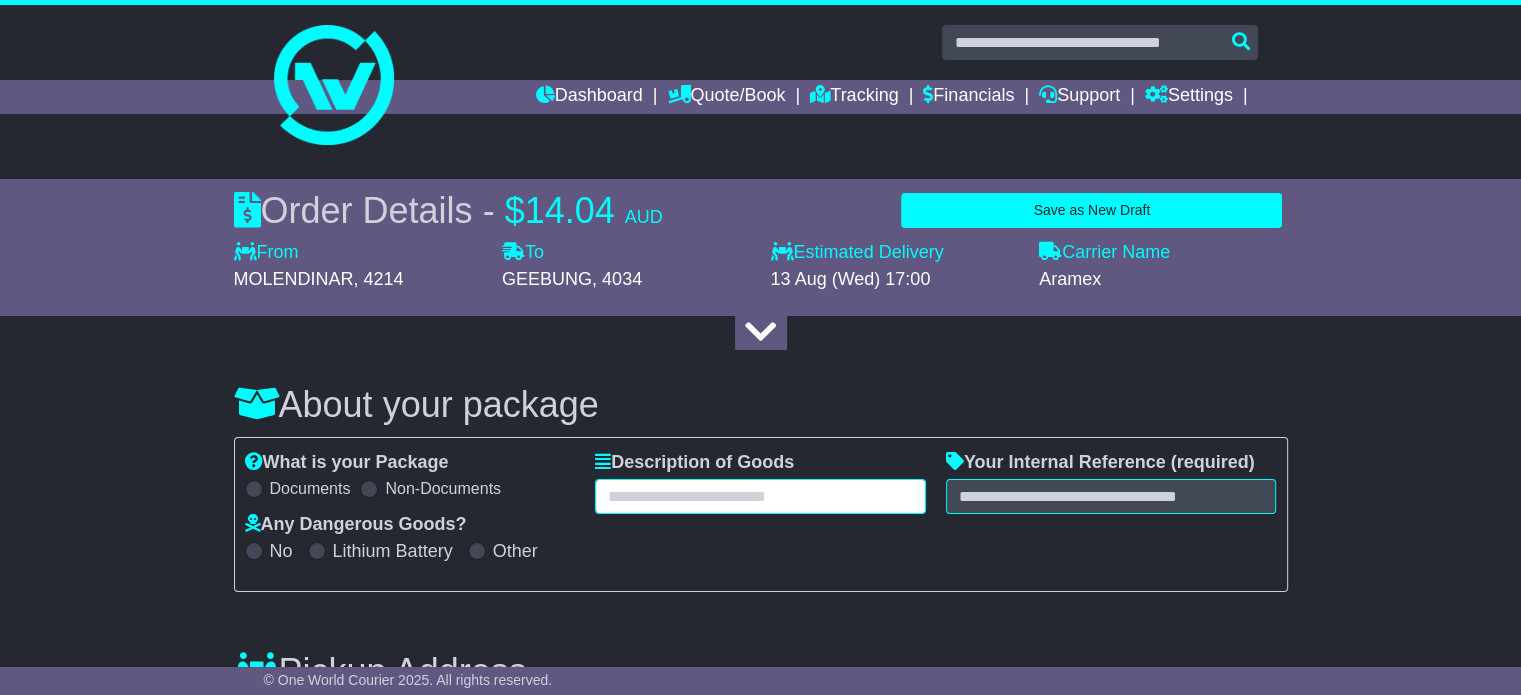 click at bounding box center [760, 496] 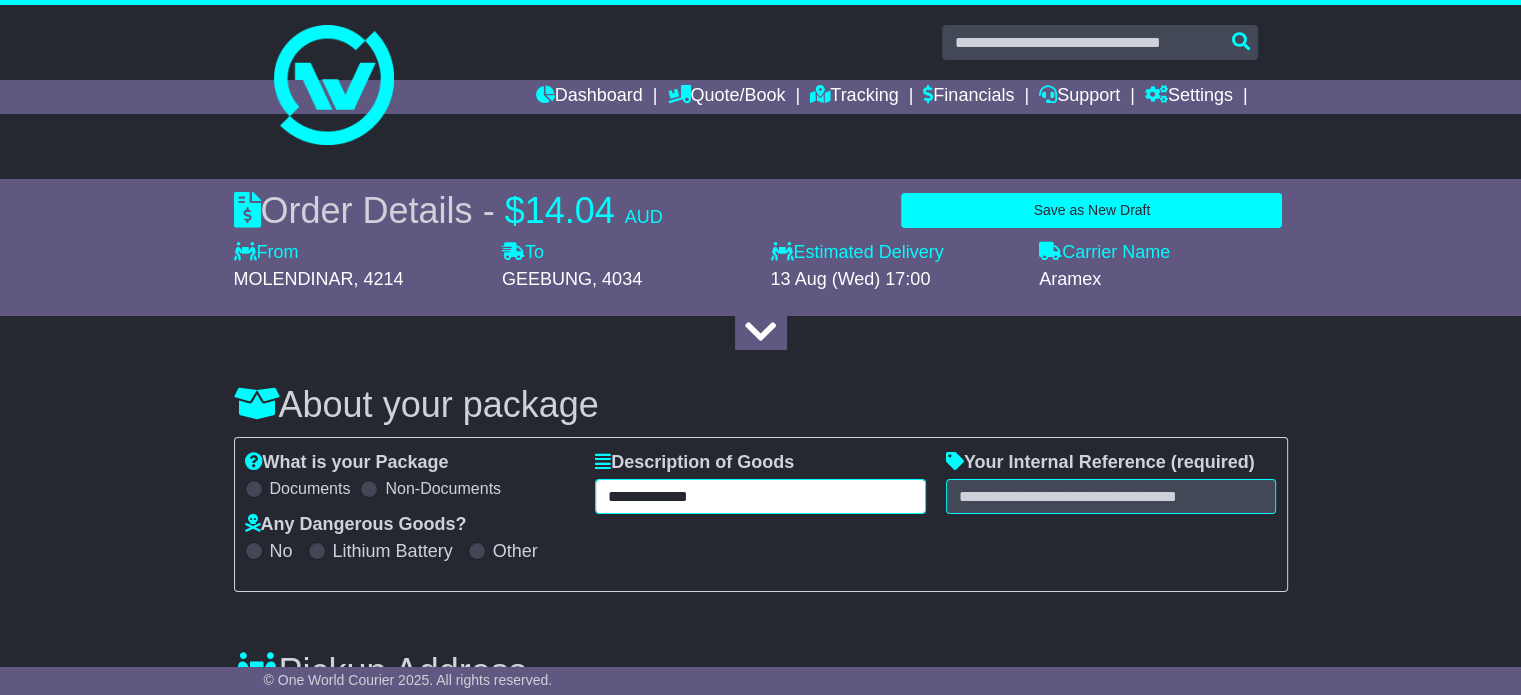 type on "**********" 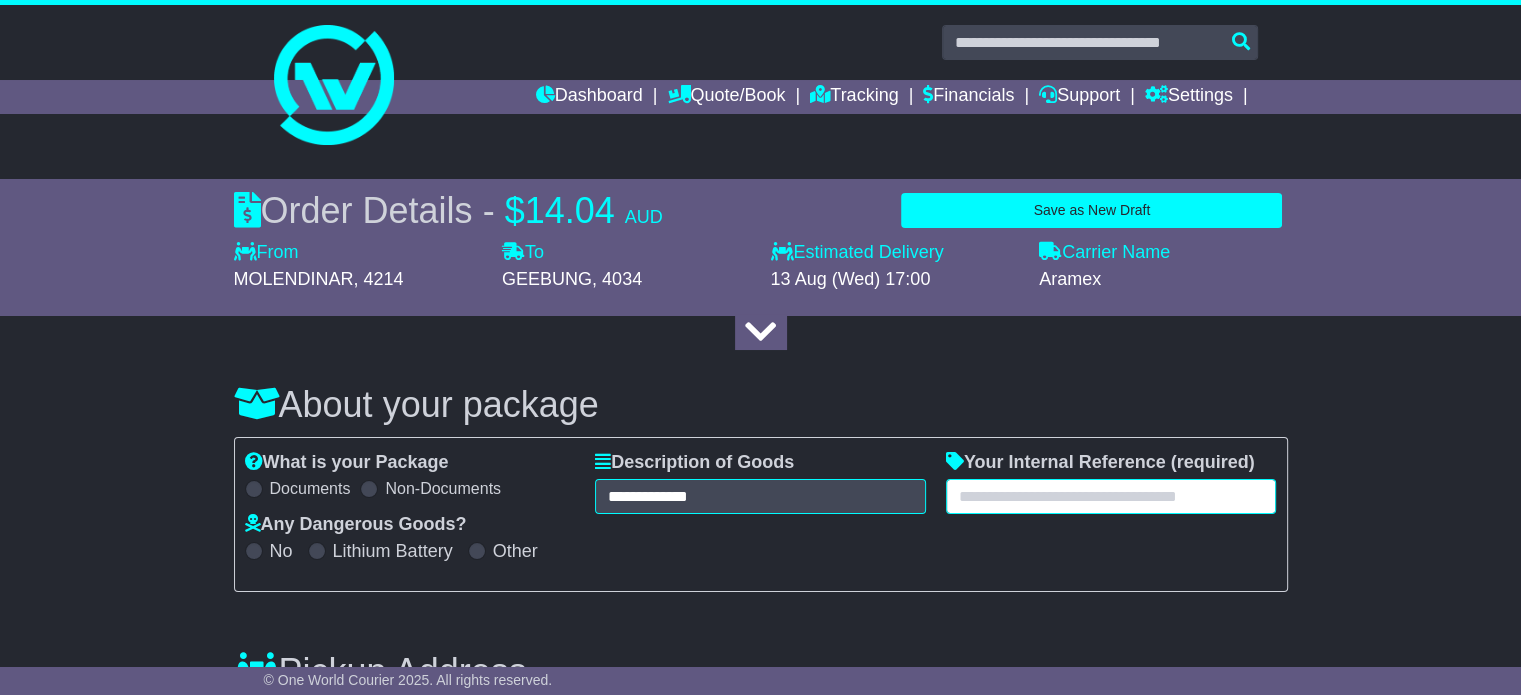 click at bounding box center (1111, 496) 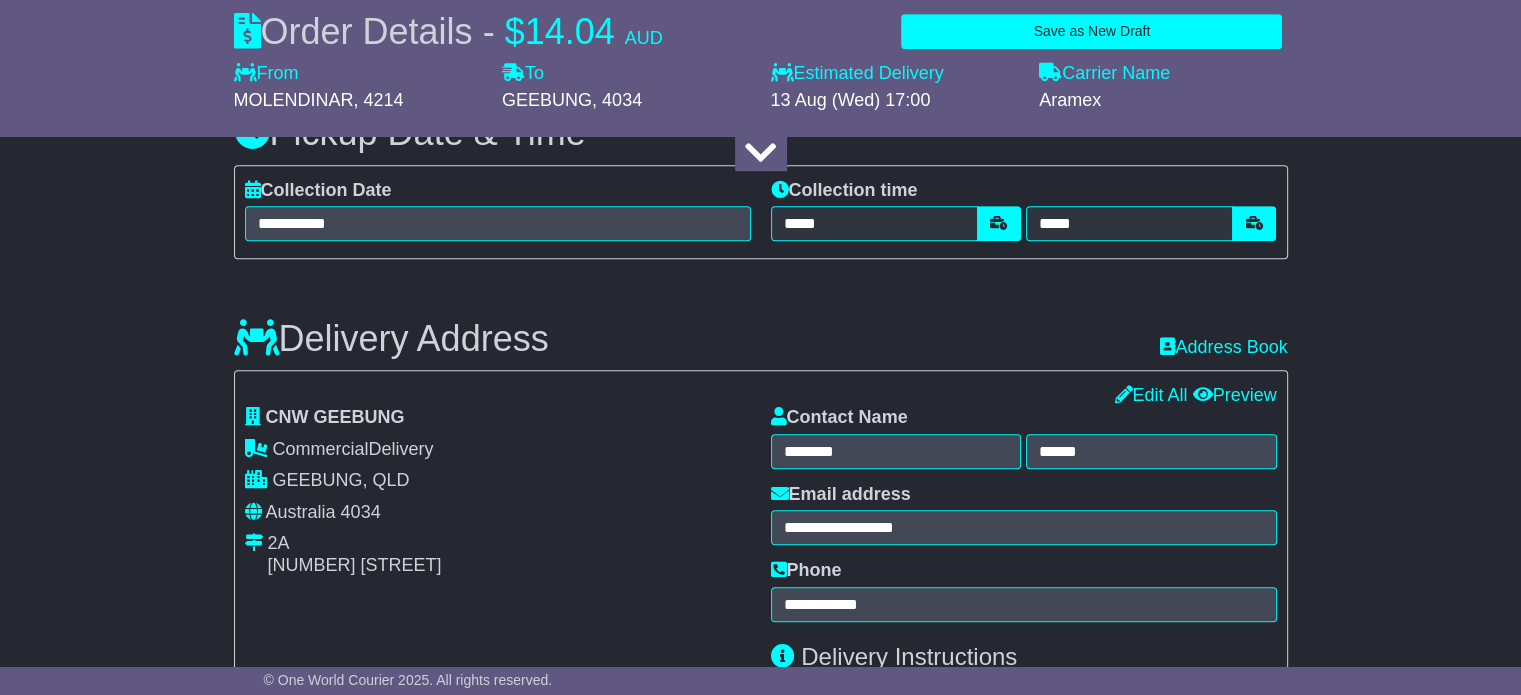 scroll, scrollTop: 1100, scrollLeft: 0, axis: vertical 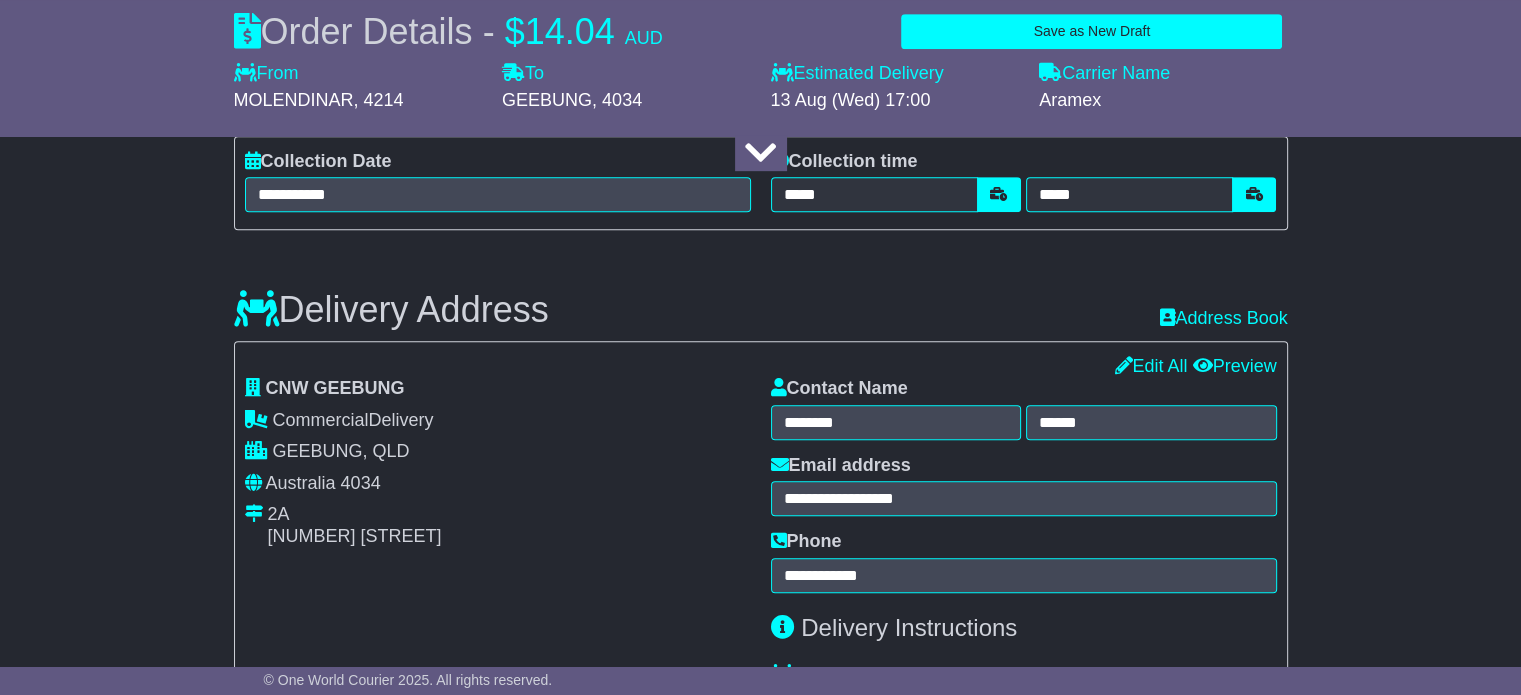 type on "*****" 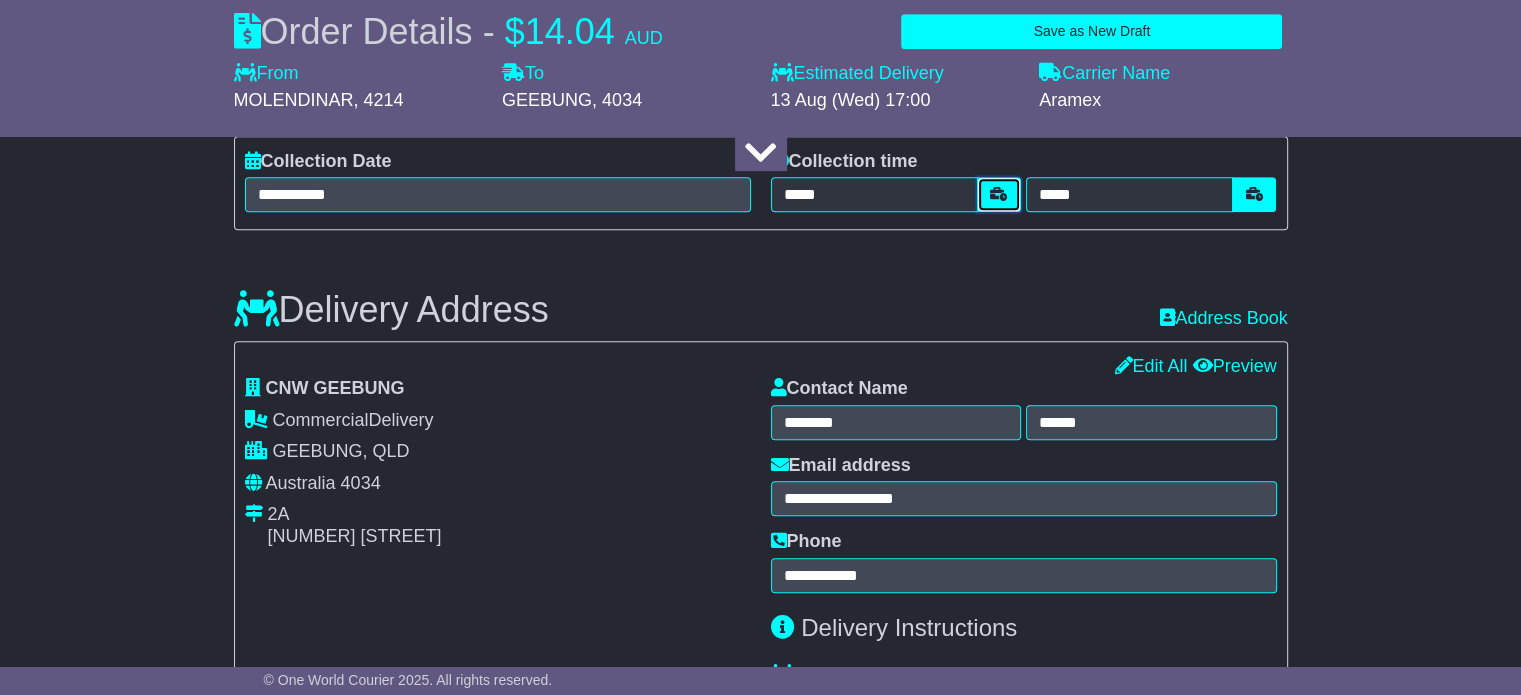 click at bounding box center [999, 194] 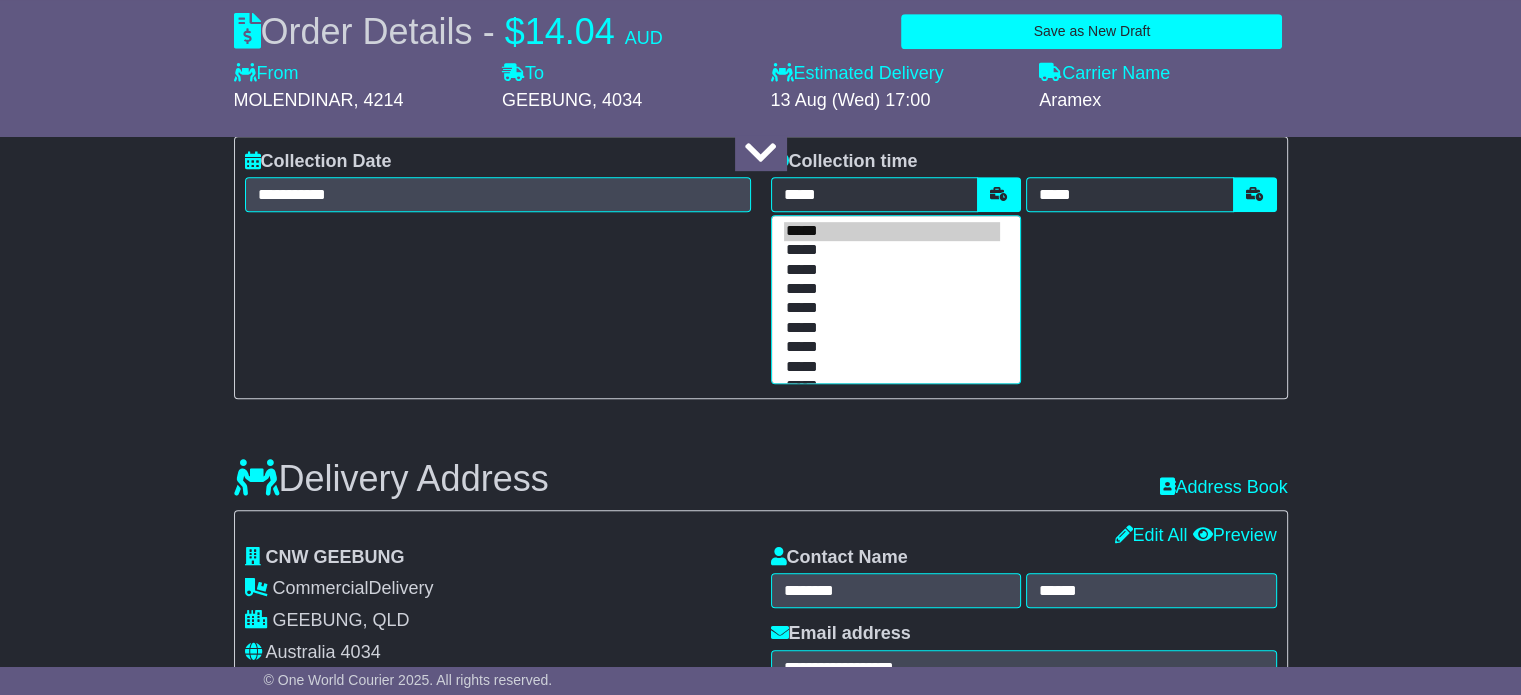 click on "*****" at bounding box center [892, 308] 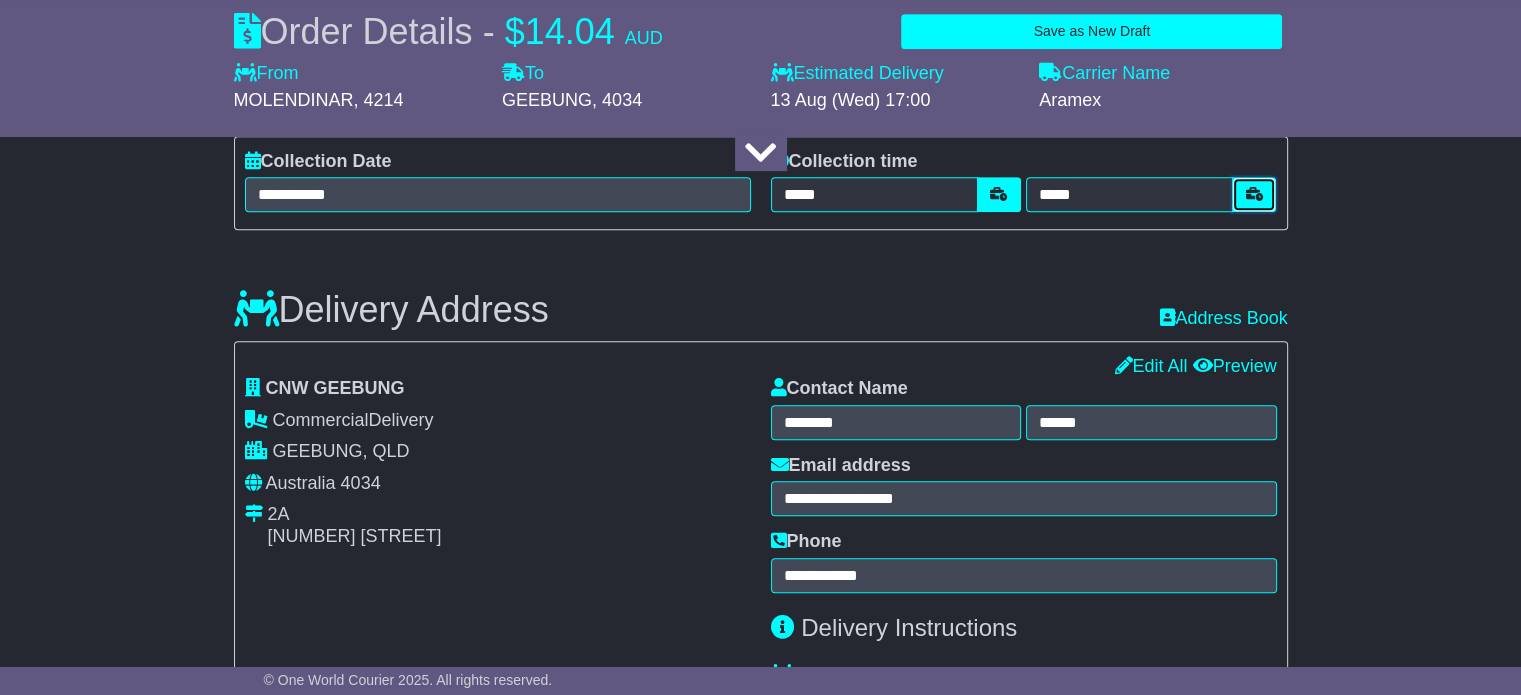 click at bounding box center [1254, 194] 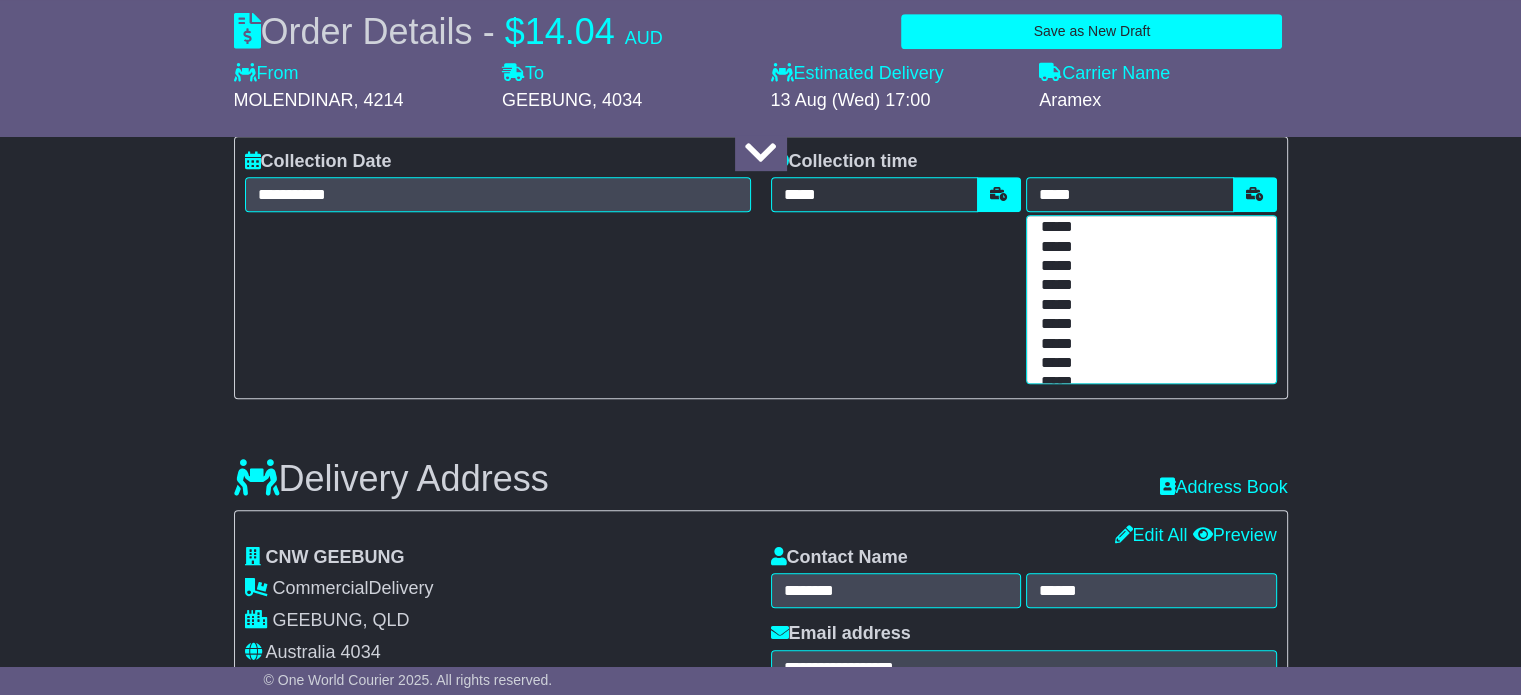 scroll, scrollTop: 600, scrollLeft: 0, axis: vertical 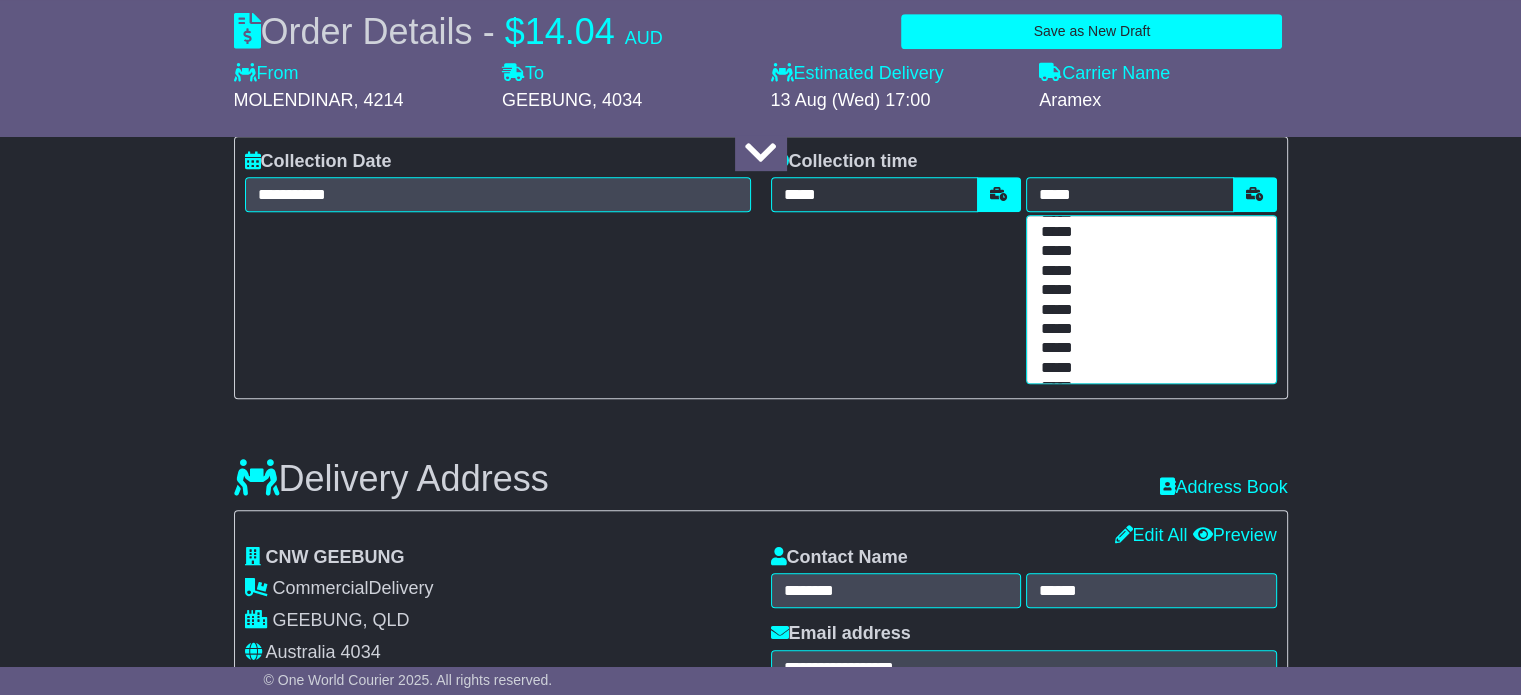 click on "*****" at bounding box center (1147, 271) 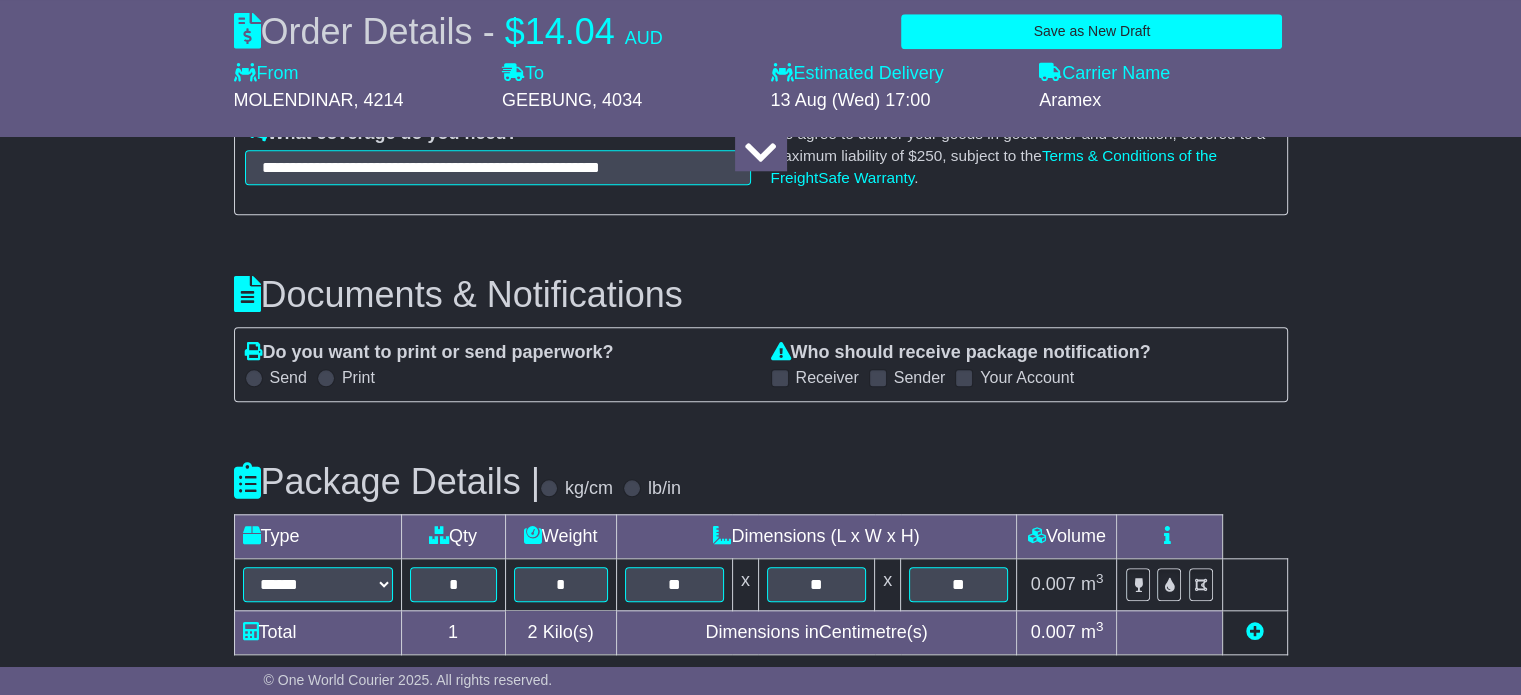scroll, scrollTop: 1900, scrollLeft: 0, axis: vertical 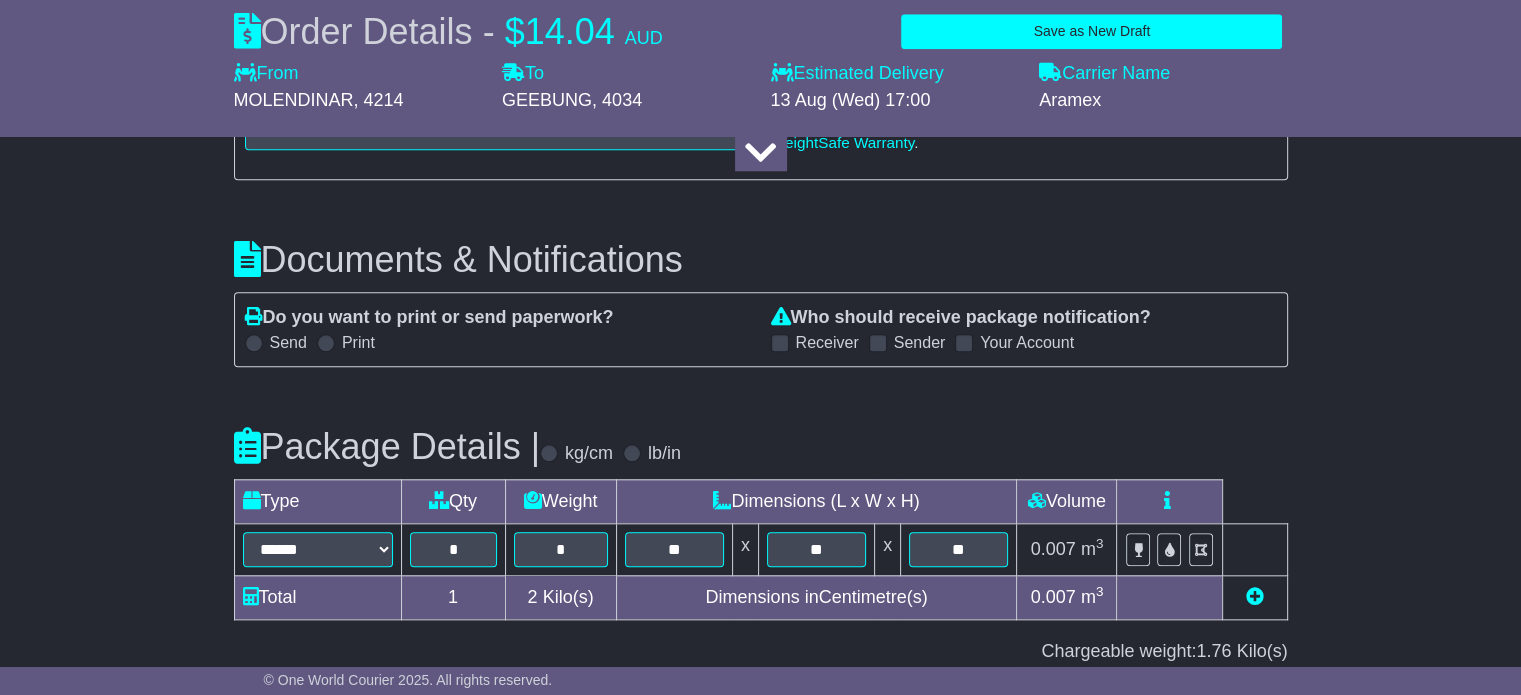 click at bounding box center [878, 343] 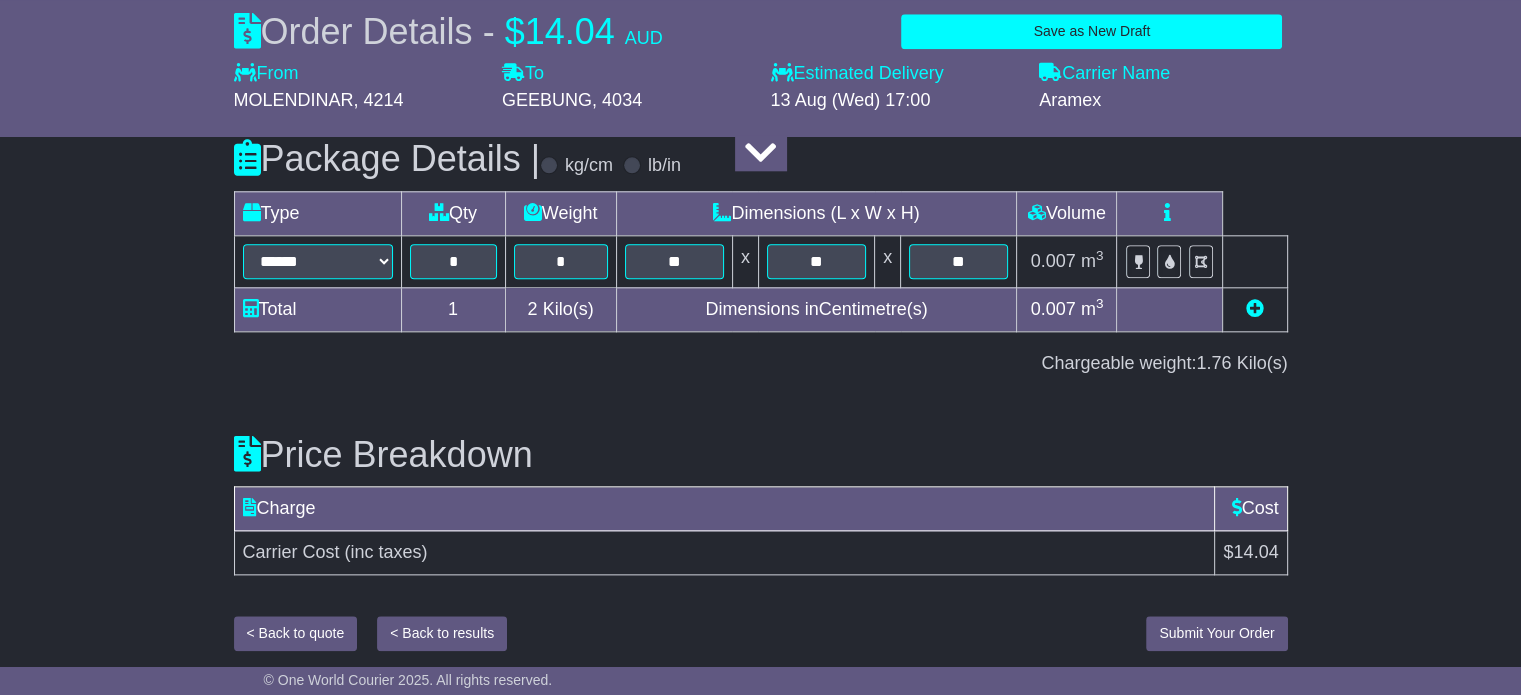 scroll, scrollTop: 2190, scrollLeft: 0, axis: vertical 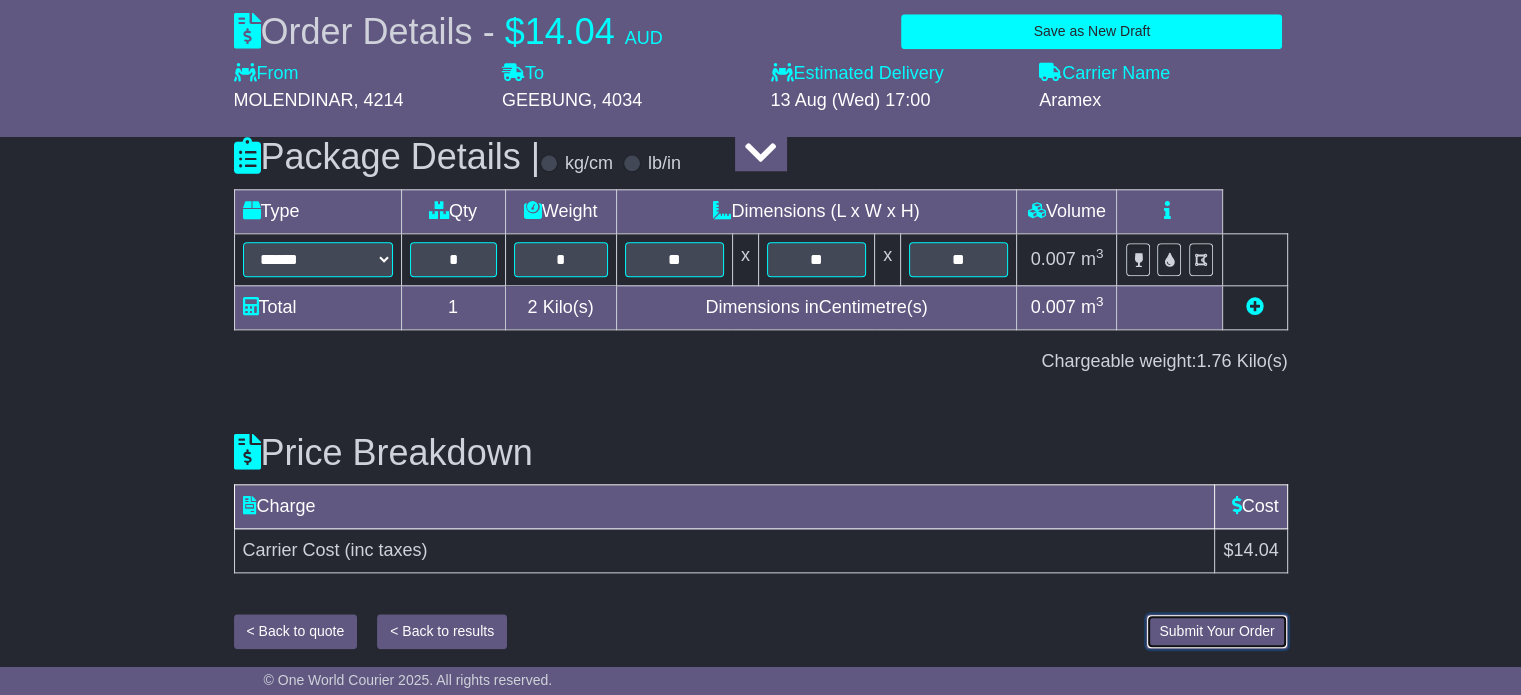 click on "Submit Your Order" at bounding box center [1216, 631] 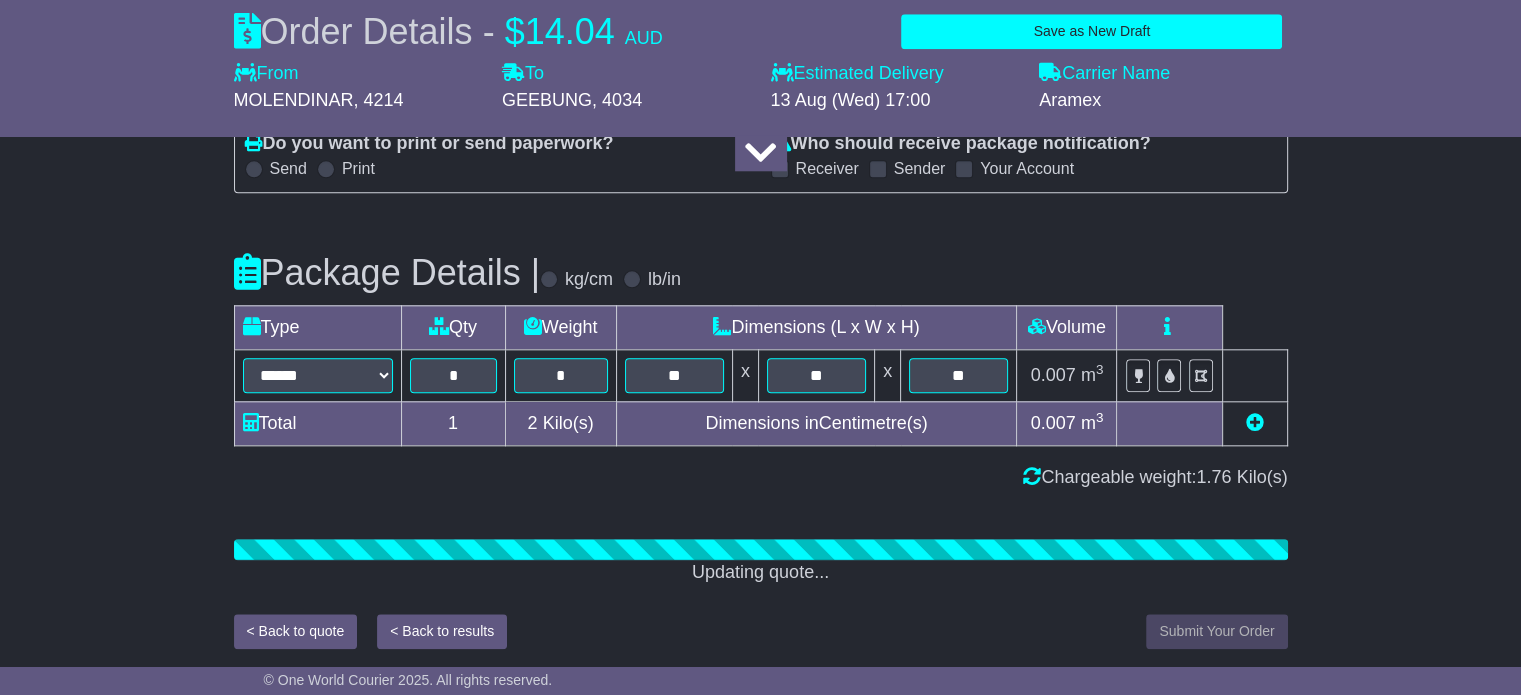 scroll, scrollTop: 2190, scrollLeft: 0, axis: vertical 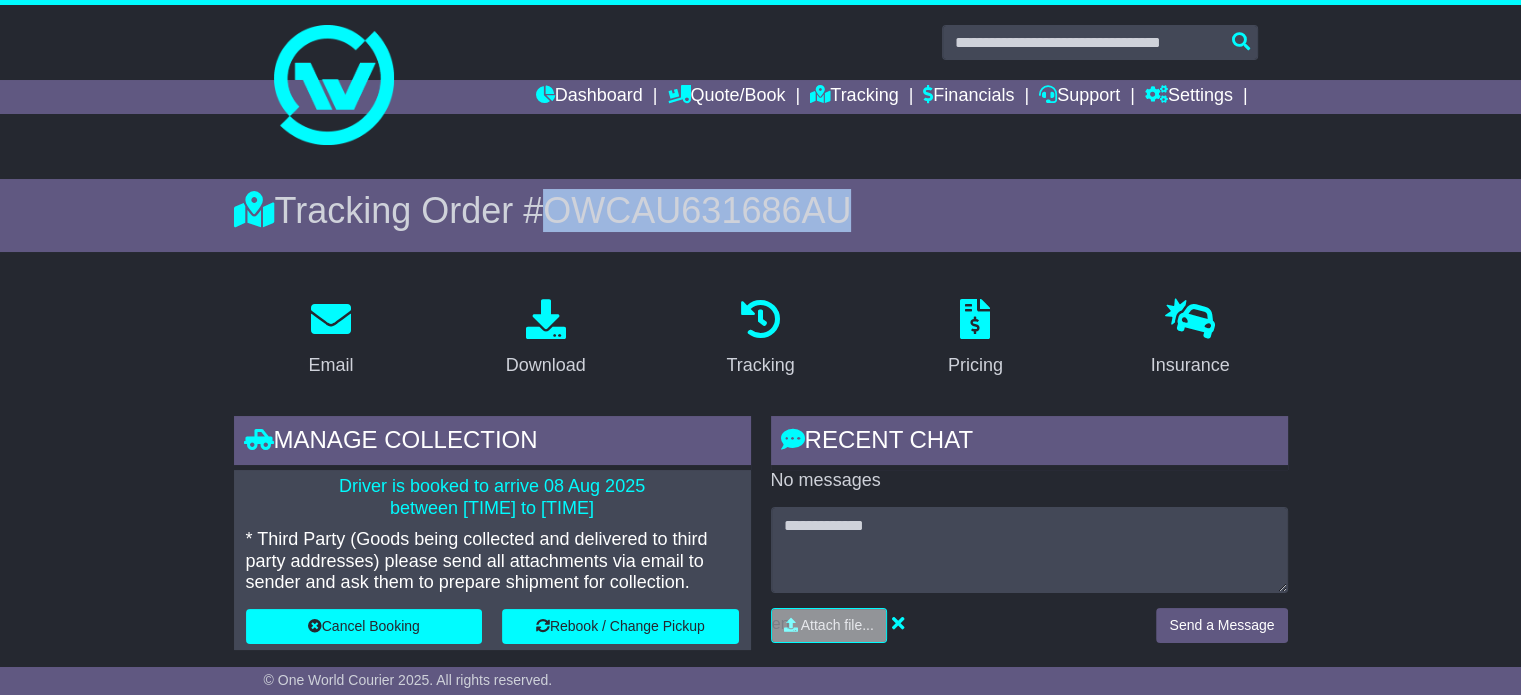 drag, startPoint x: 856, startPoint y: 207, endPoint x: 561, endPoint y: 208, distance: 295.0017 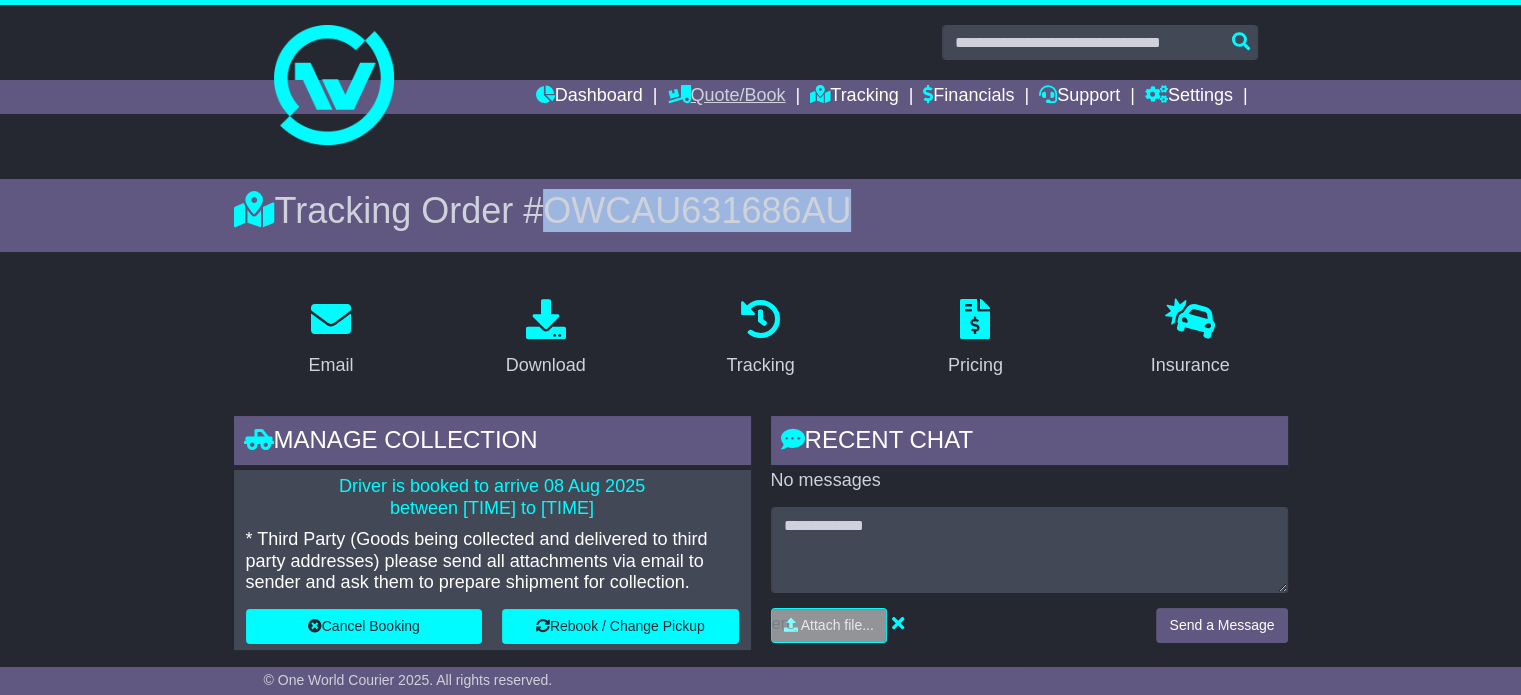 click on "Quote/Book" at bounding box center (726, 97) 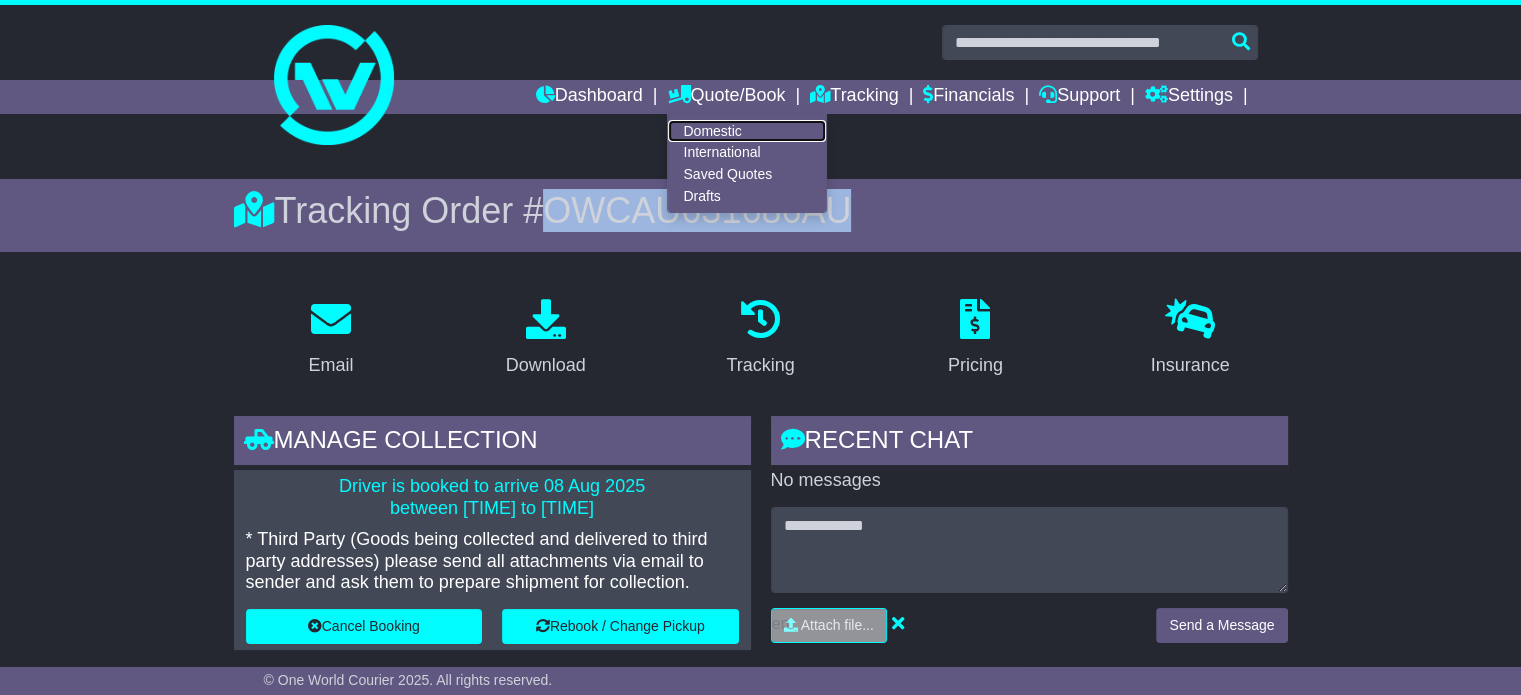 click on "Domestic" at bounding box center [747, 131] 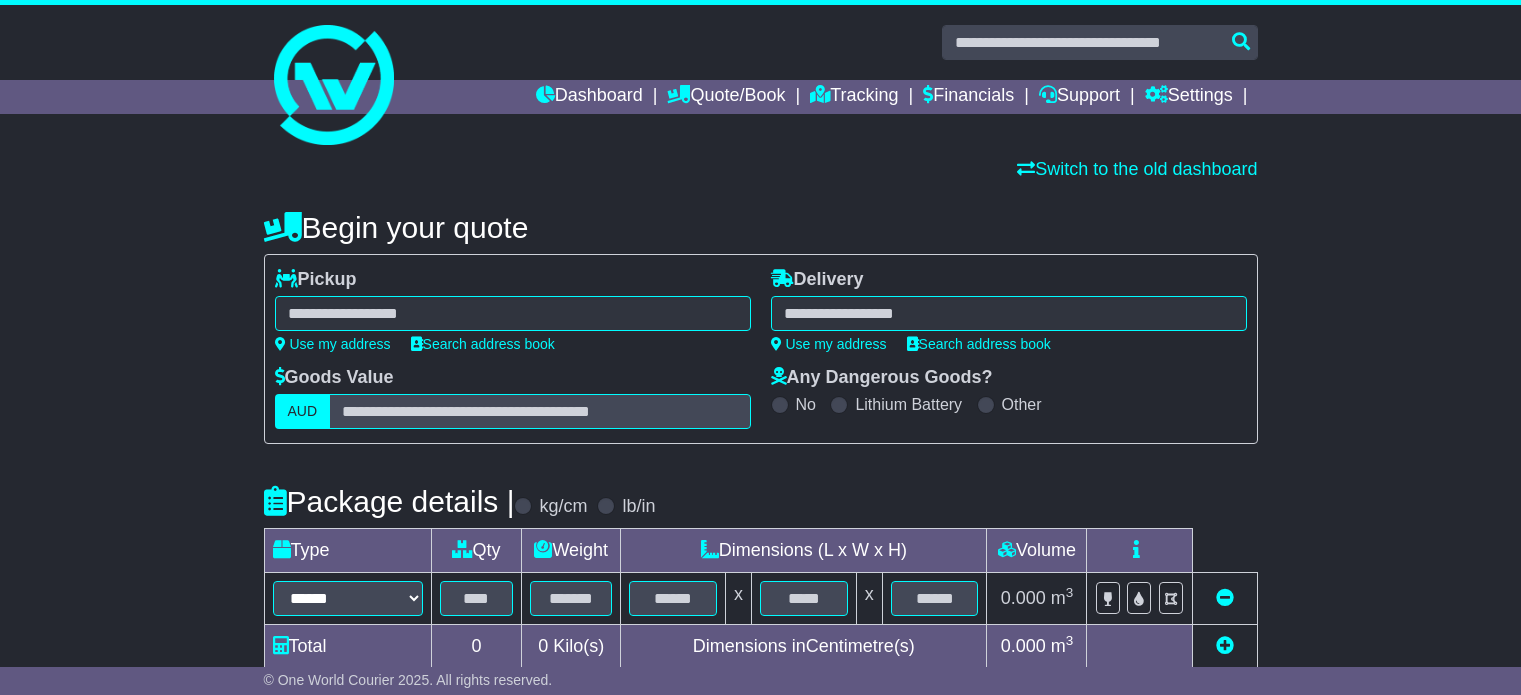 scroll, scrollTop: 0, scrollLeft: 0, axis: both 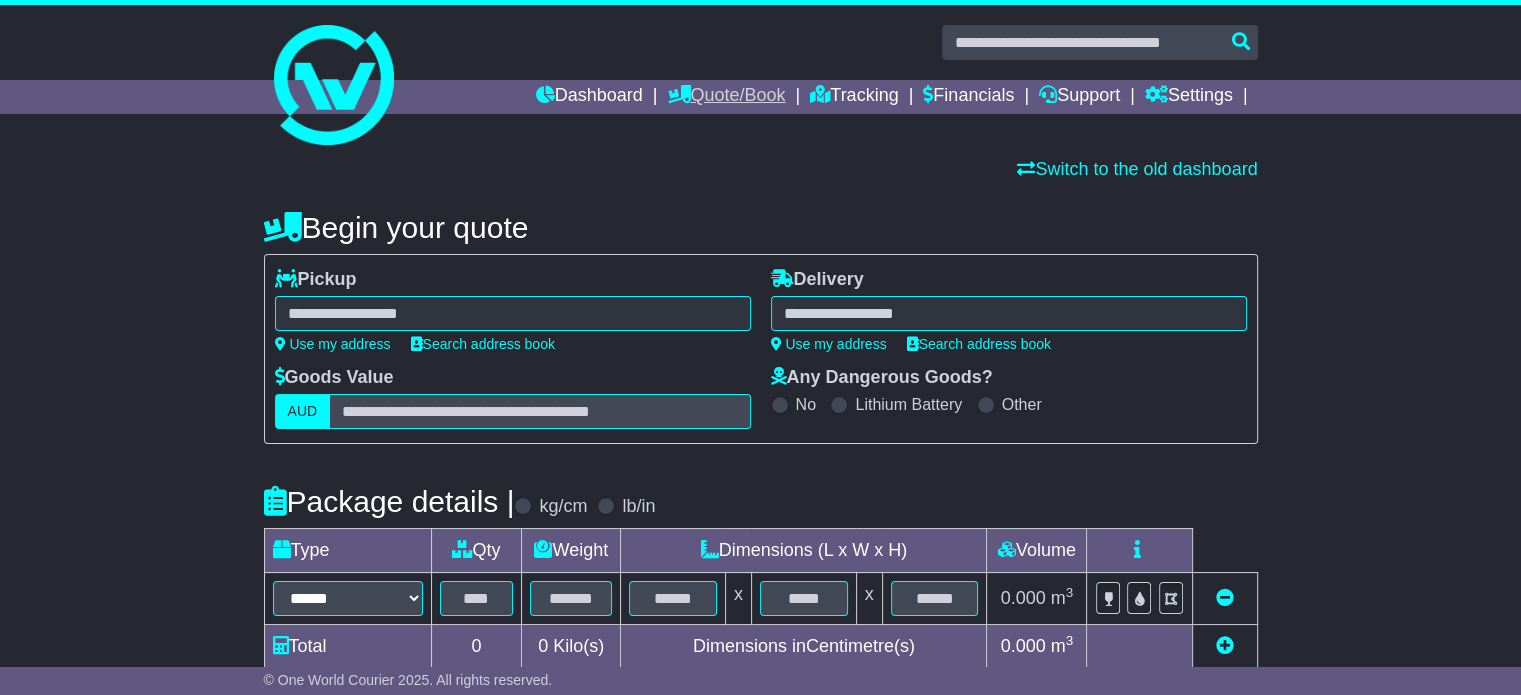 click on "Quote/Book" at bounding box center (726, 97) 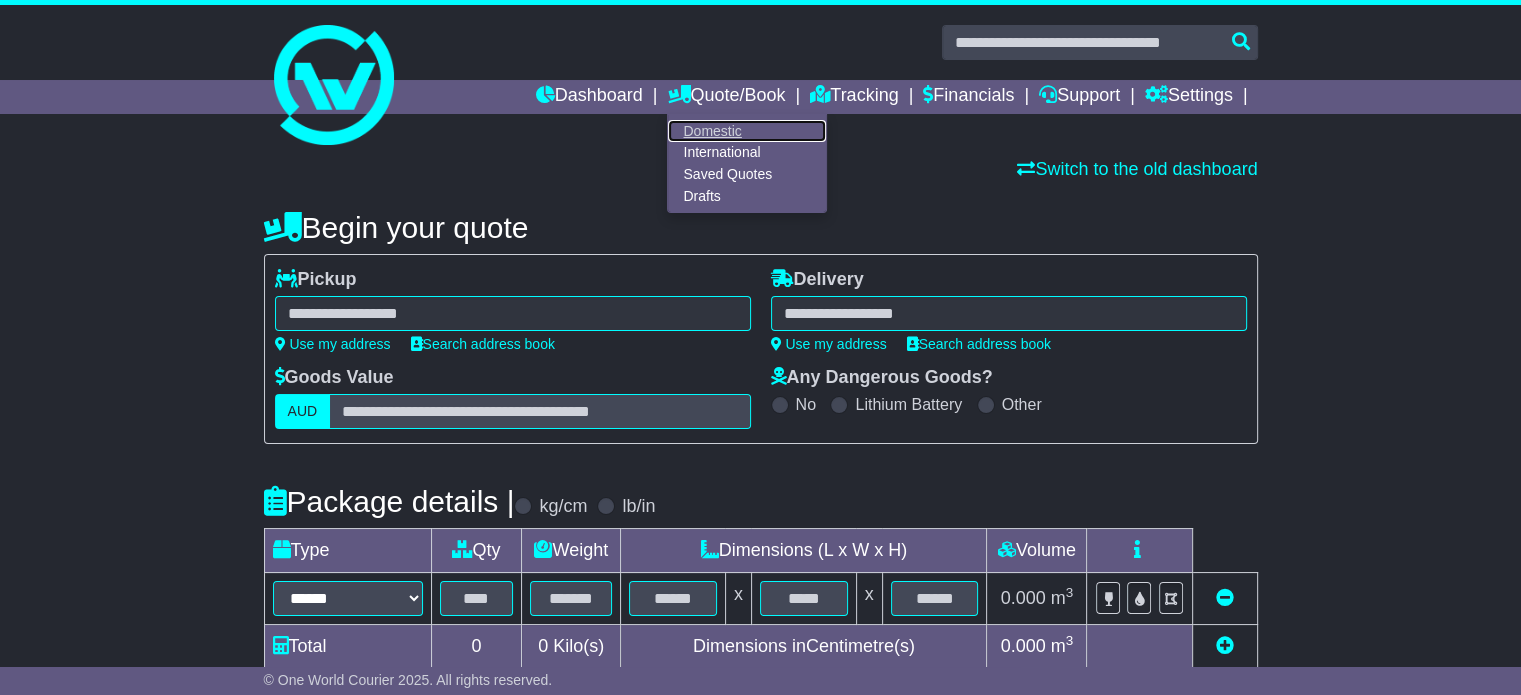 click on "Domestic" at bounding box center [747, 131] 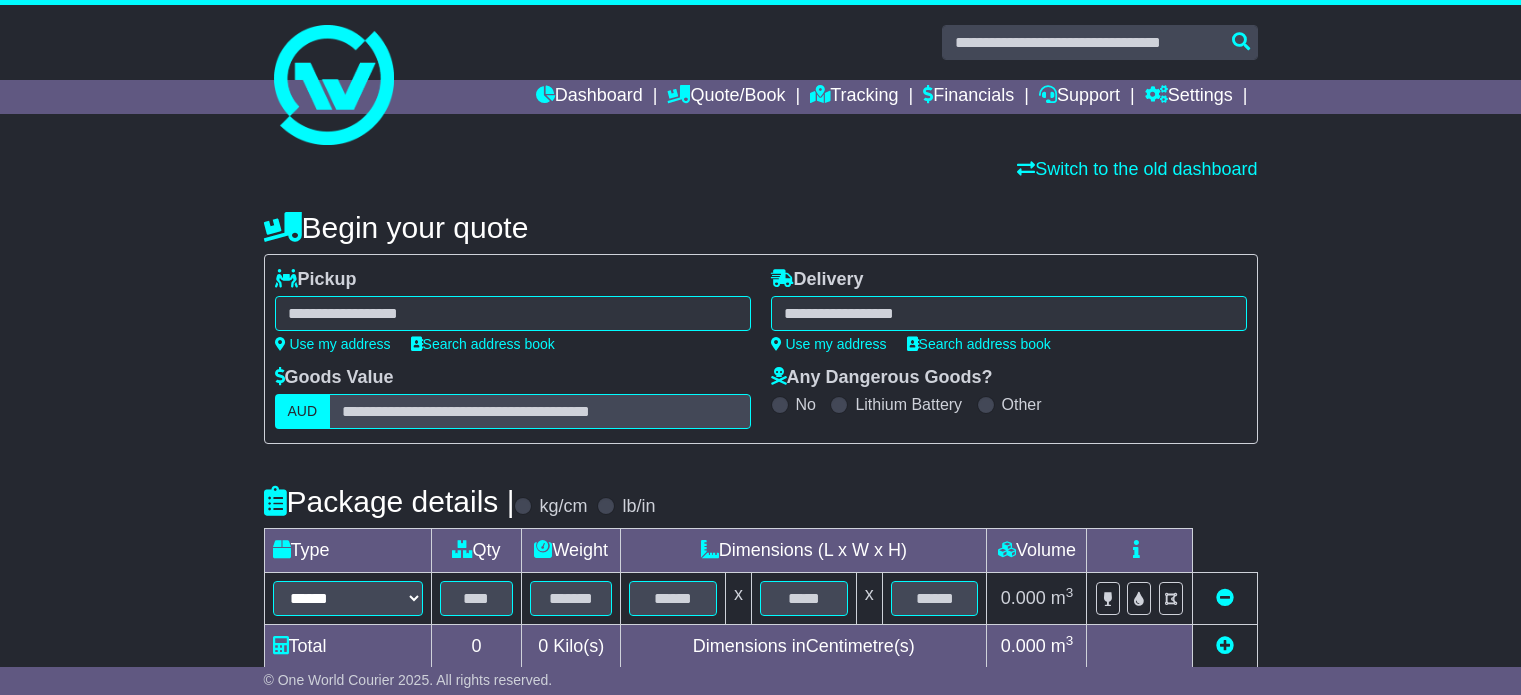 scroll, scrollTop: 0, scrollLeft: 0, axis: both 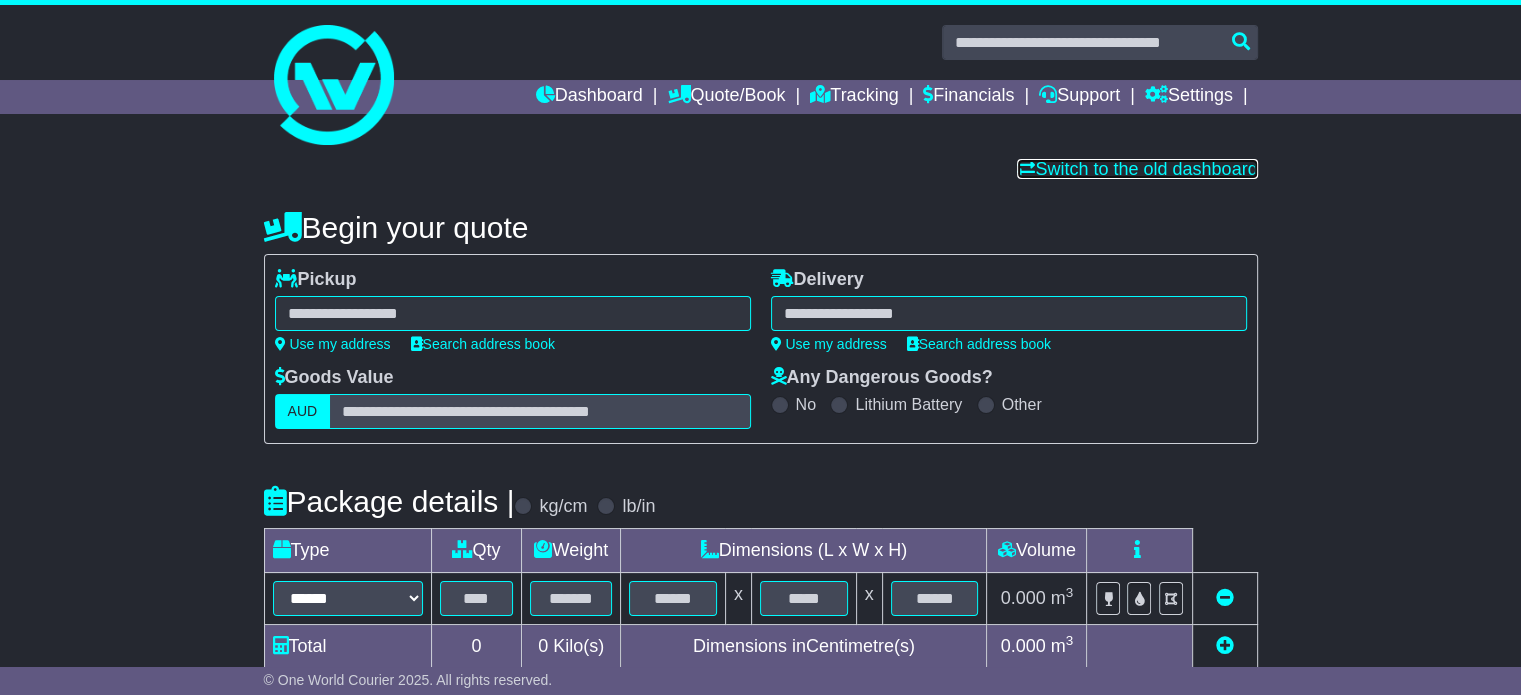 click on "Switch to the old dashboard" at bounding box center [1137, 169] 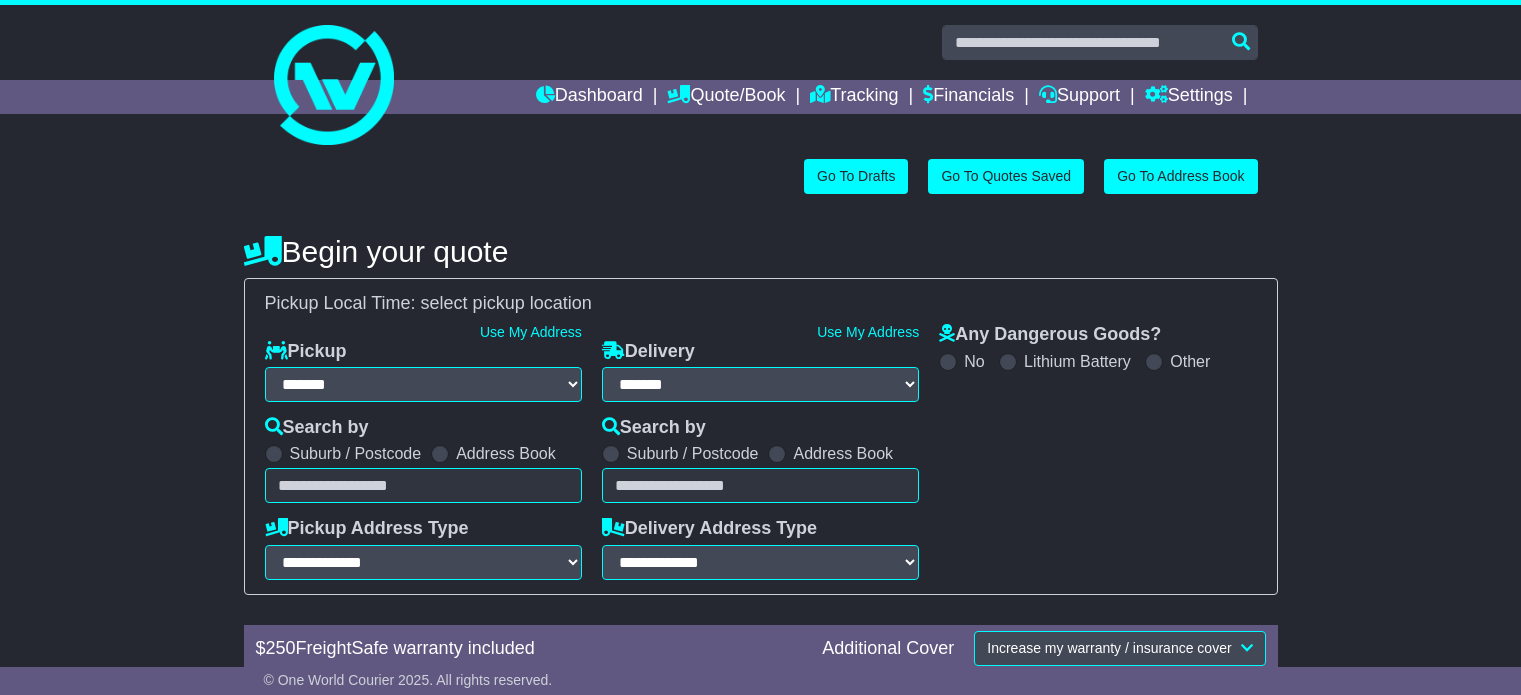 select on "**" 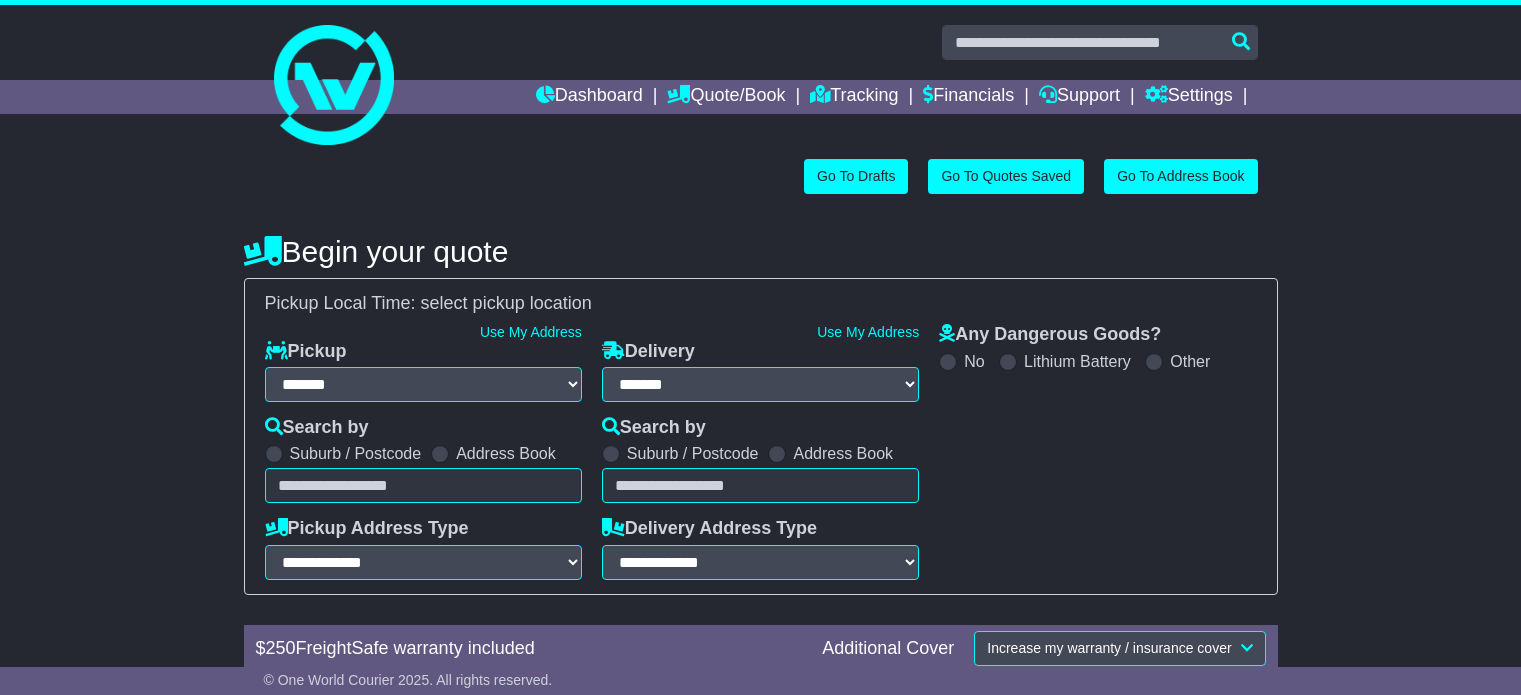 scroll, scrollTop: 0, scrollLeft: 0, axis: both 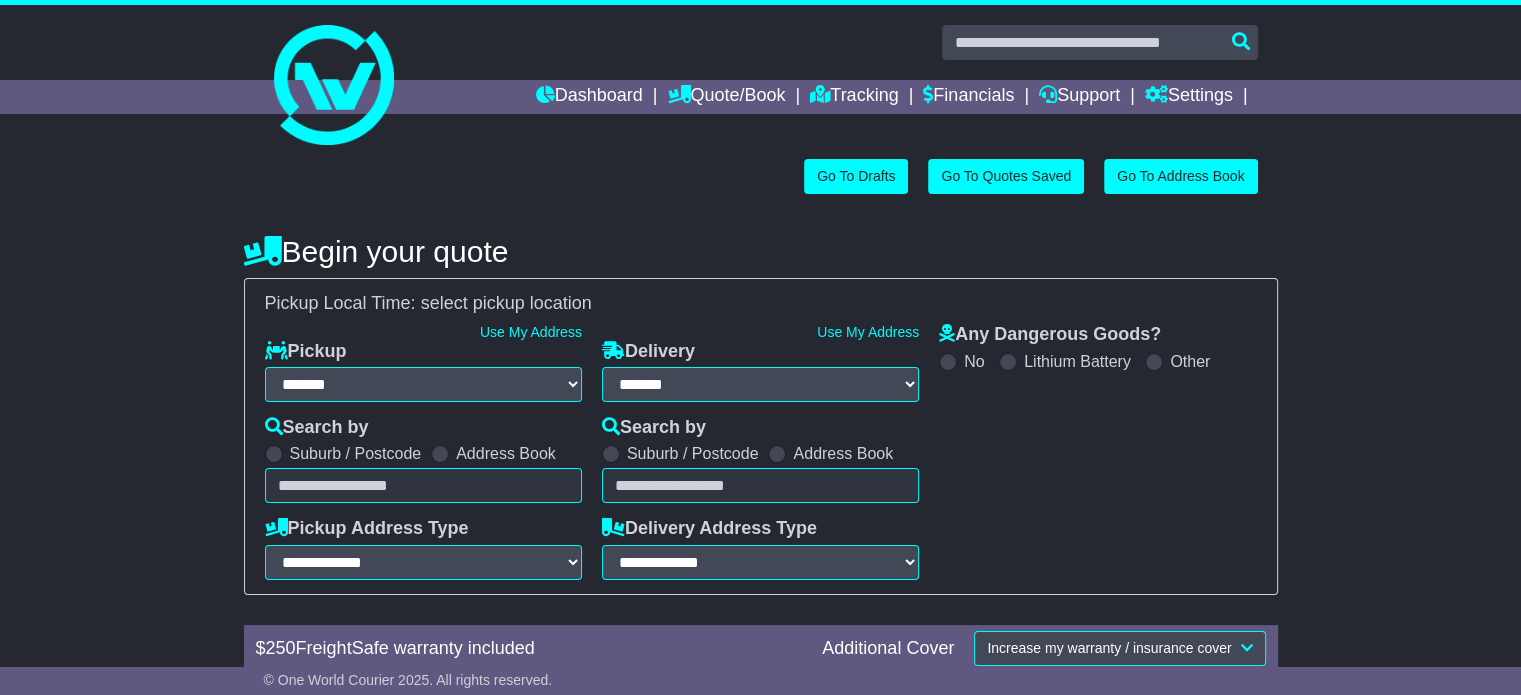 click at bounding box center [440, 454] 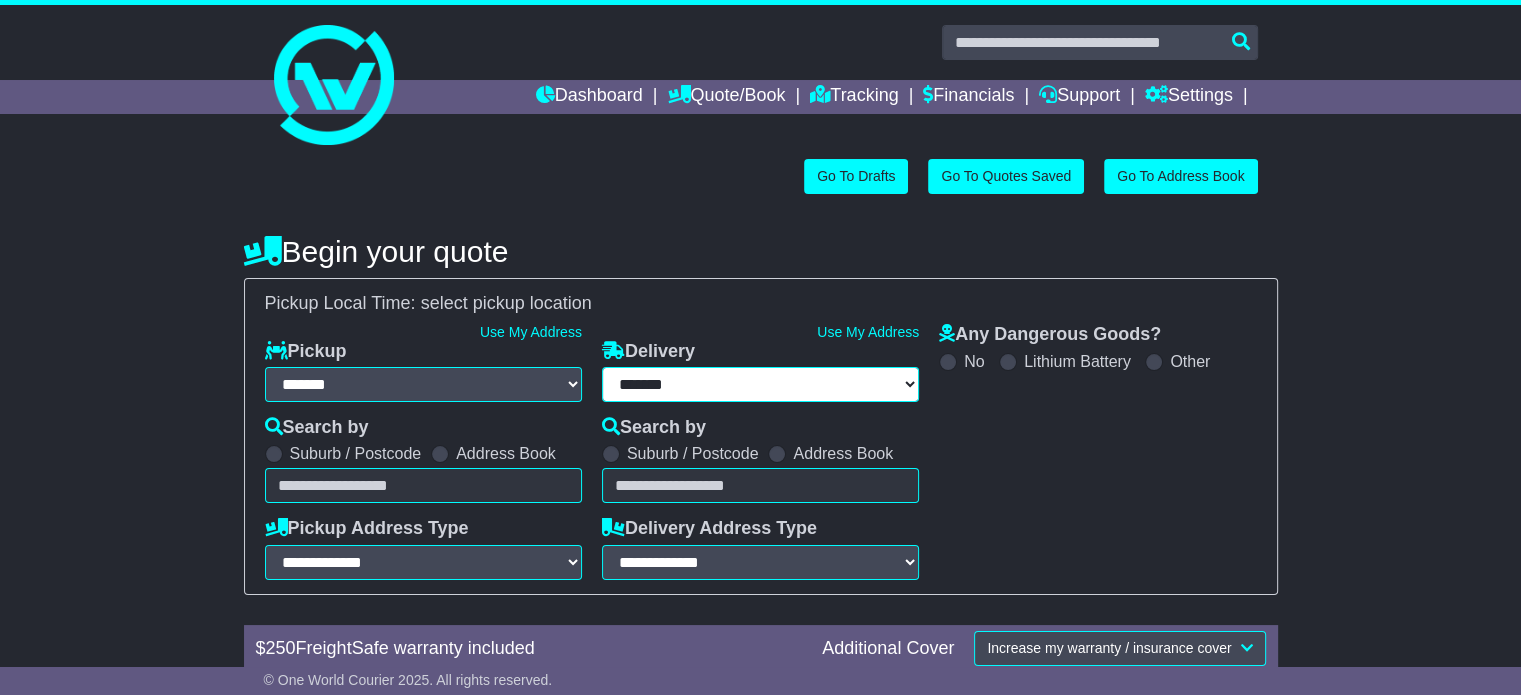 select 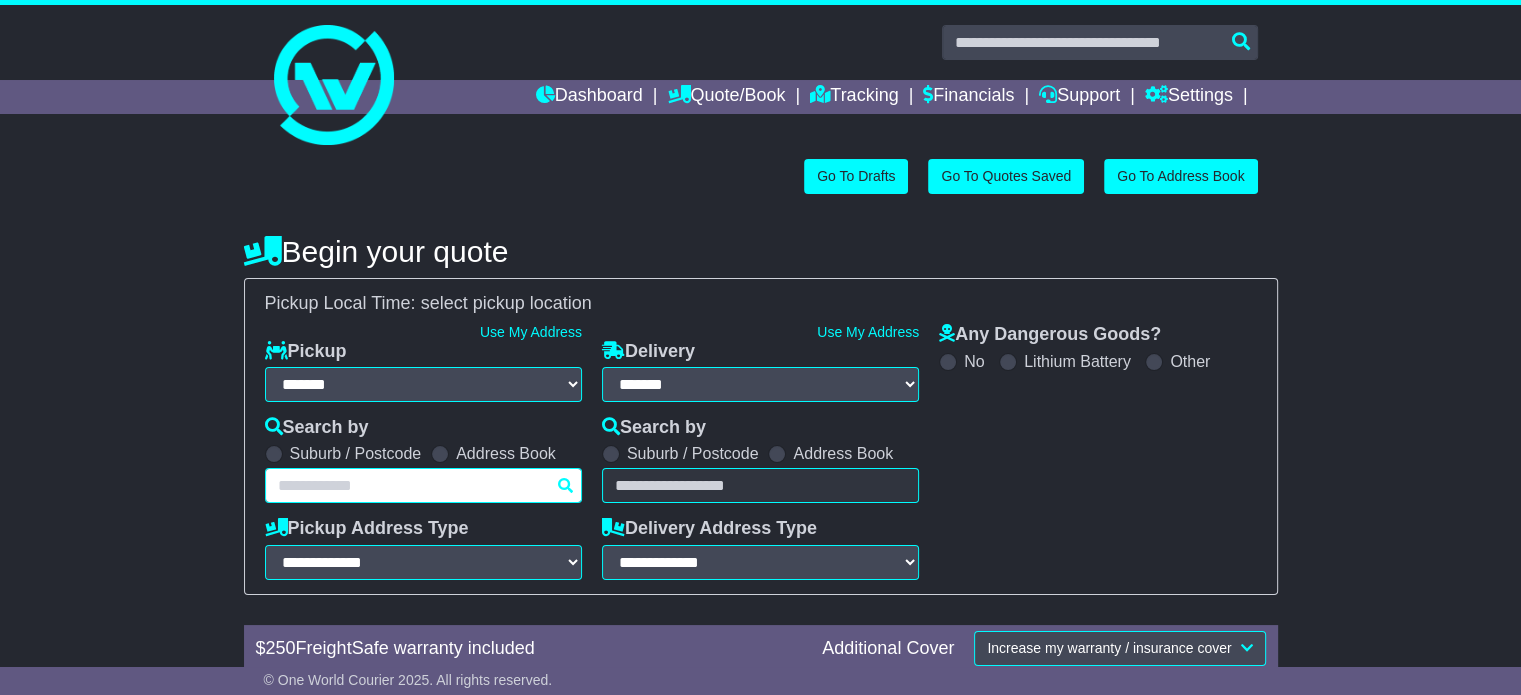 click on "Unknown City / Postcode Pair
×
You have entered     address.
Our database shows the postcode and suburb don't match. Please make sure location exists otherwise you might not receive all quotes available.
Maybe you meant to use some of the next:
Ok" at bounding box center [423, 485] 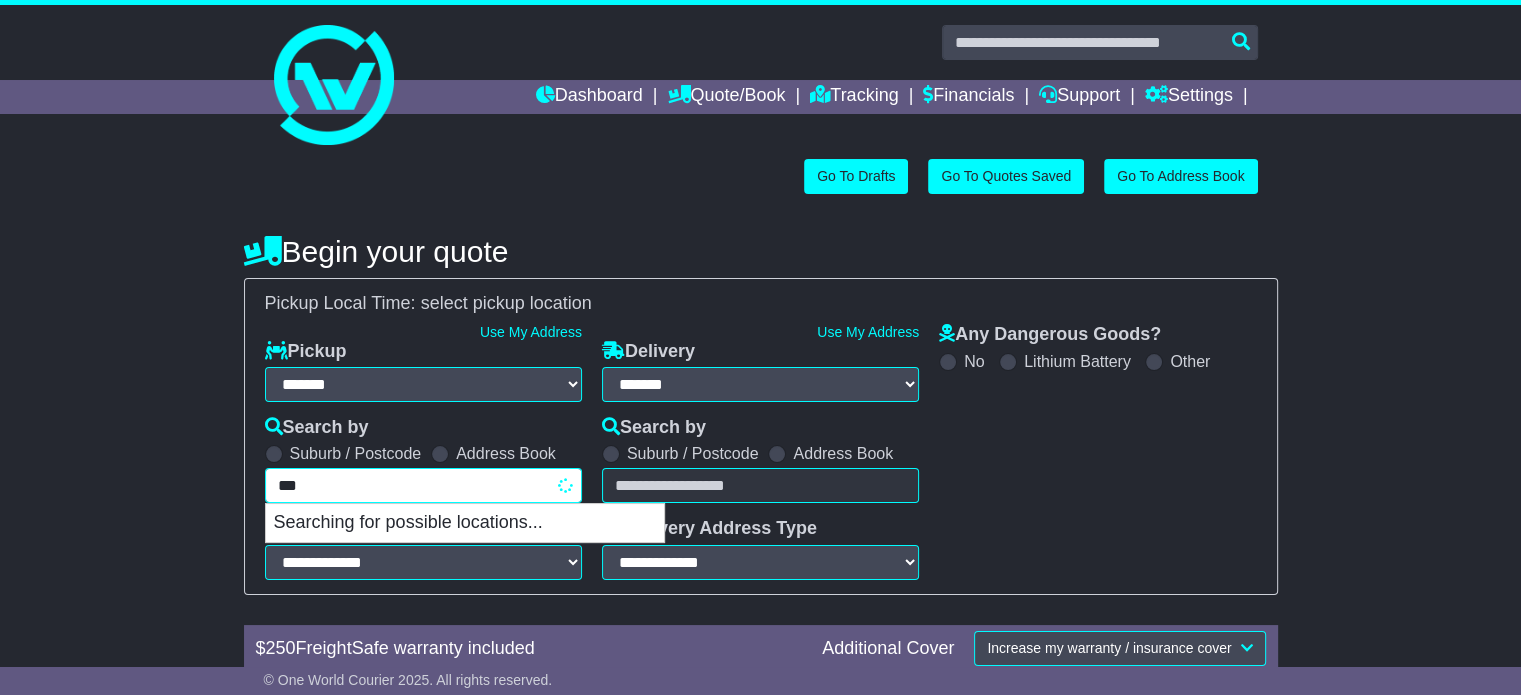 type on "****" 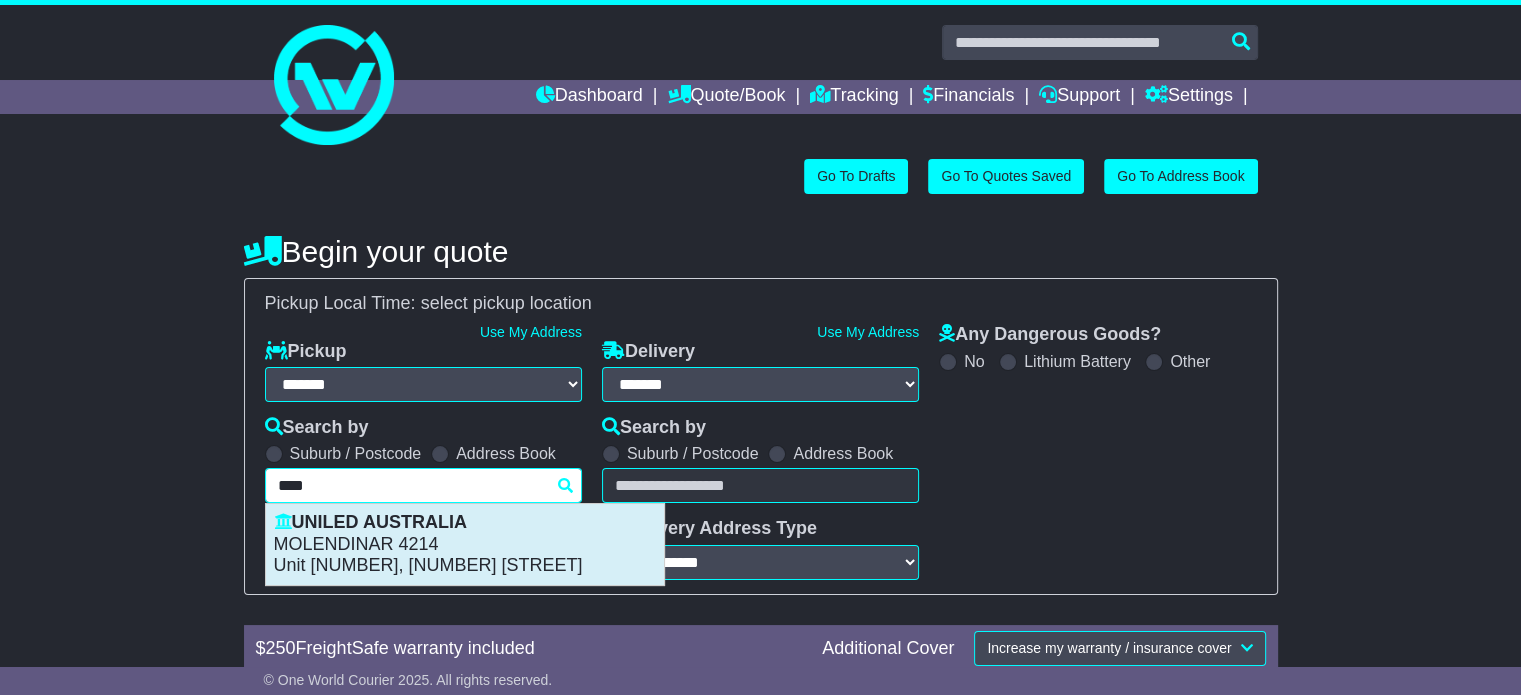 click on "MOLENDINAR 4214" at bounding box center [465, 545] 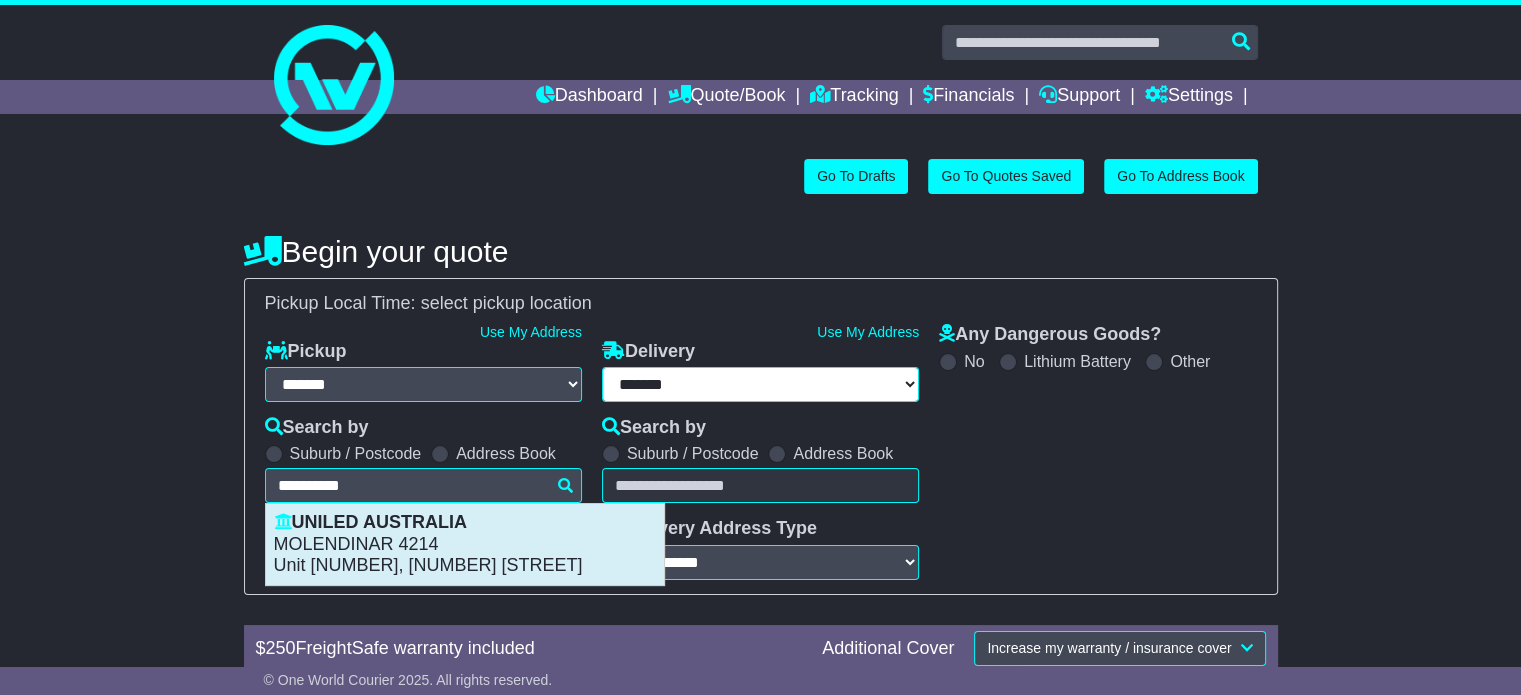 select on "**********" 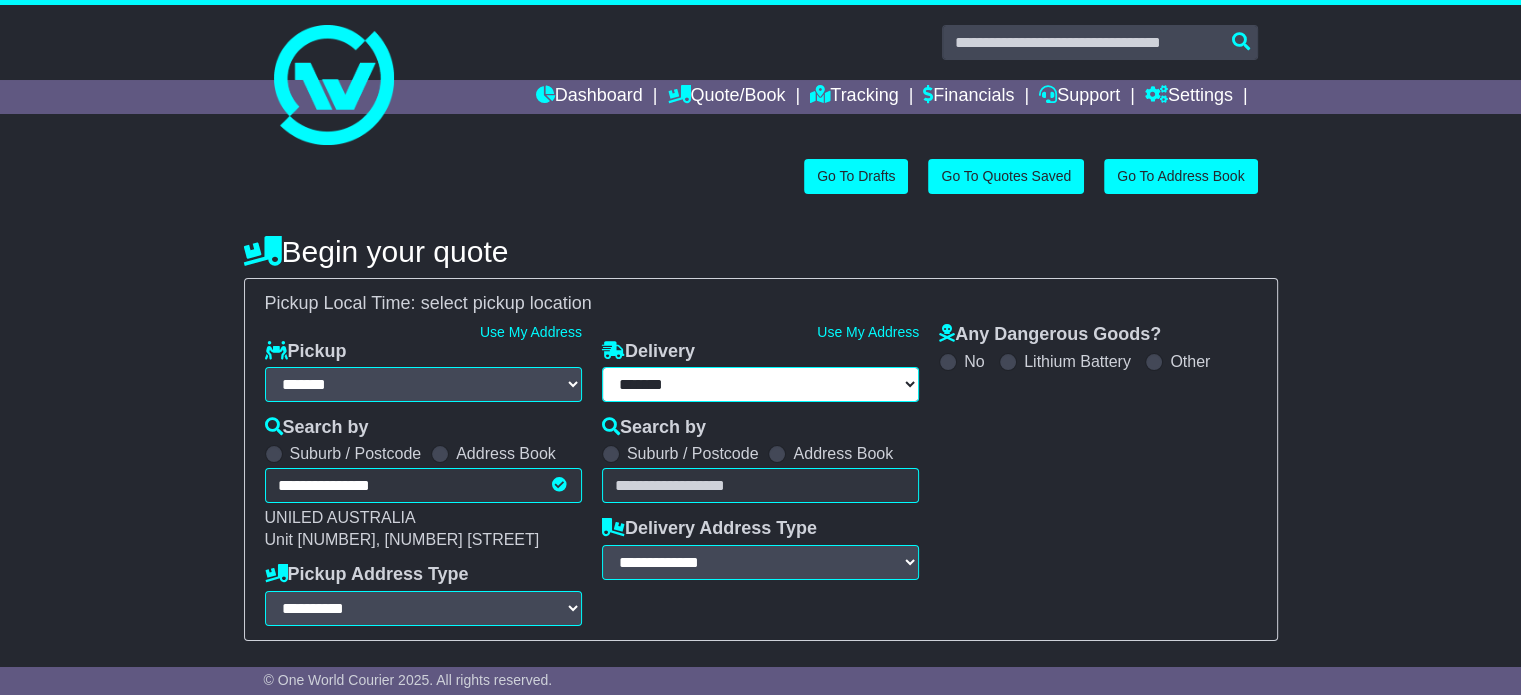 type on "**********" 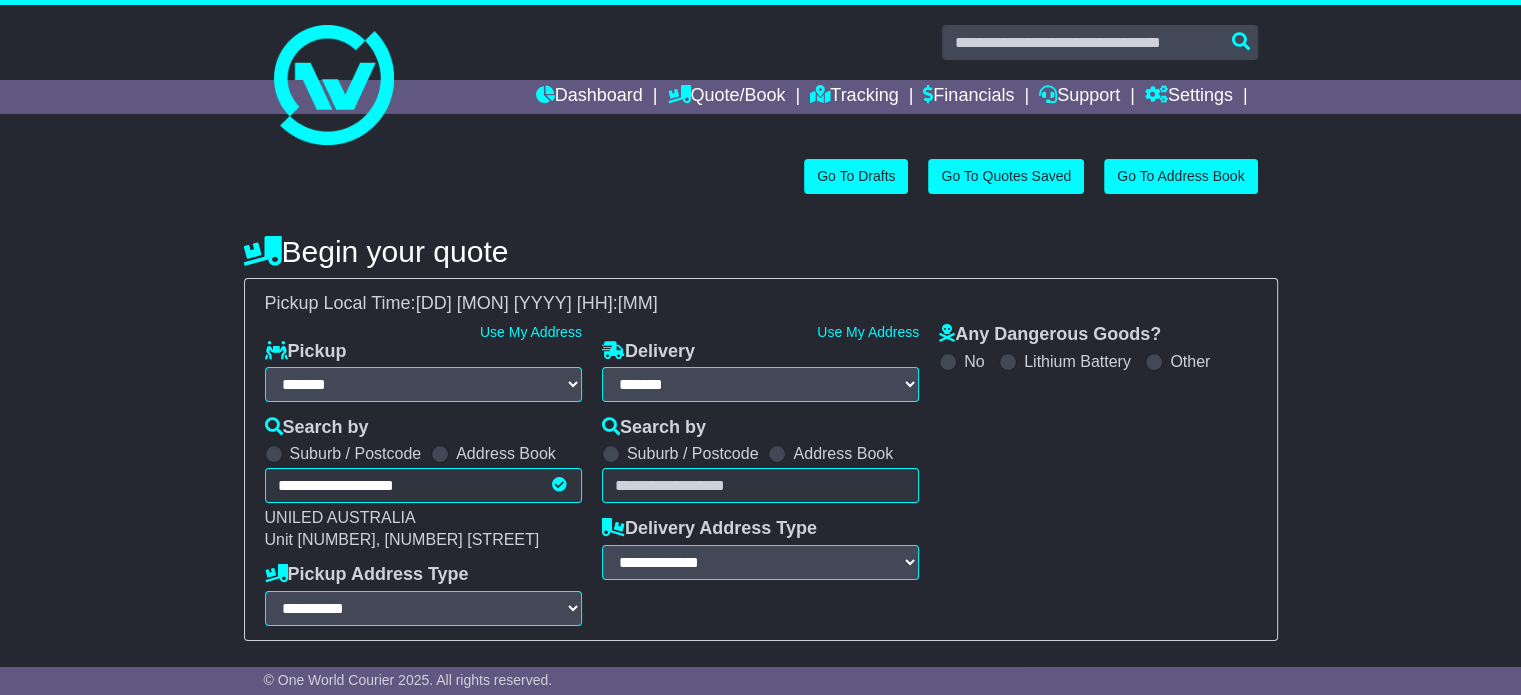 click at bounding box center [777, 454] 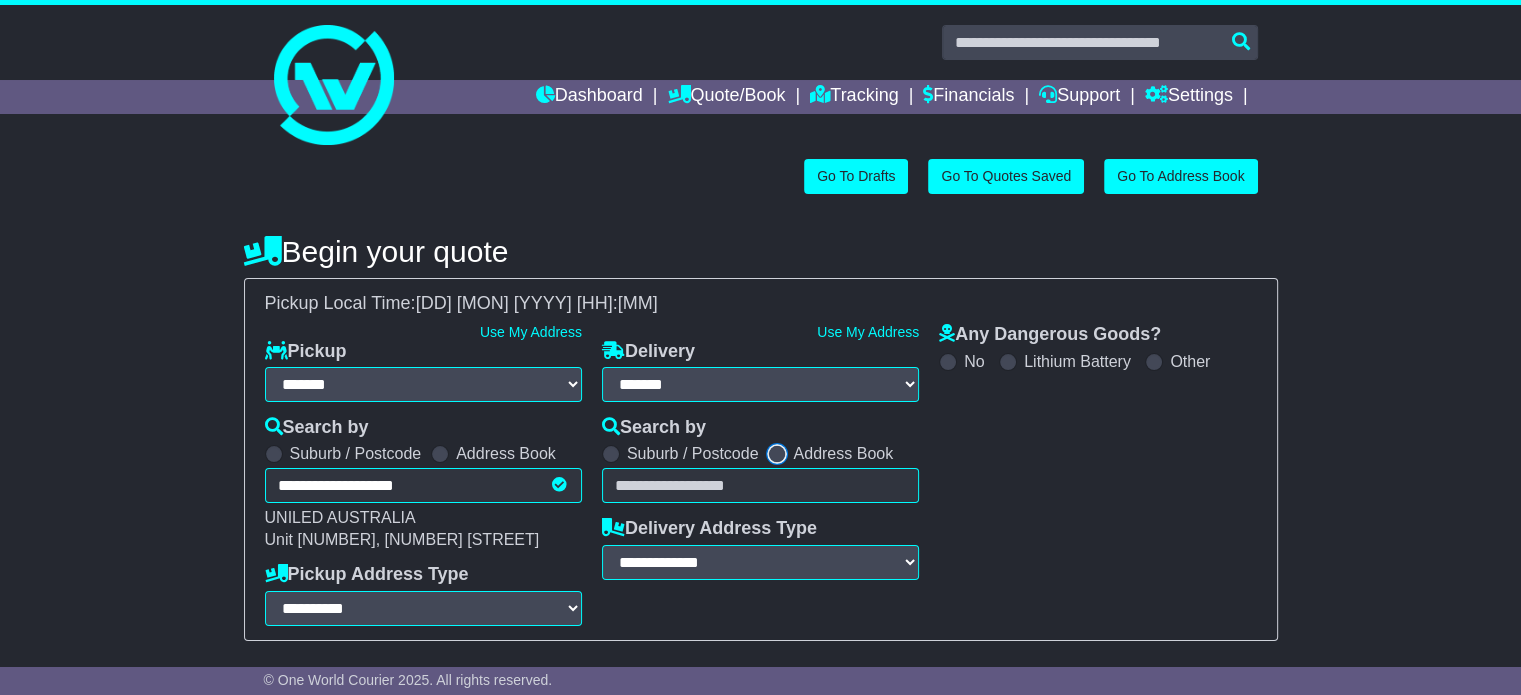 select 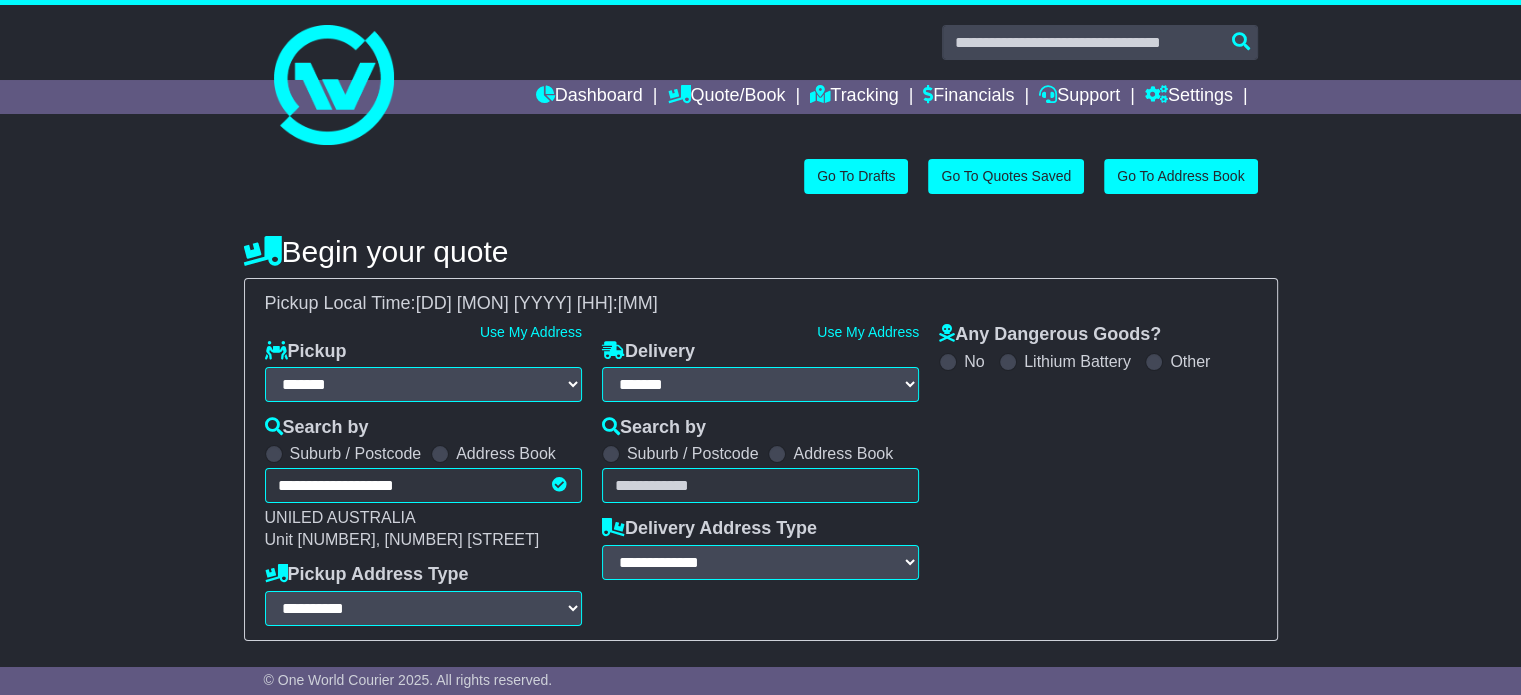 click on "Unknown City / Postcode Pair
×
You have entered     address.
Our database shows the postcode and suburb don't match. Please make sure location exists otherwise you might not receive all quotes available.
Maybe you meant to use some of the next:
Ok" at bounding box center [760, 485] 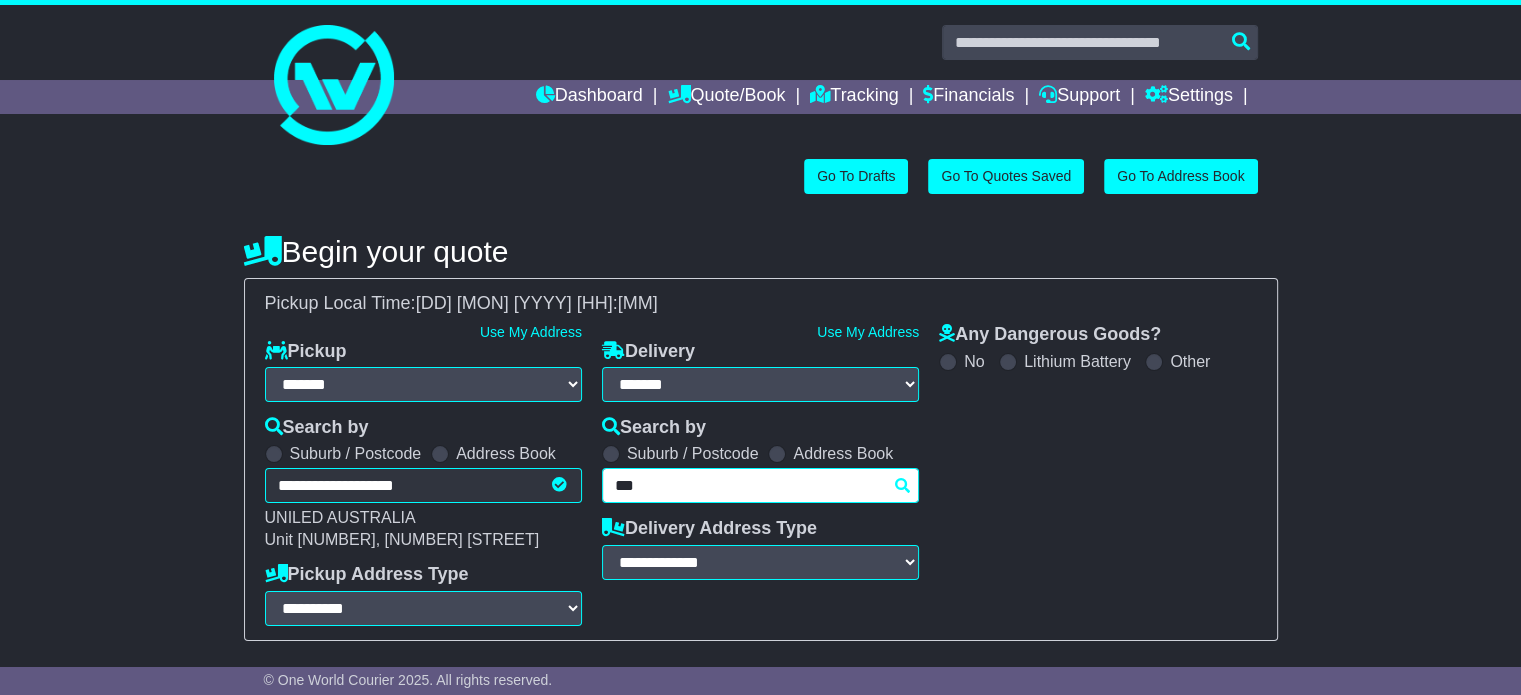 type on "****" 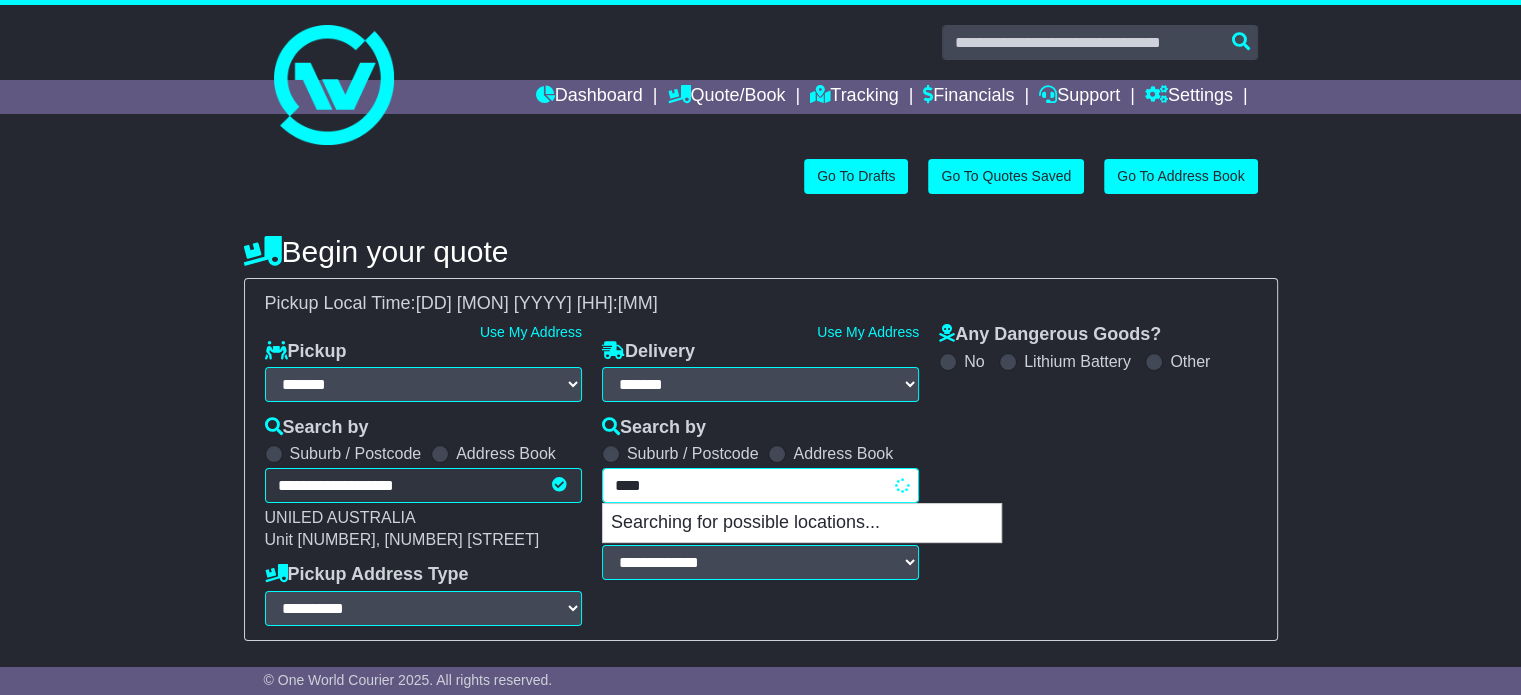 type on "**********" 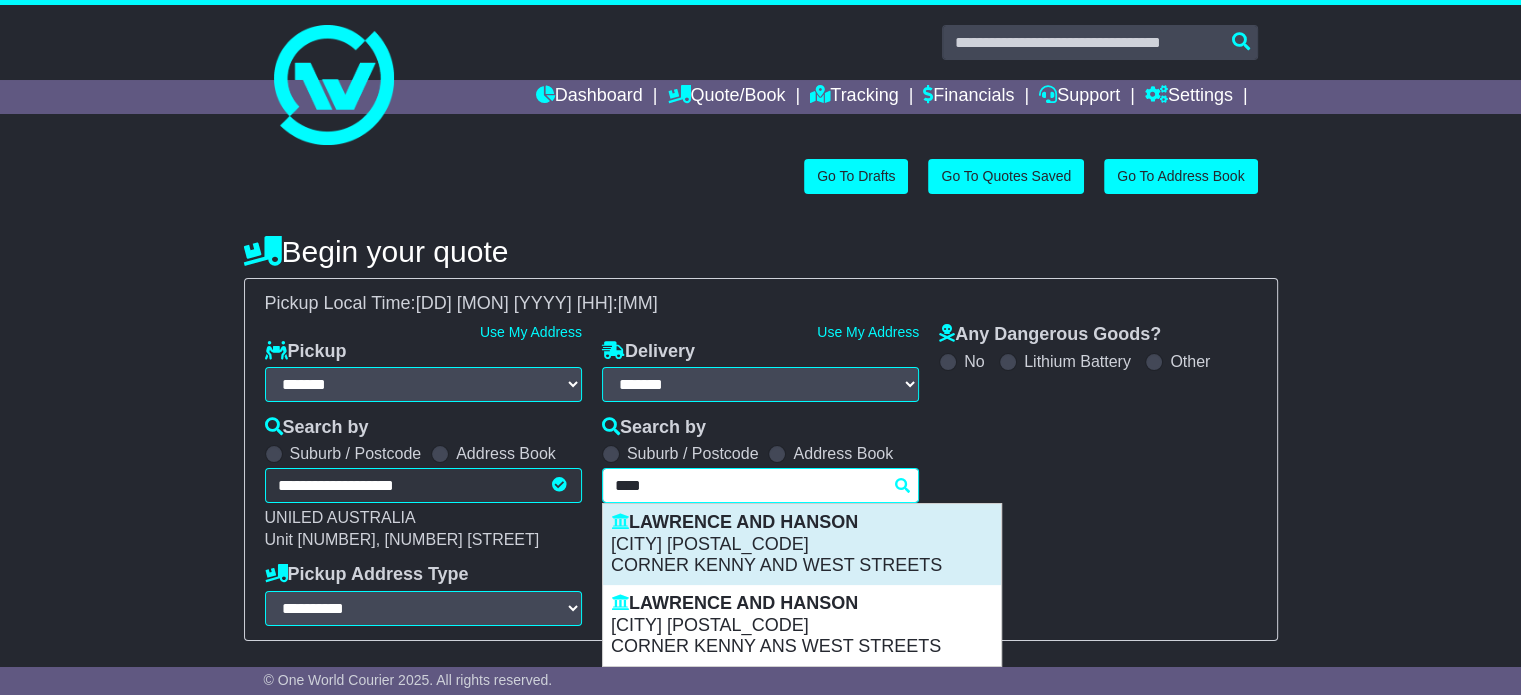 click on "[CITY] [POSTAL_CODE]" at bounding box center (802, 545) 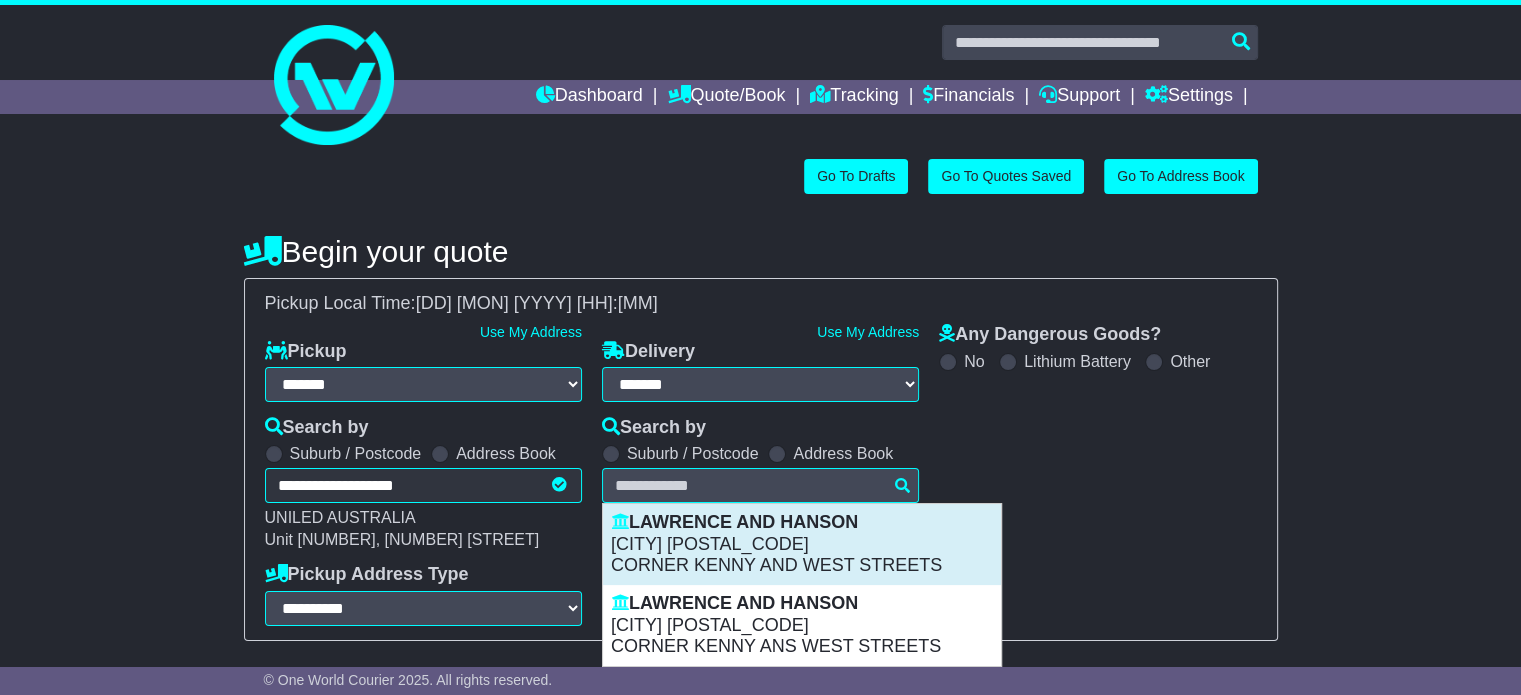 type on "**********" 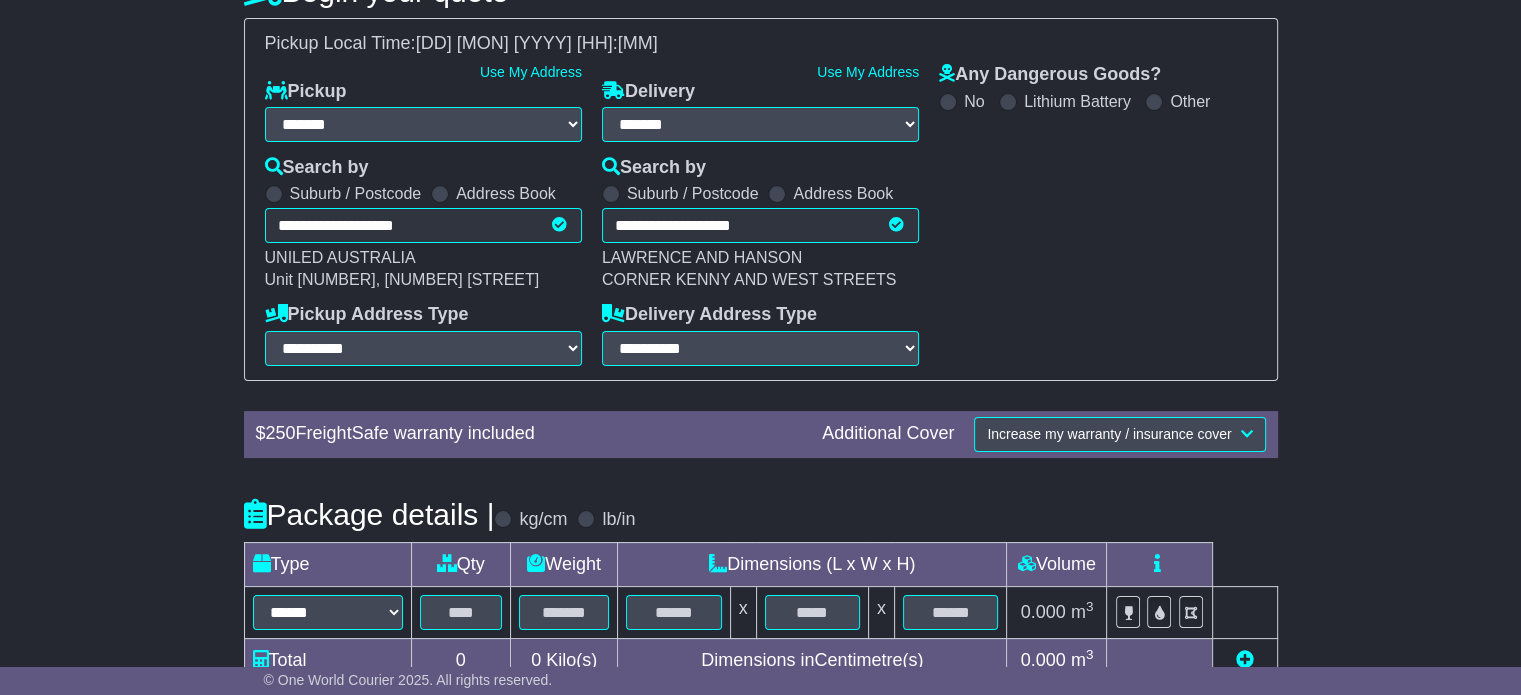 scroll, scrollTop: 360, scrollLeft: 0, axis: vertical 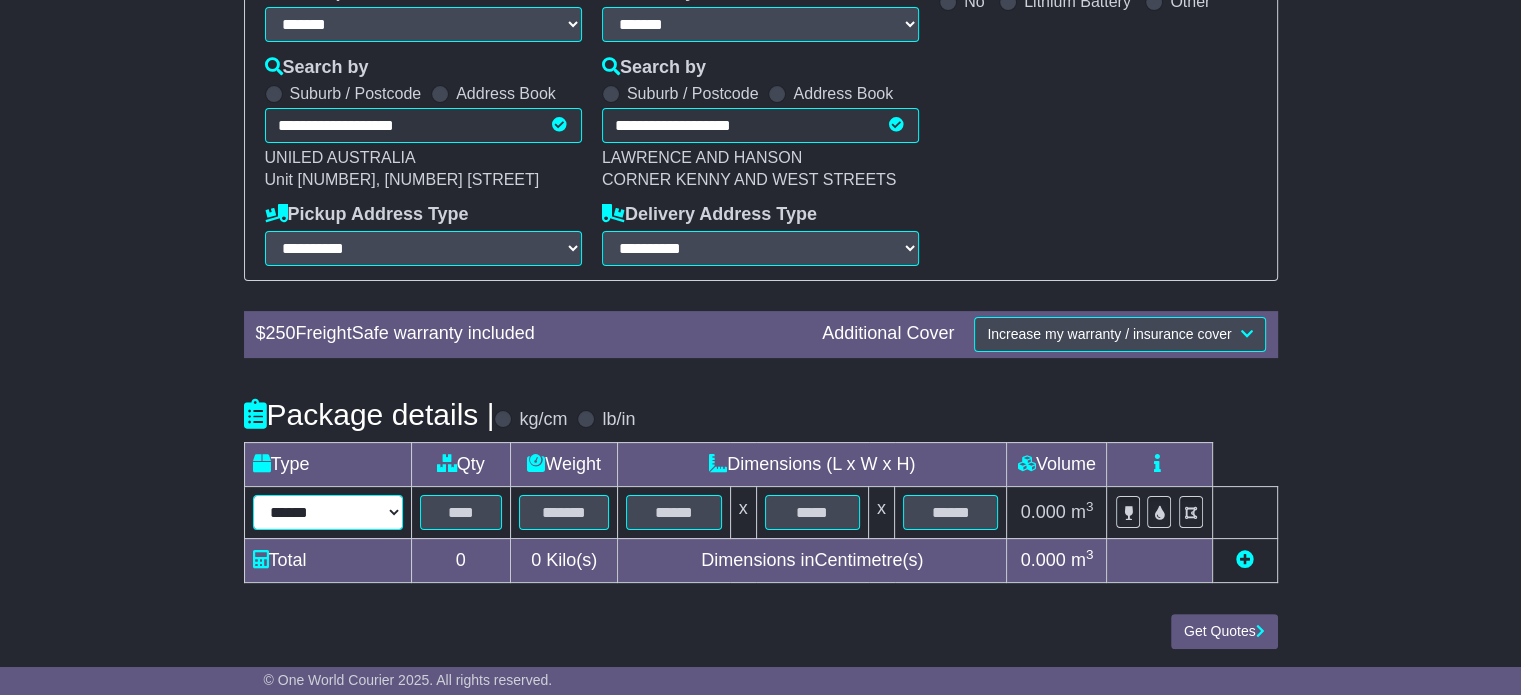 click on "****** ****** *** ******** ***** **** **** ****** *** *******" at bounding box center (328, 512) 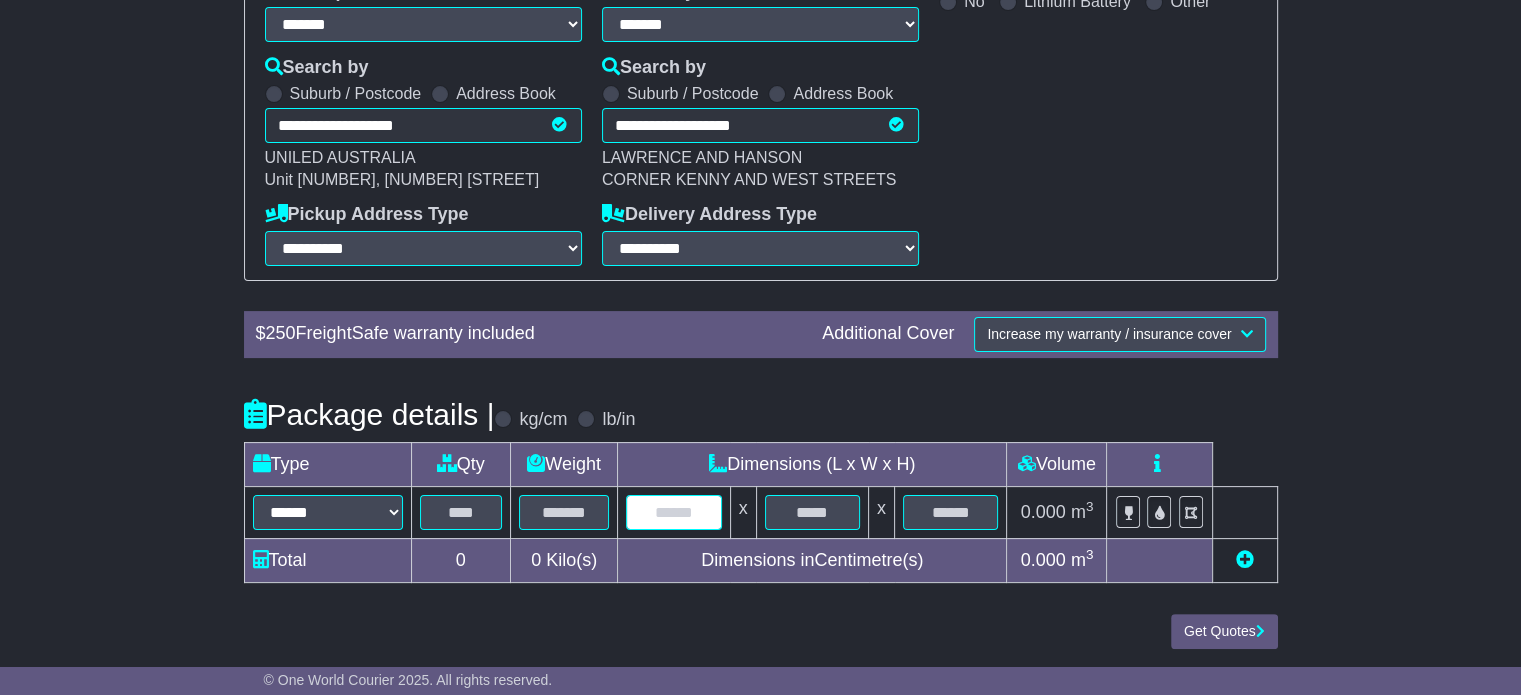 click at bounding box center (673, 512) 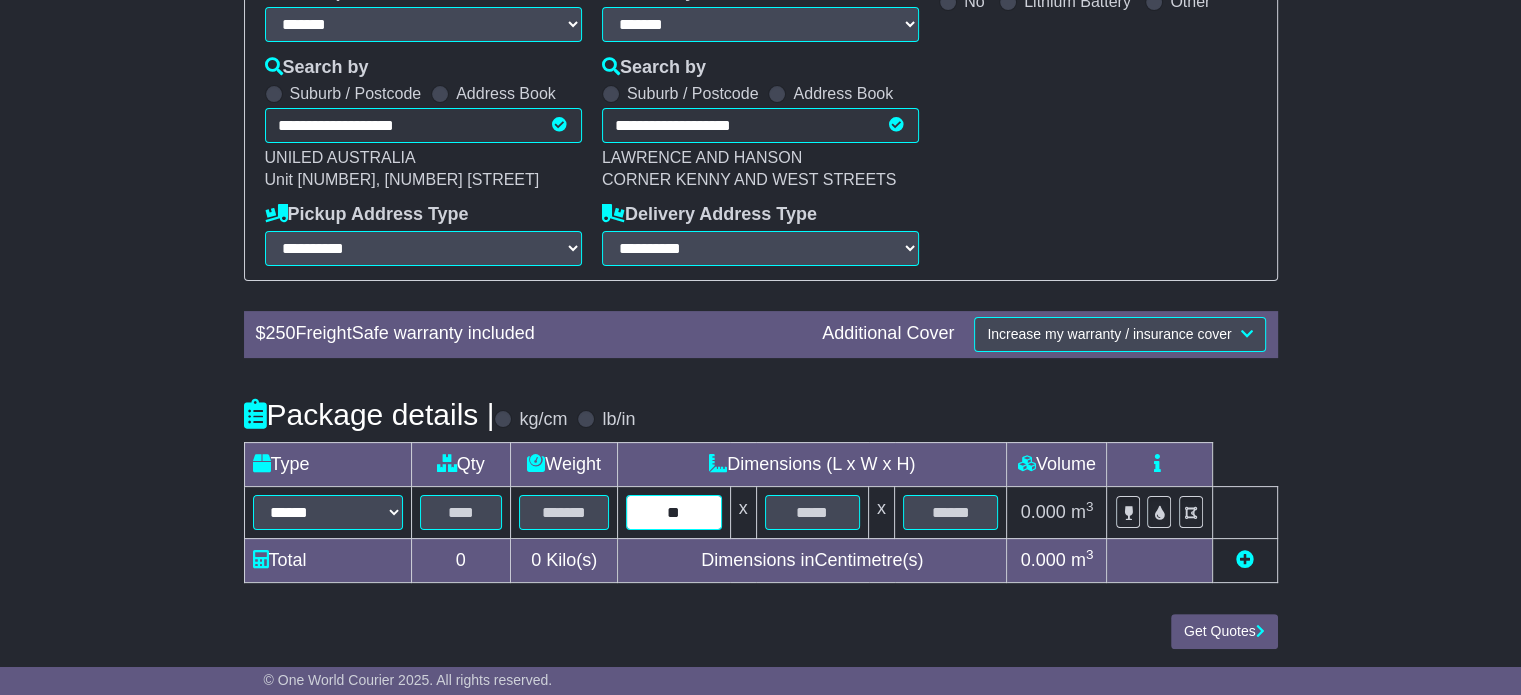 type on "**" 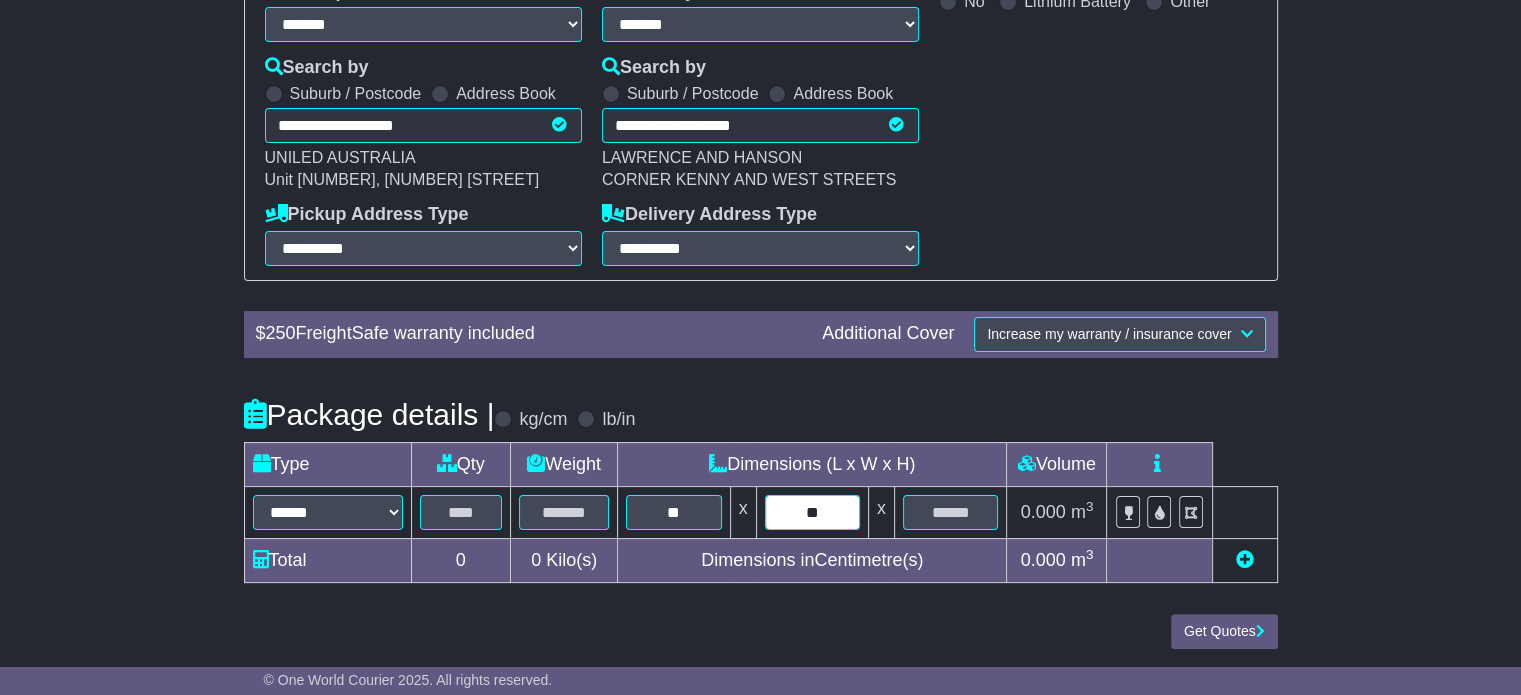 type on "**" 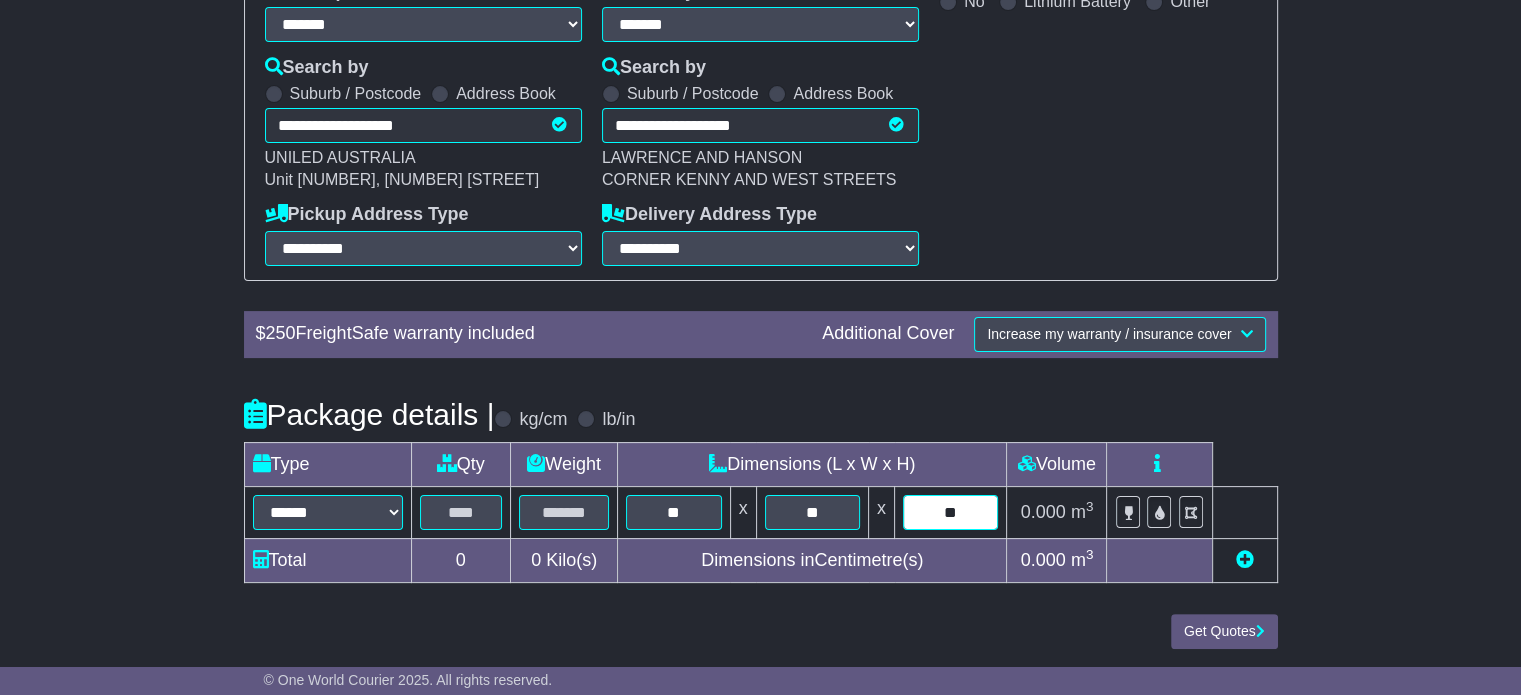 type on "**" 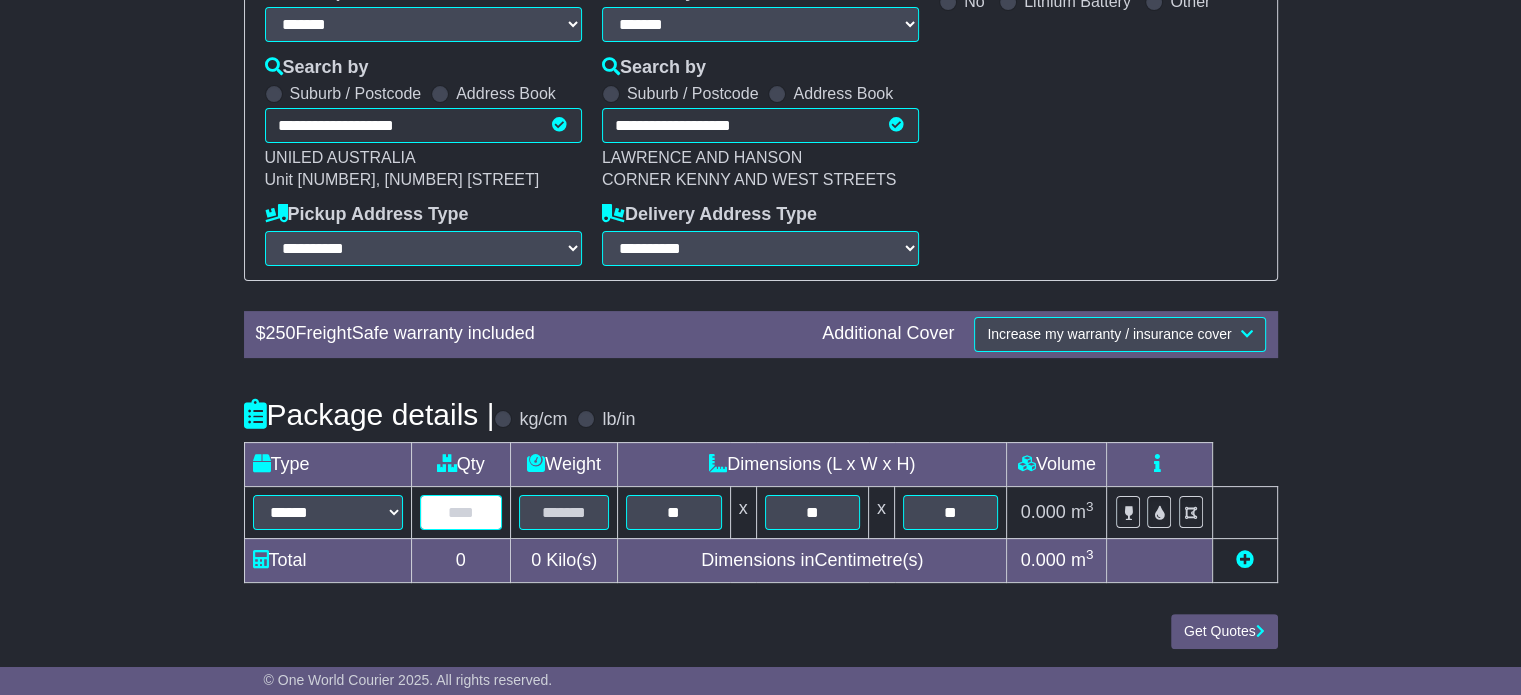 click at bounding box center (461, 512) 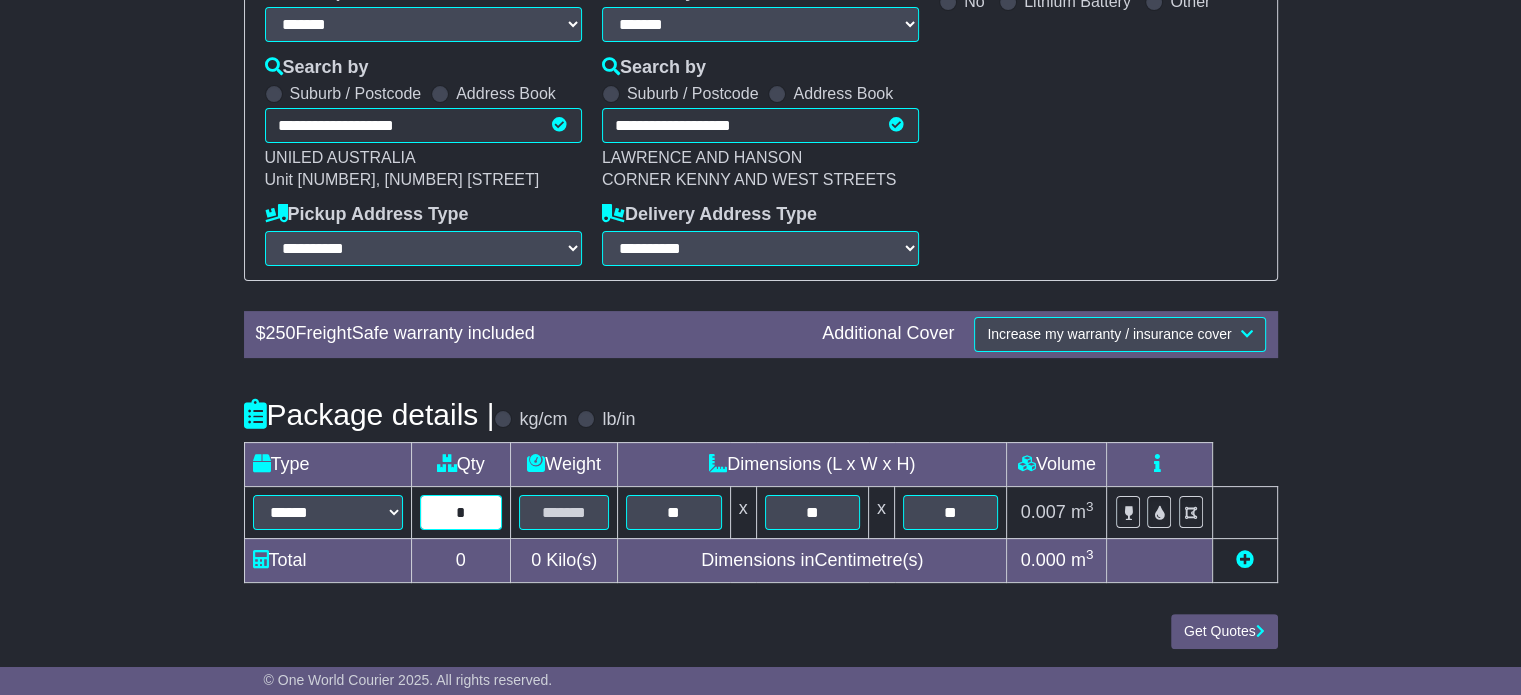 type on "*" 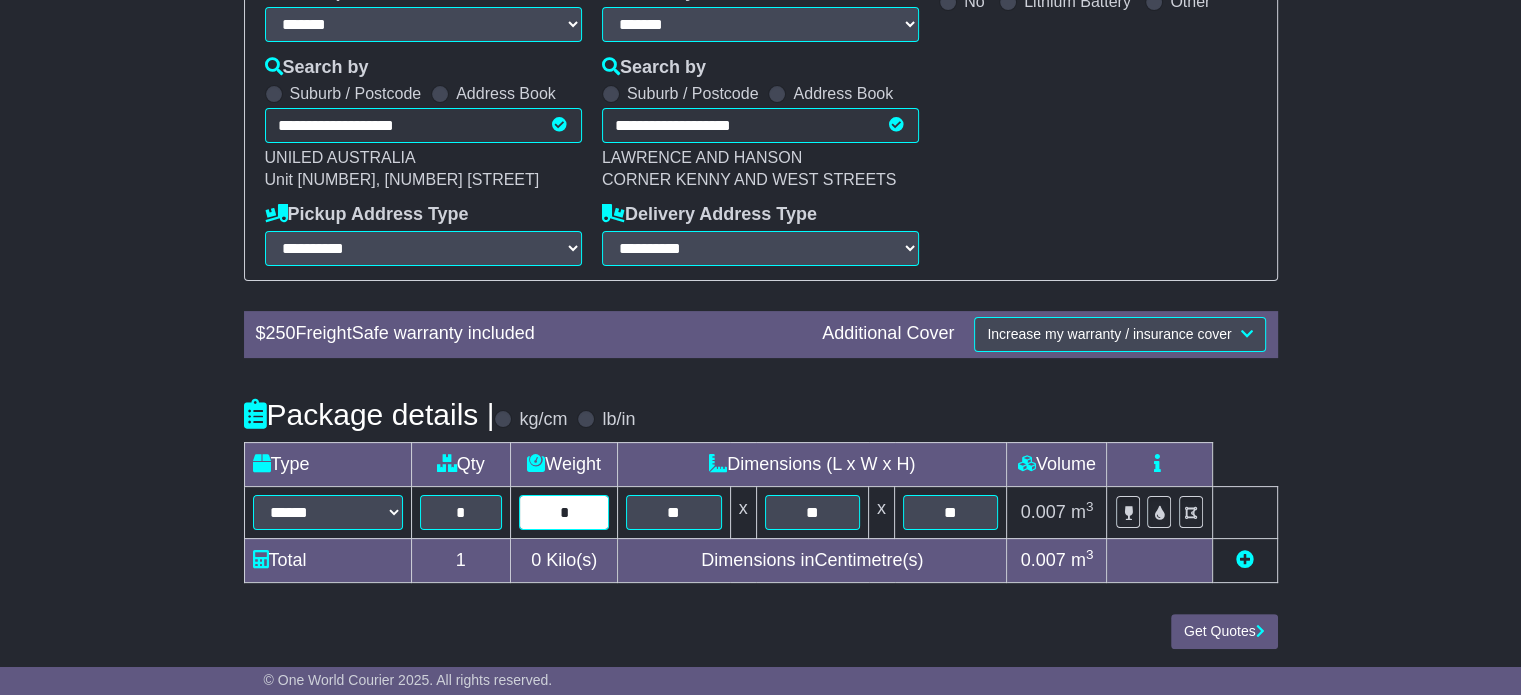 type on "*" 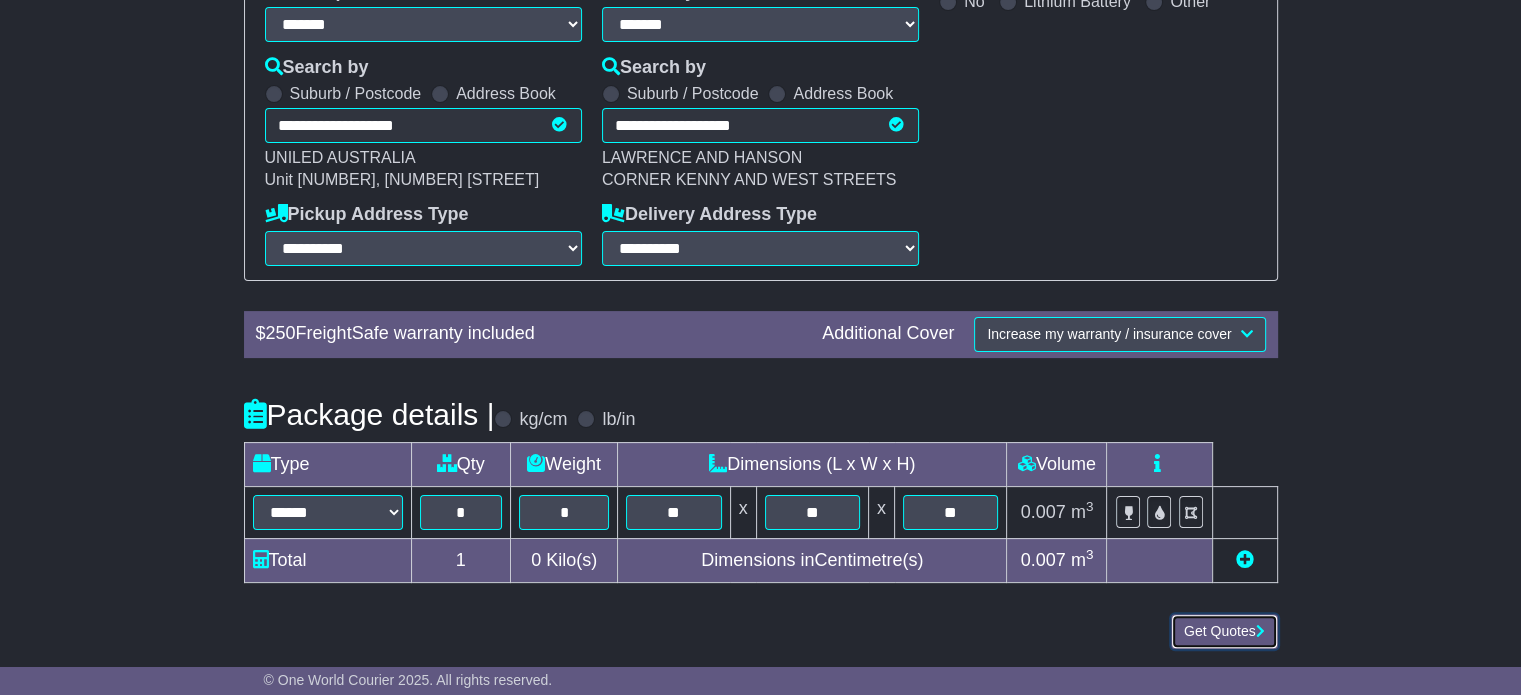 click on "Get Quotes" at bounding box center [1224, 631] 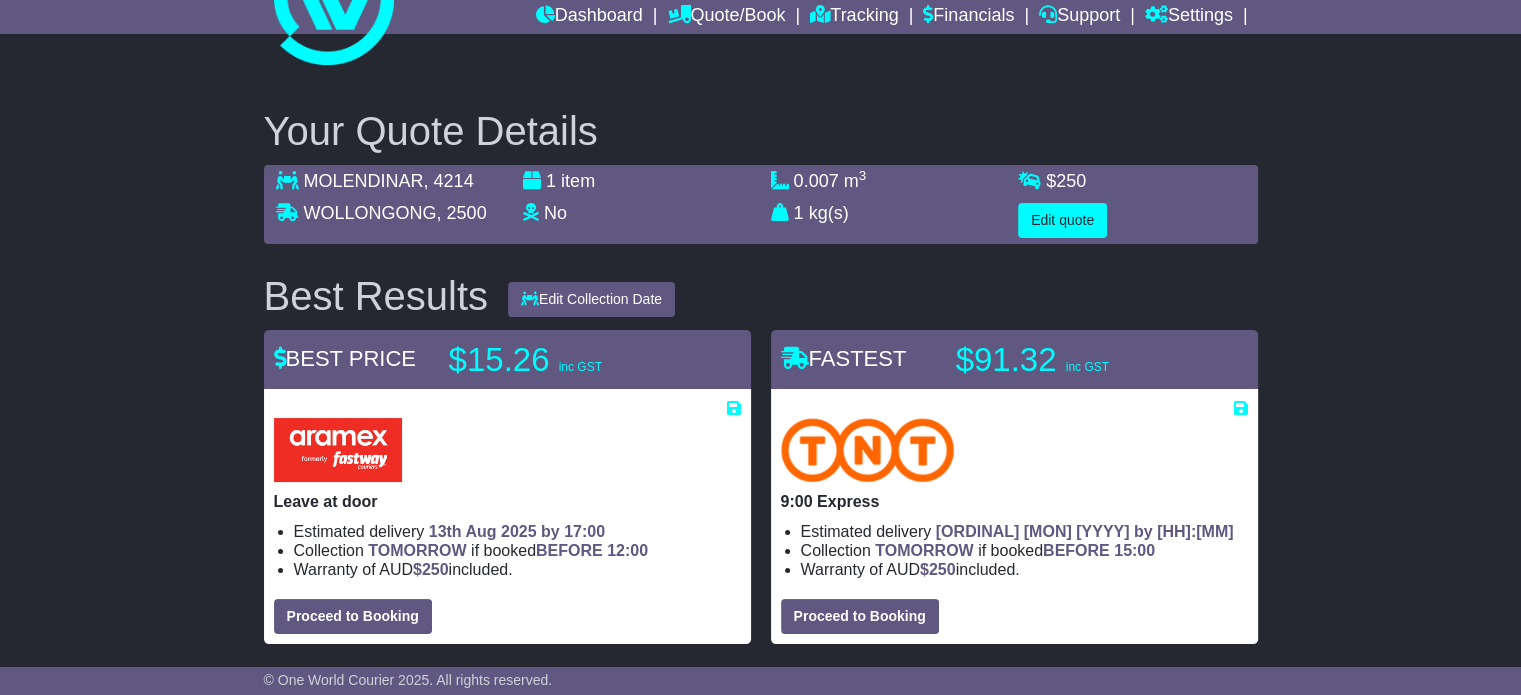 scroll, scrollTop: 200, scrollLeft: 0, axis: vertical 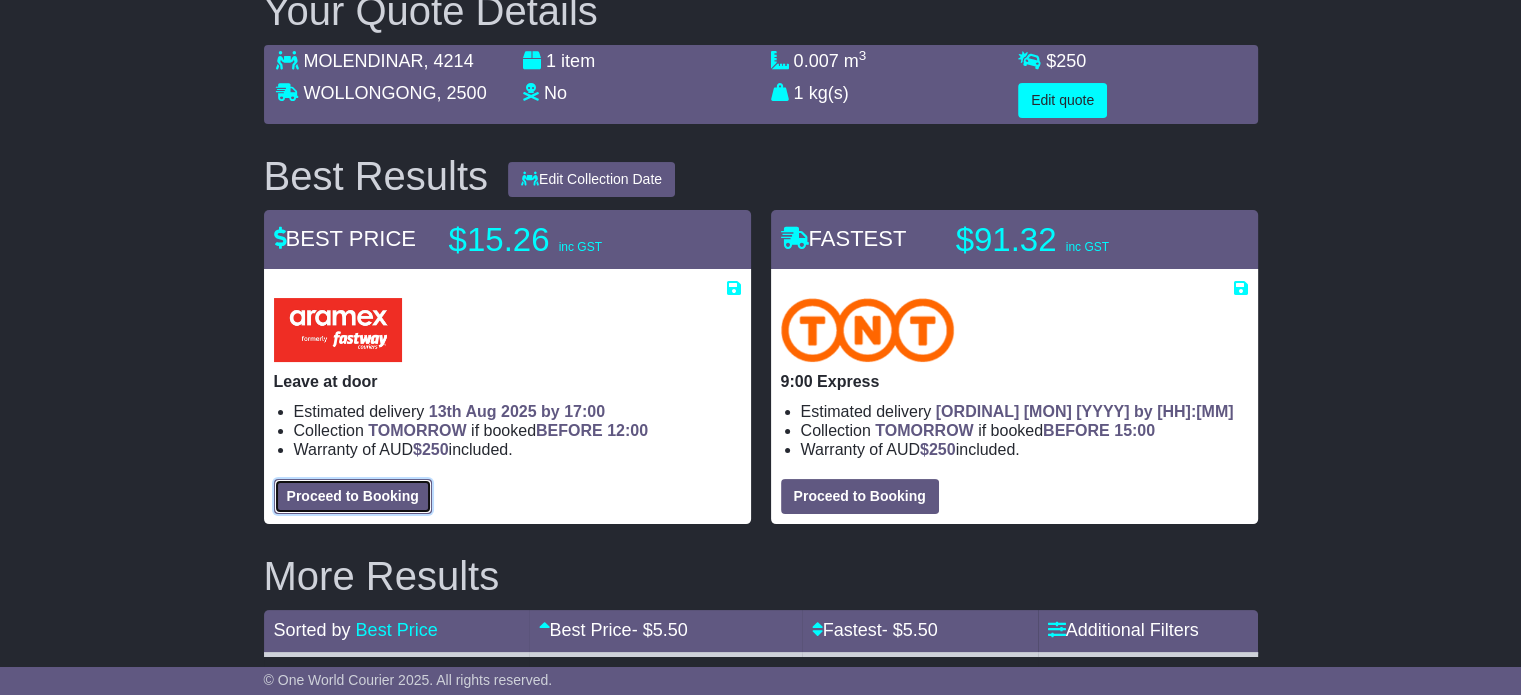 click on "Proceed to Booking" at bounding box center (353, 496) 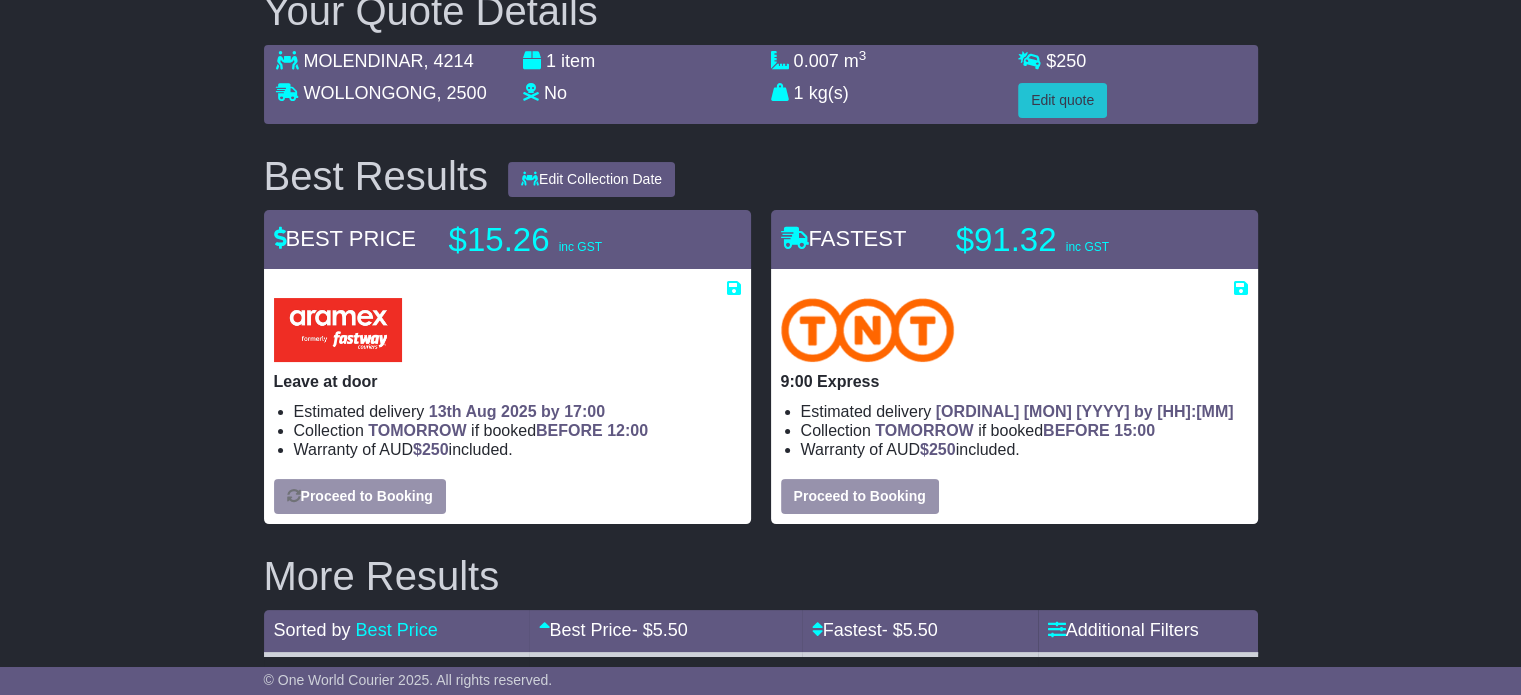 select on "****" 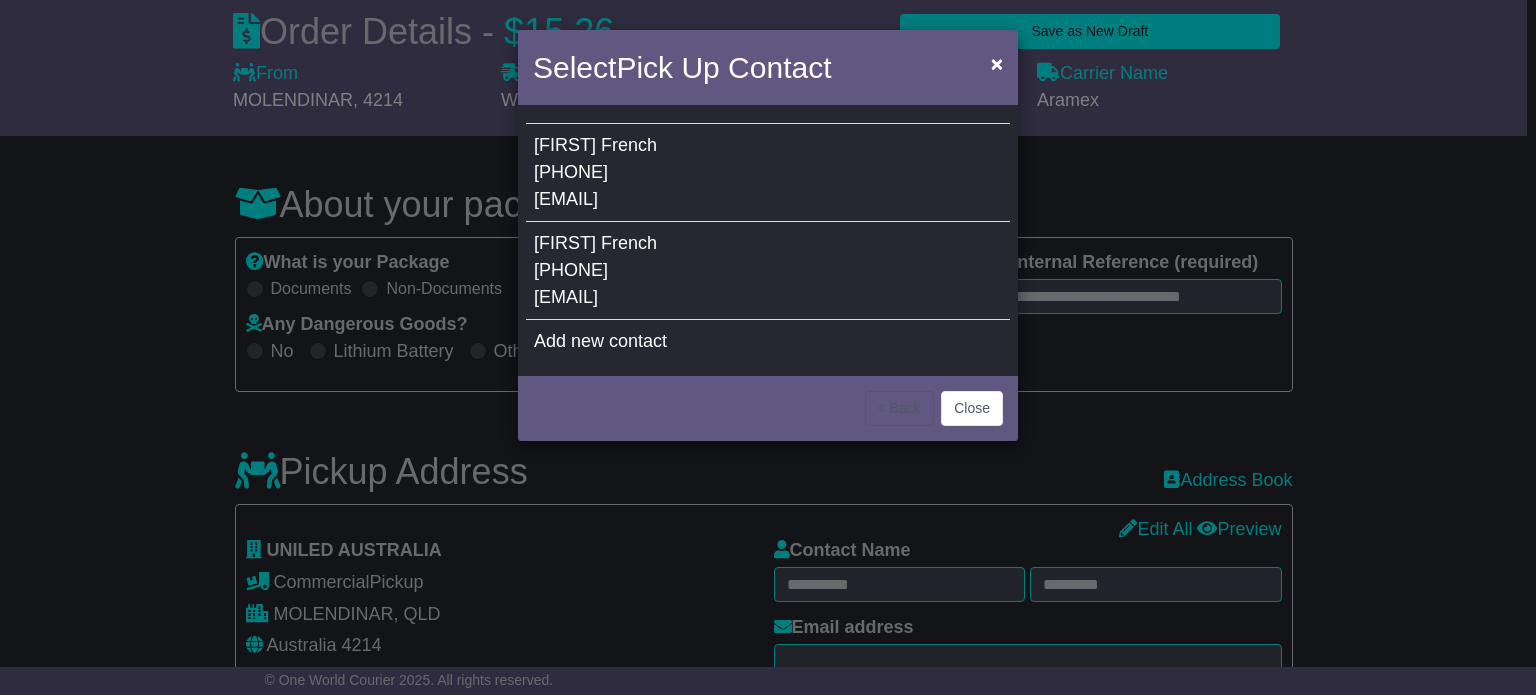 click on "Justin   French
0488645338
JUSTIN@UNILEDAUSTRALIA.COM.AU" at bounding box center (768, 271) 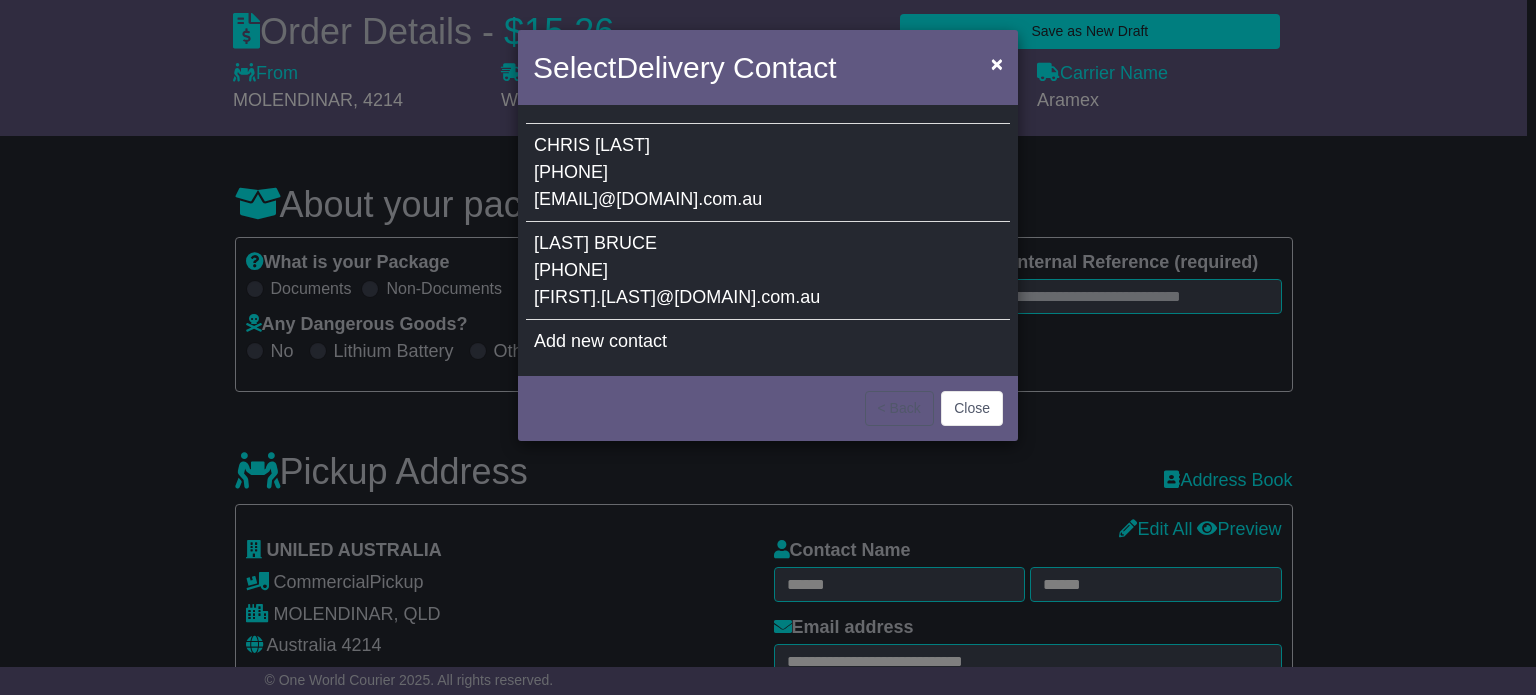 click on "[PHONE]" at bounding box center [571, 172] 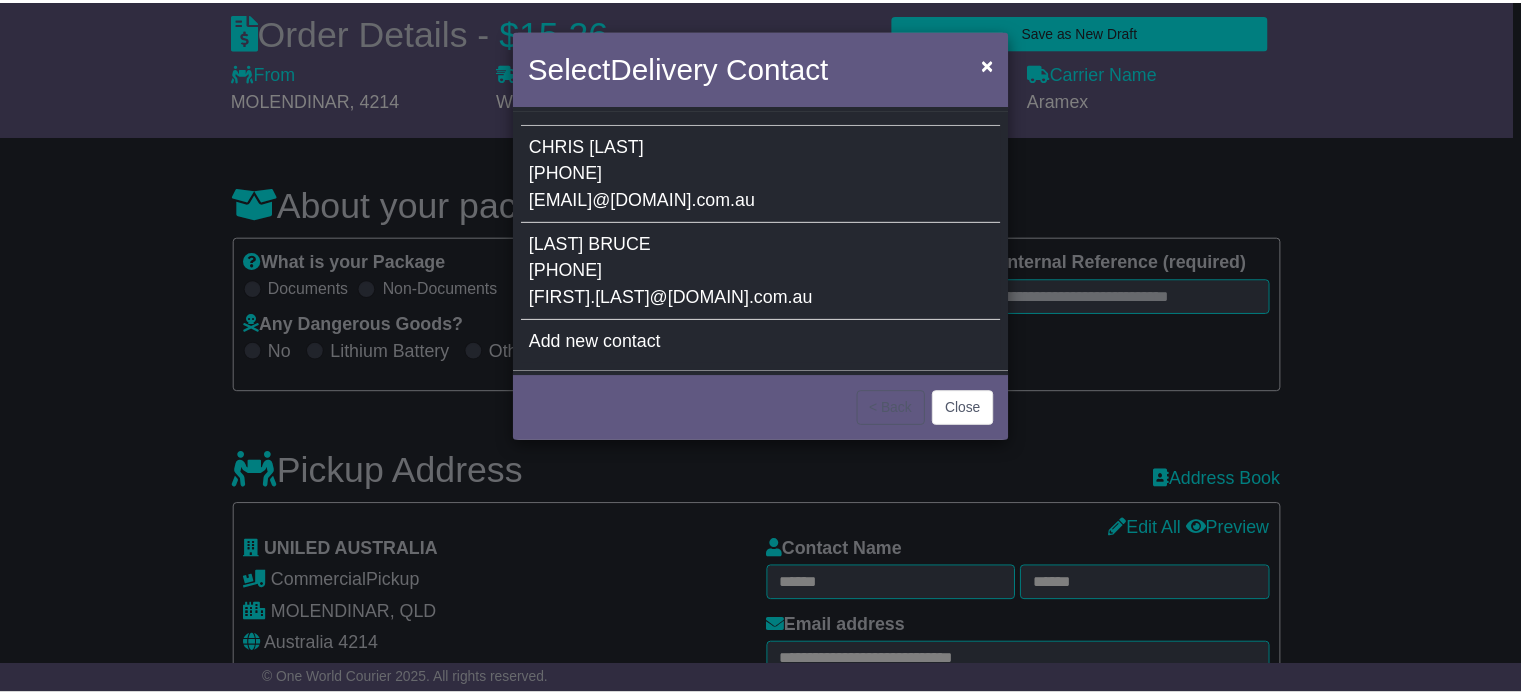 type on "*****" 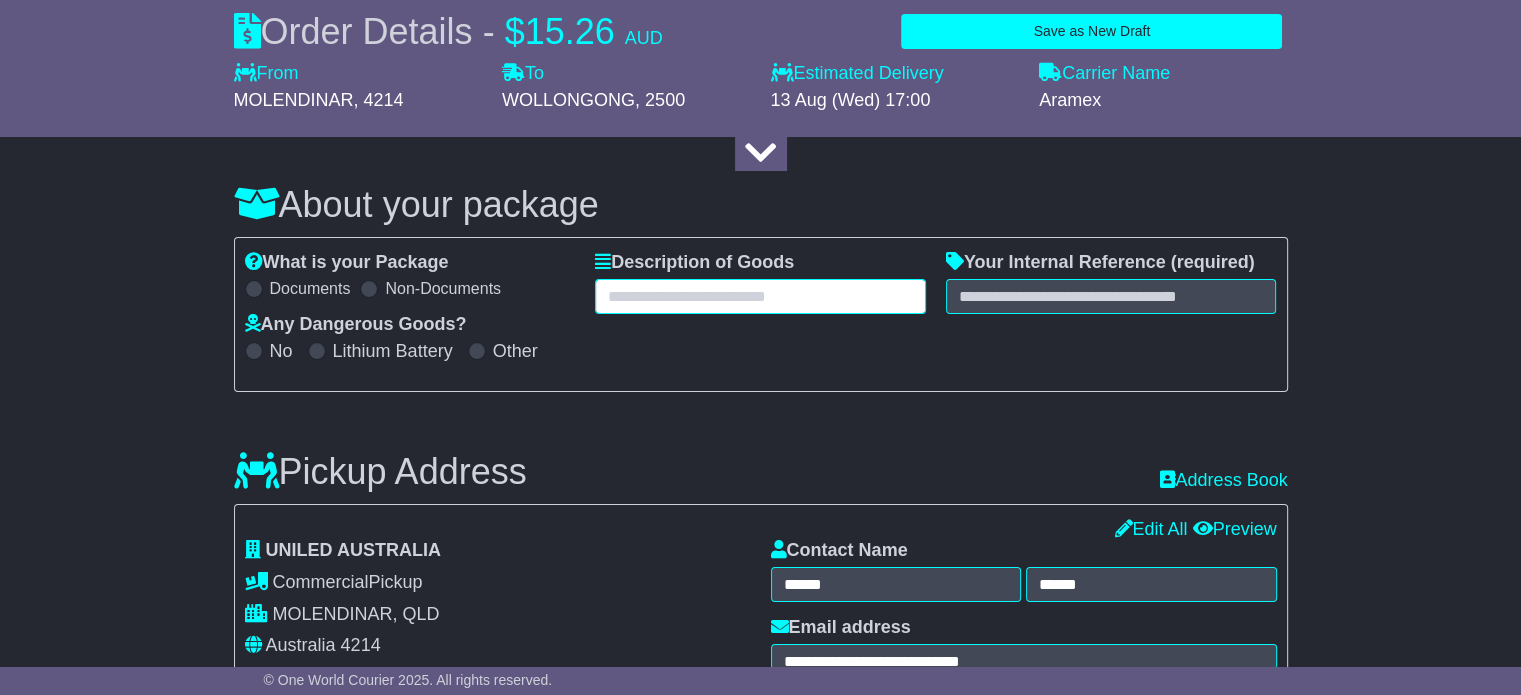 click at bounding box center (760, 296) 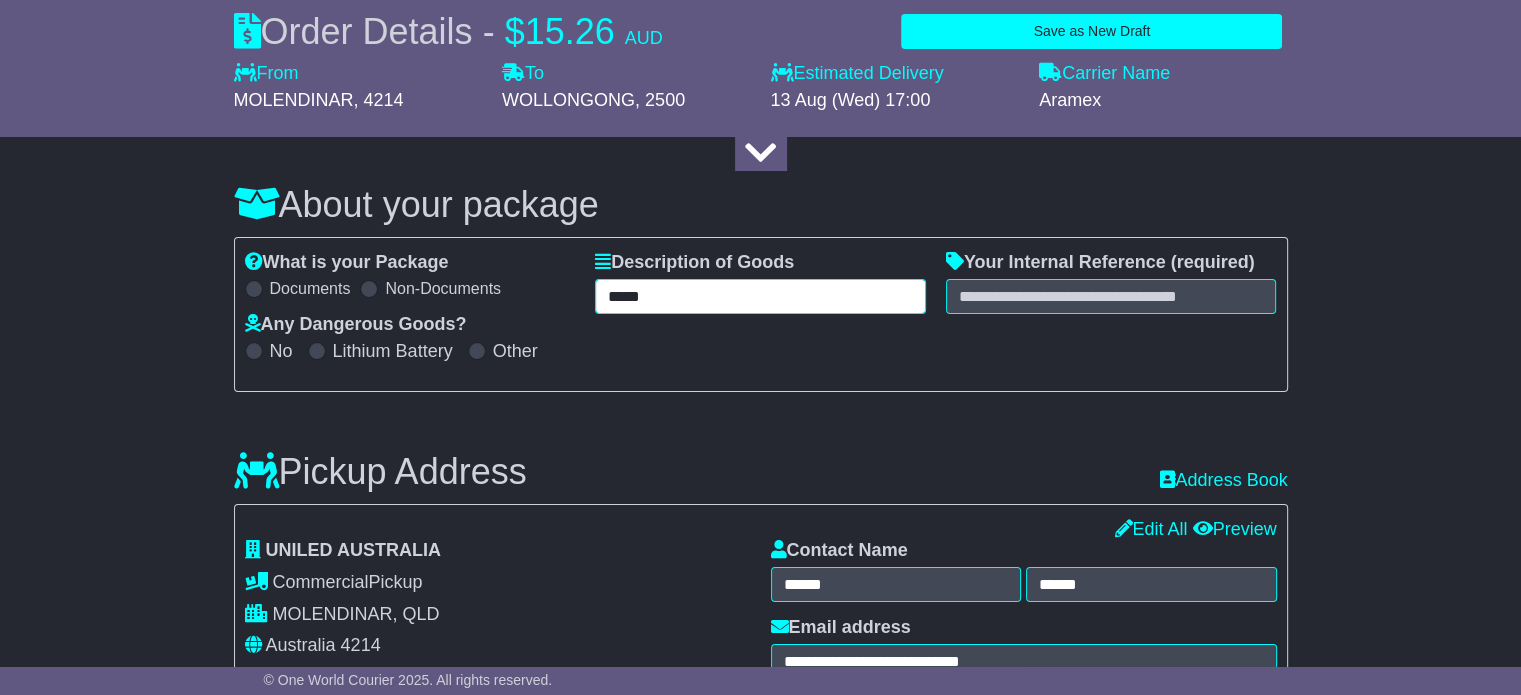 type on "*****" 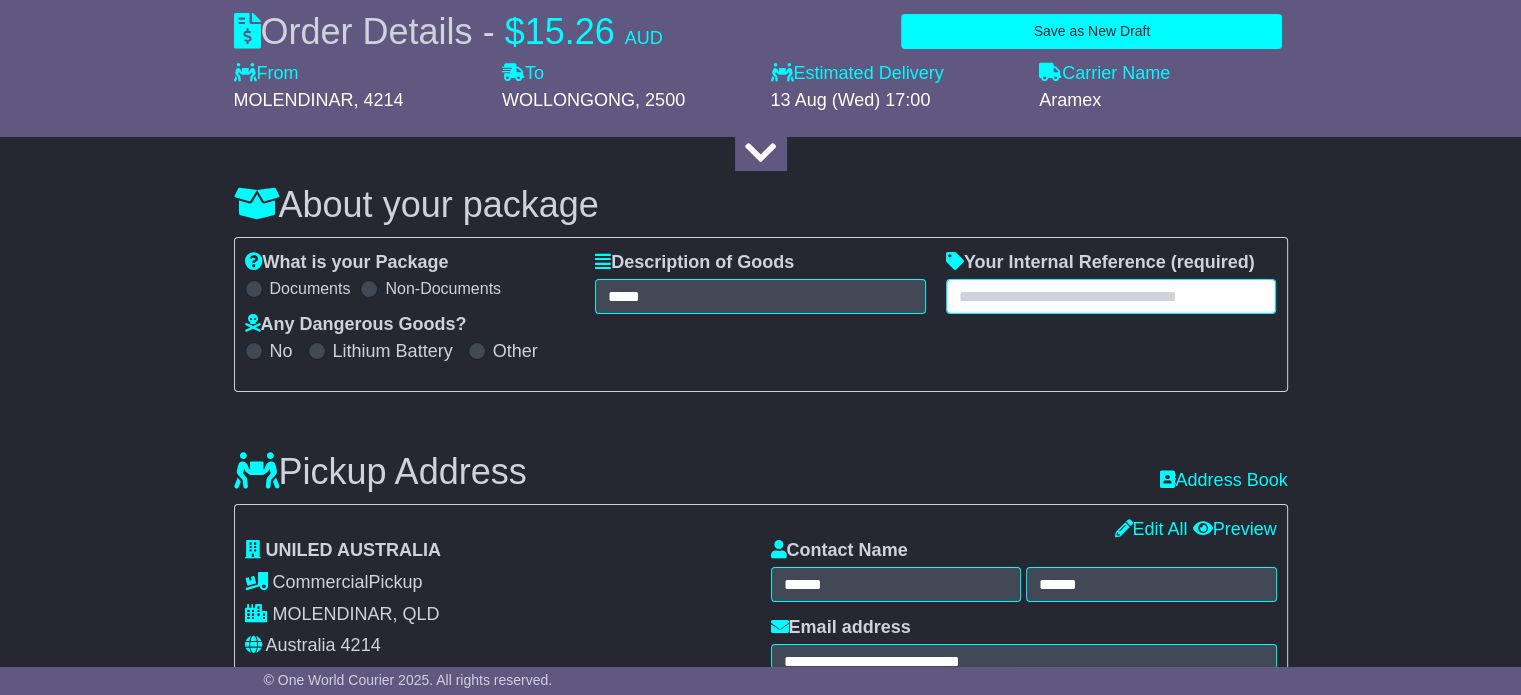 click at bounding box center [1111, 296] 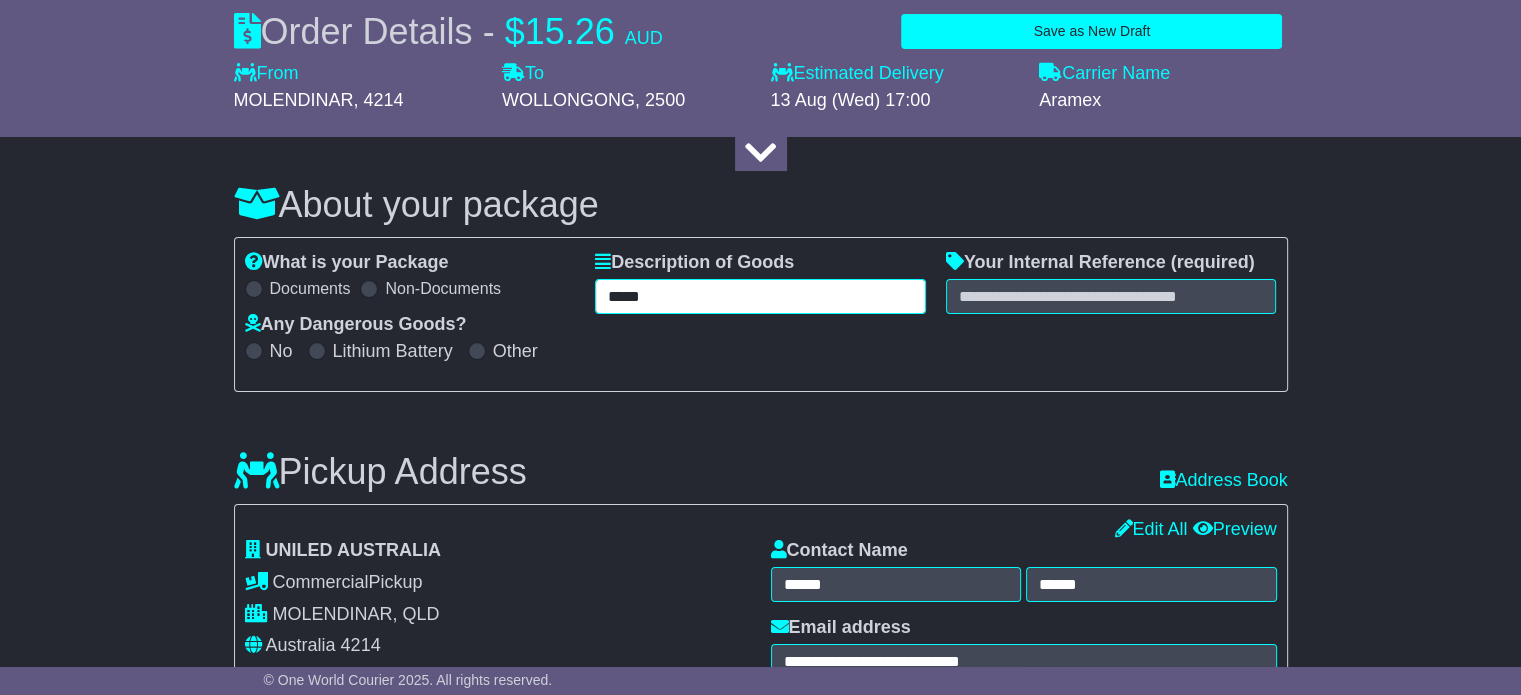 drag, startPoint x: 661, startPoint y: 299, endPoint x: 607, endPoint y: 298, distance: 54.00926 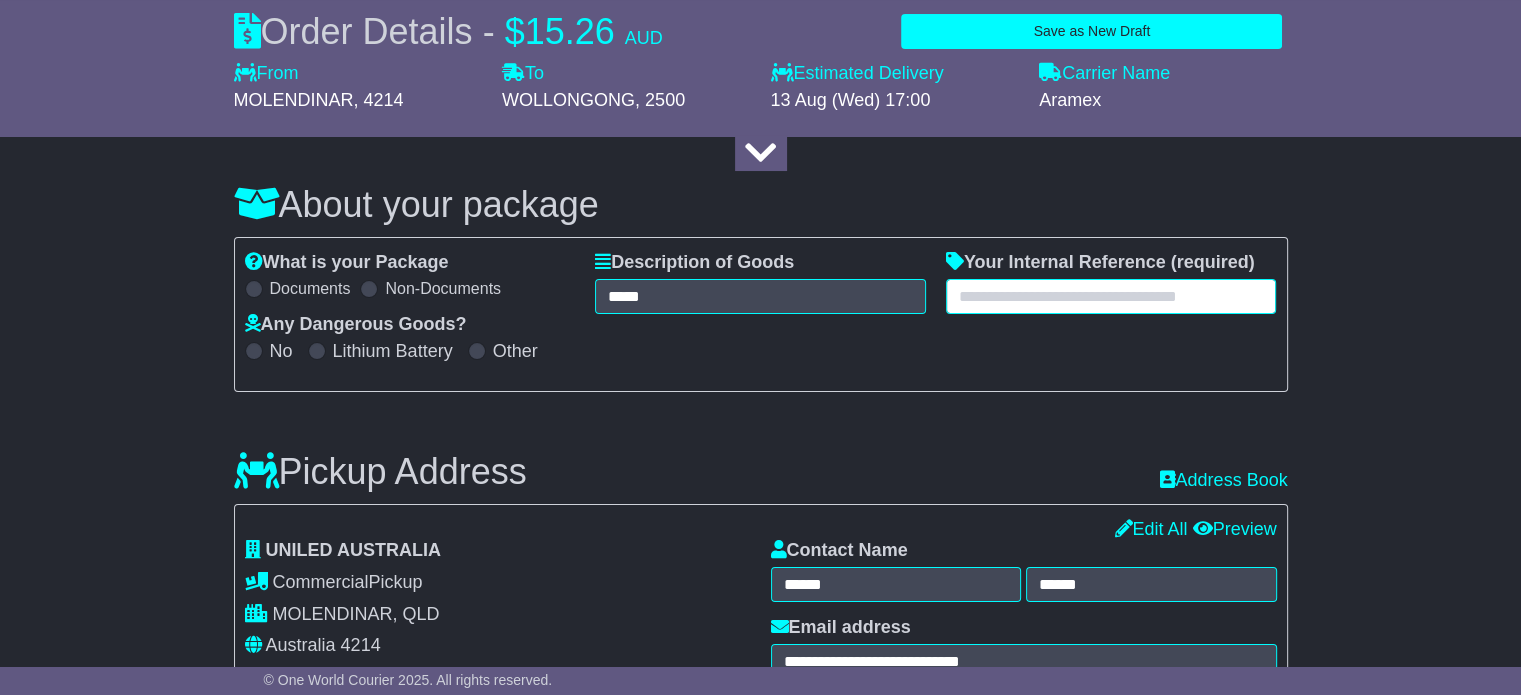 click at bounding box center (1111, 296) 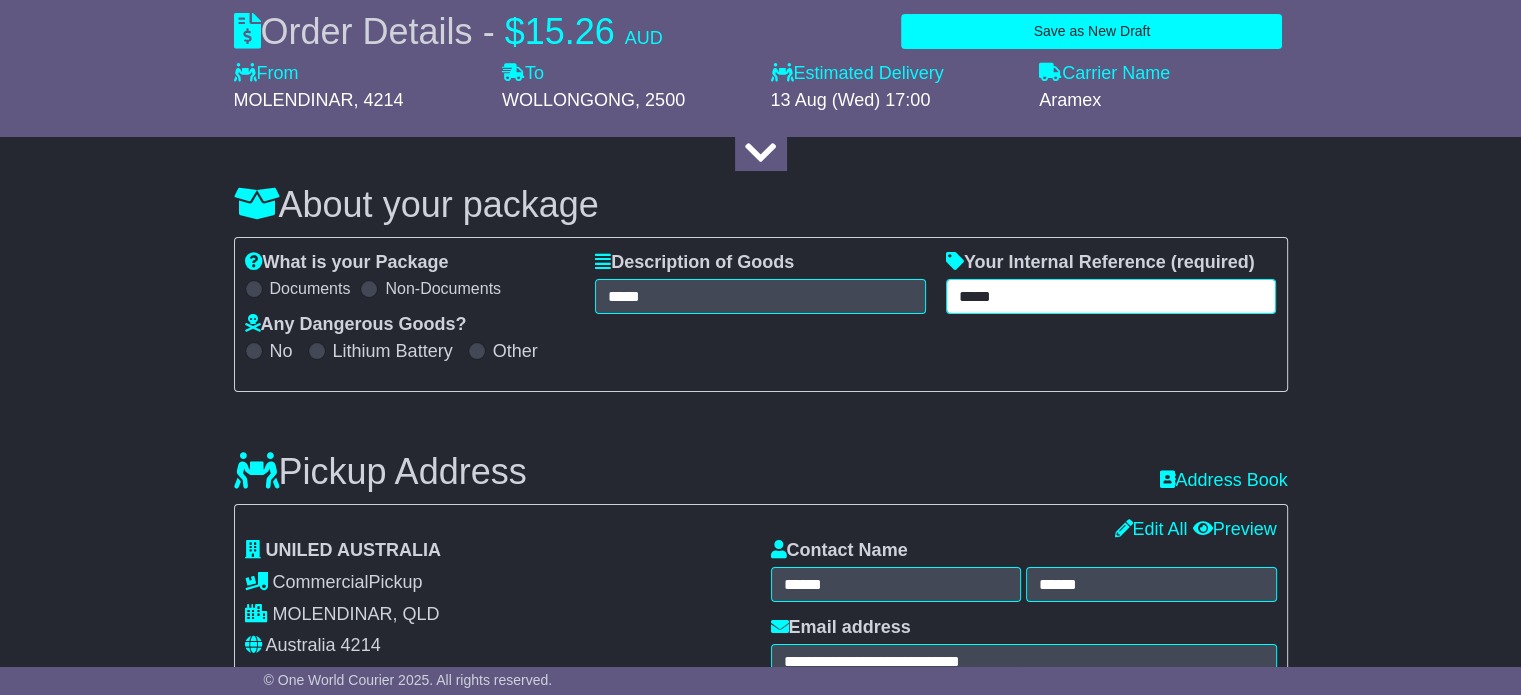 type on "*****" 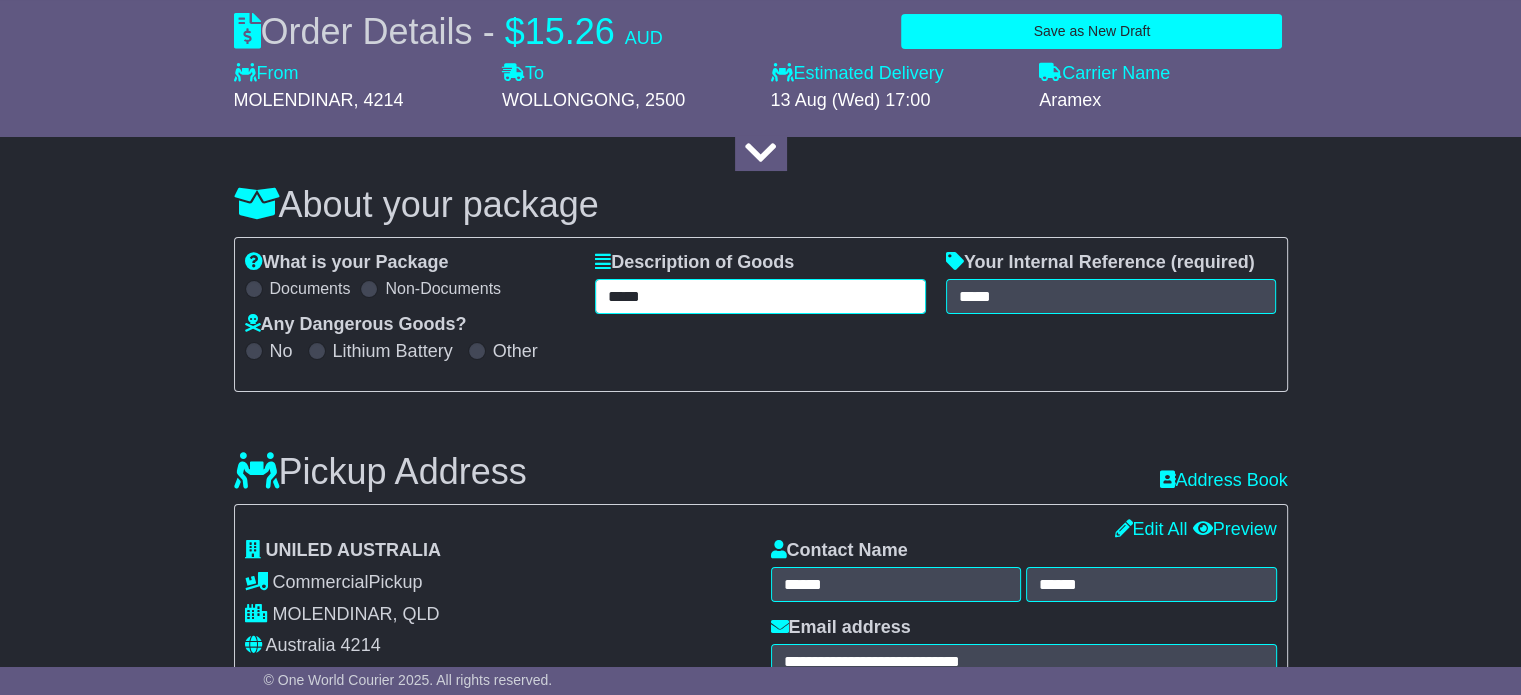 drag, startPoint x: 635, startPoint y: 297, endPoint x: 600, endPoint y: 298, distance: 35.014282 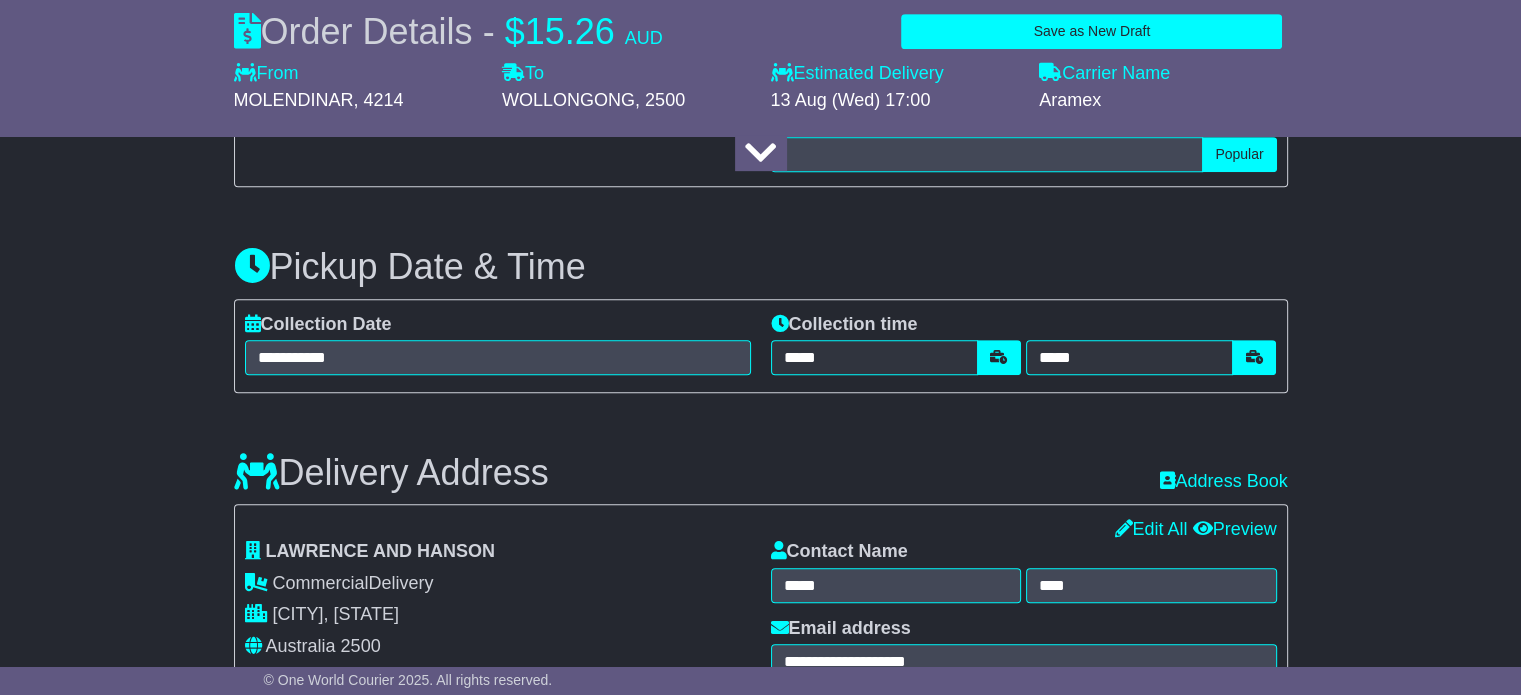 scroll, scrollTop: 1000, scrollLeft: 0, axis: vertical 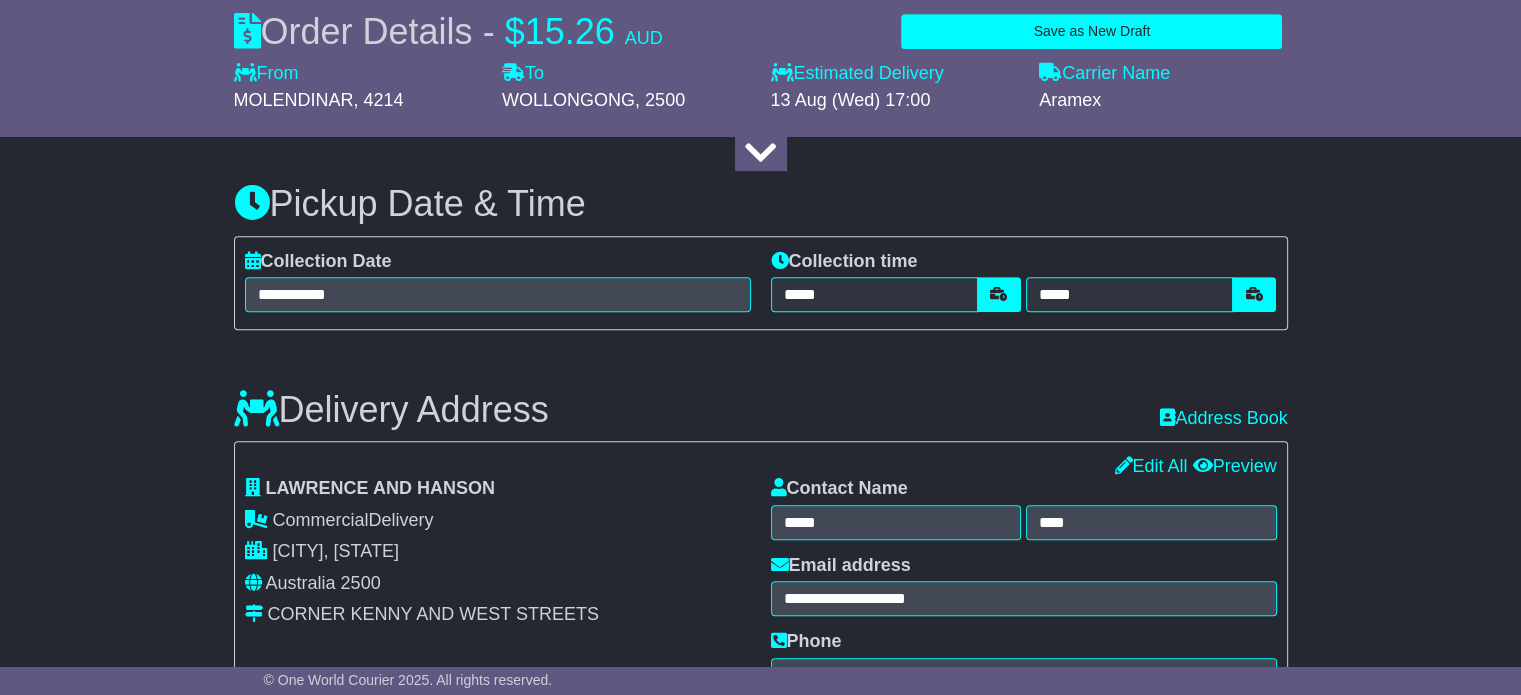 type on "**********" 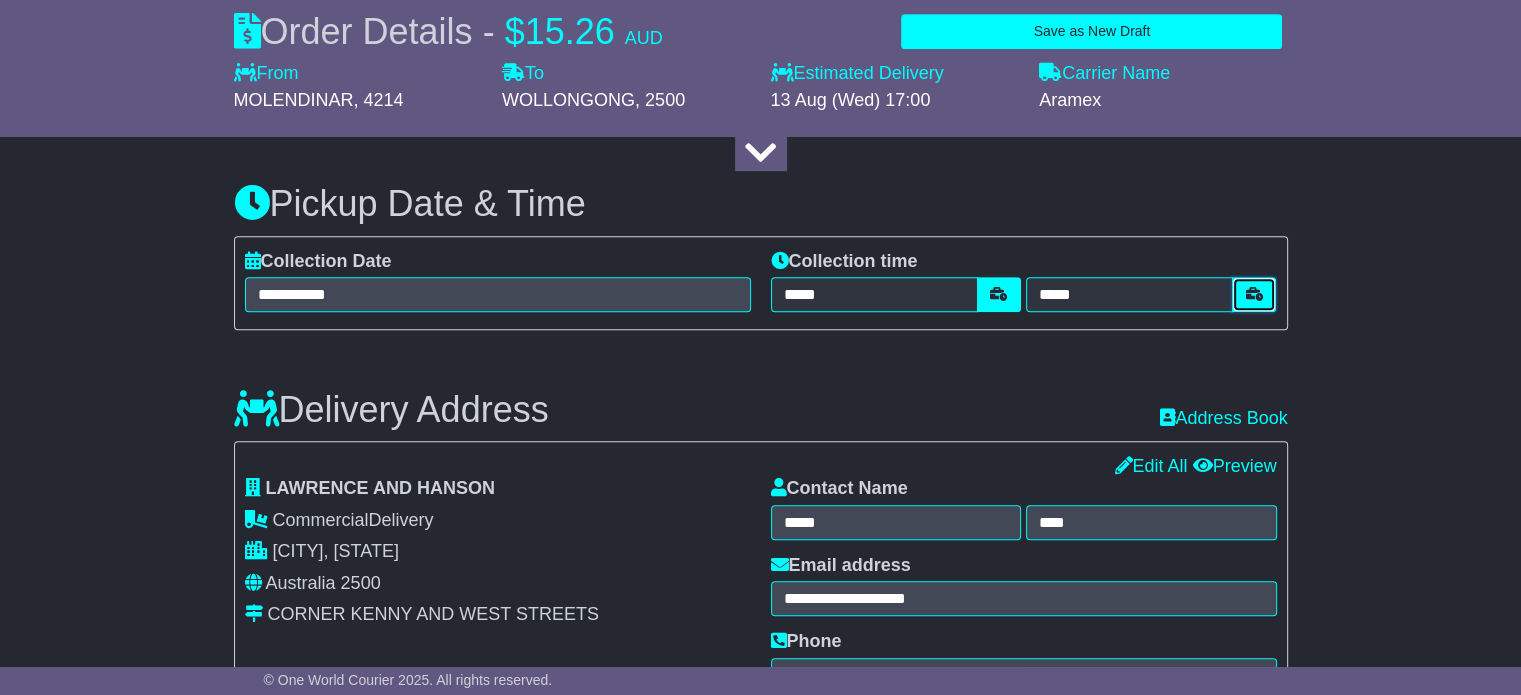click at bounding box center [1254, 294] 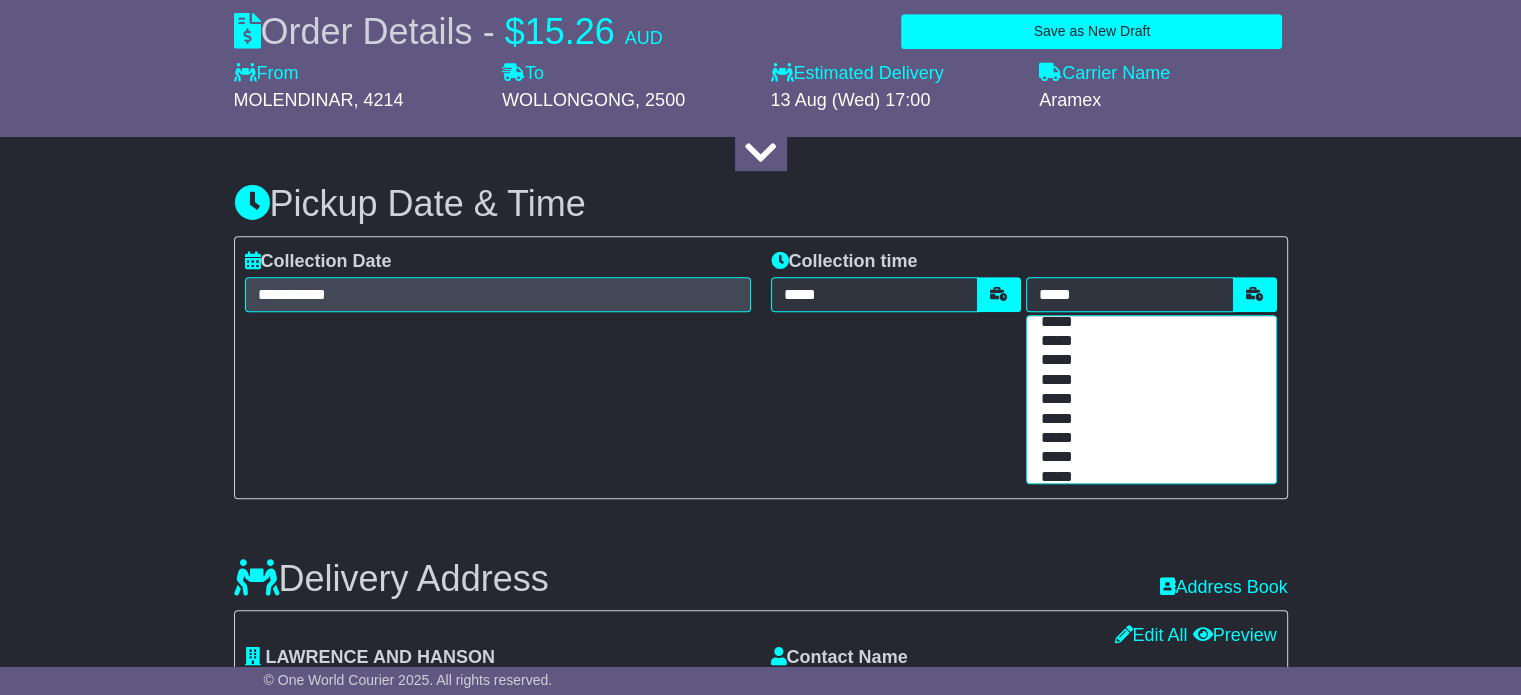 scroll, scrollTop: 400, scrollLeft: 0, axis: vertical 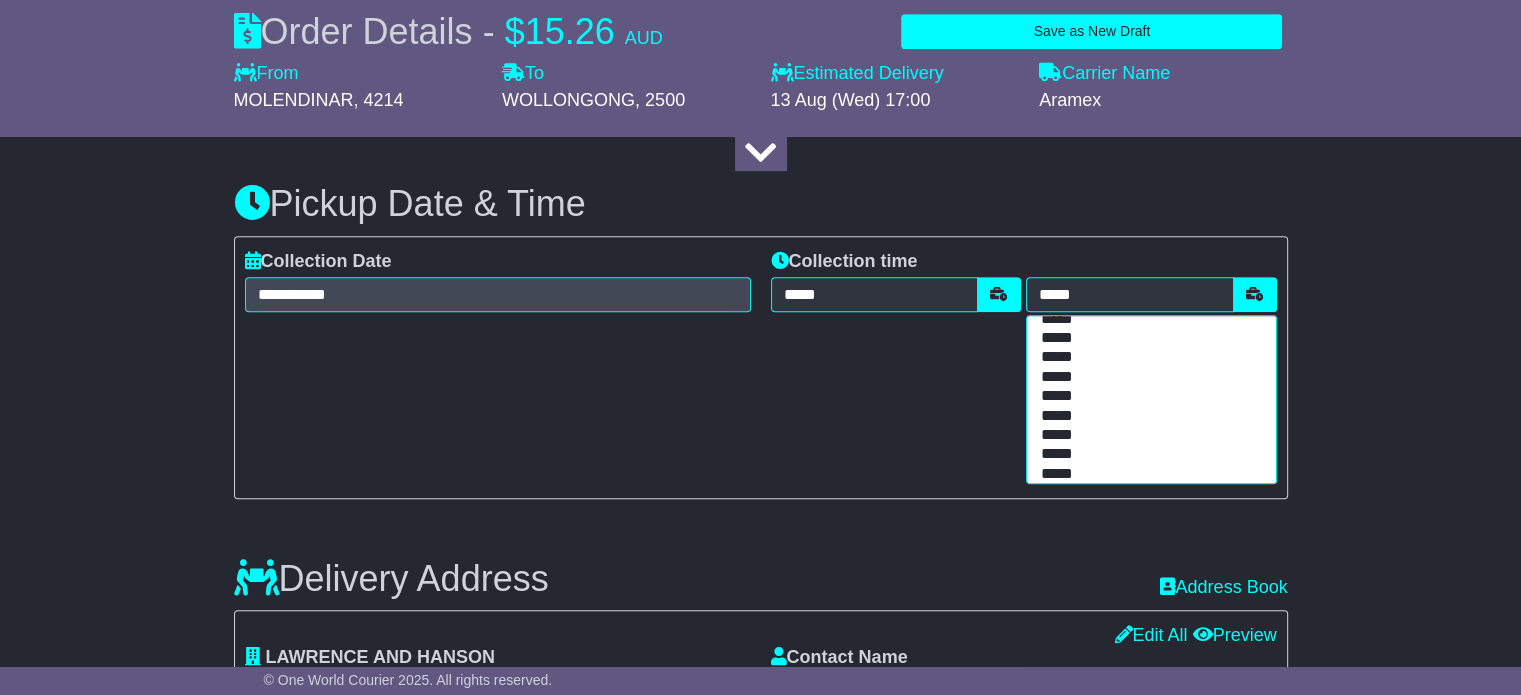 click on "*****" at bounding box center [1147, 416] 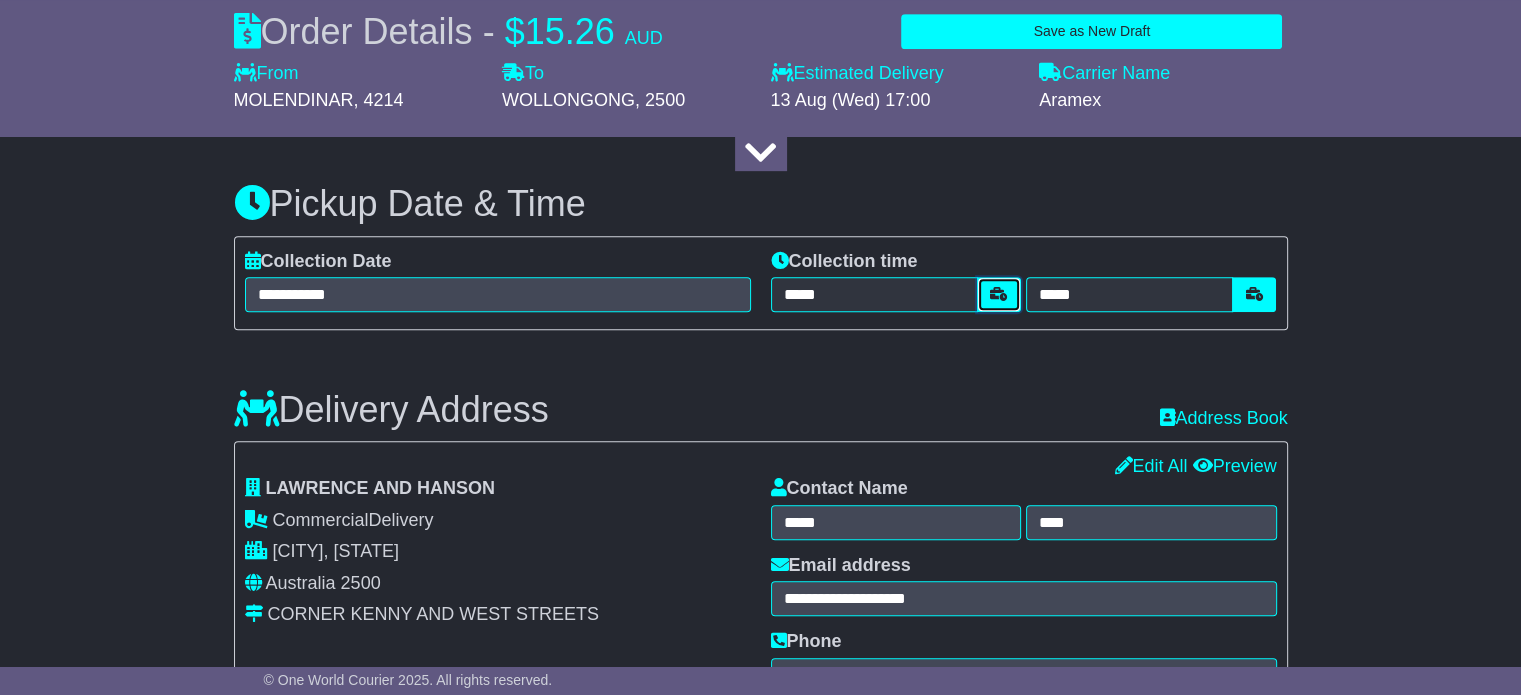 click at bounding box center (999, 294) 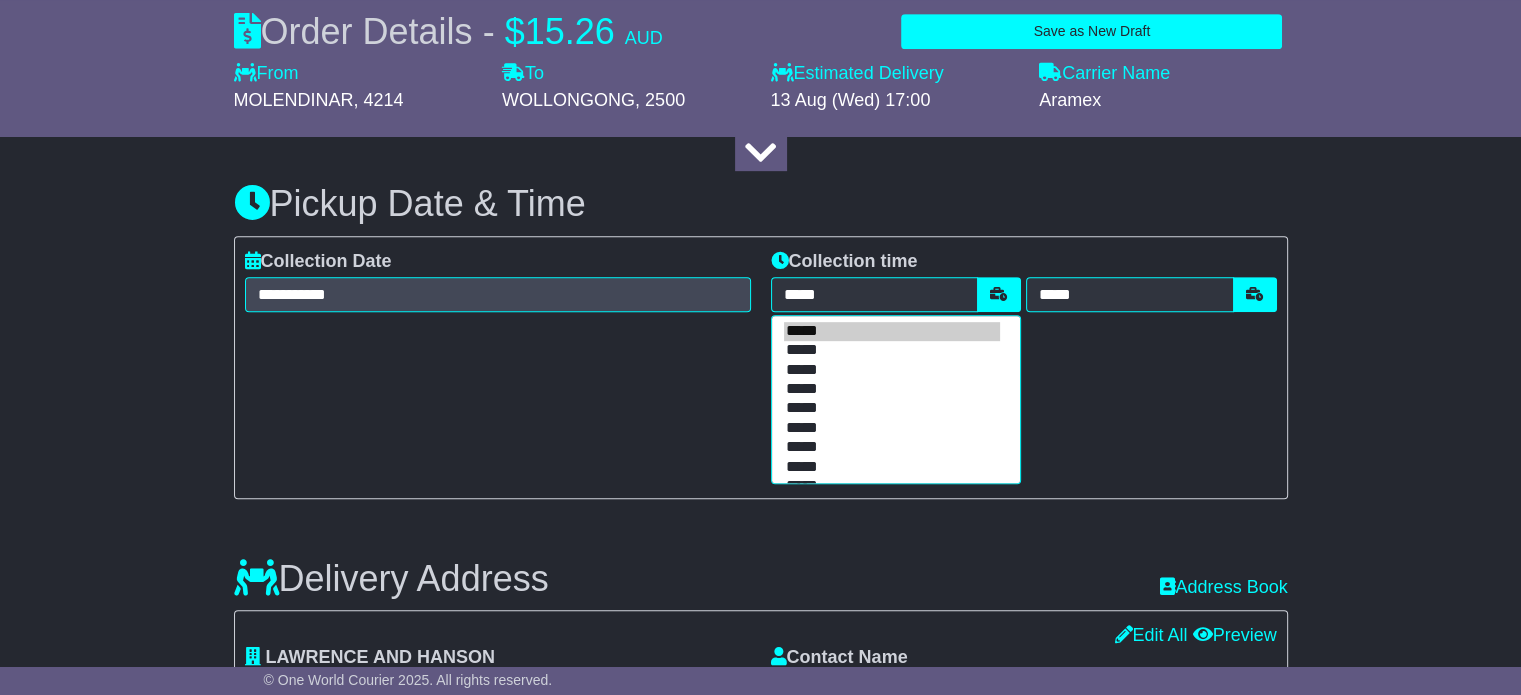 click on "*****" at bounding box center [892, 408] 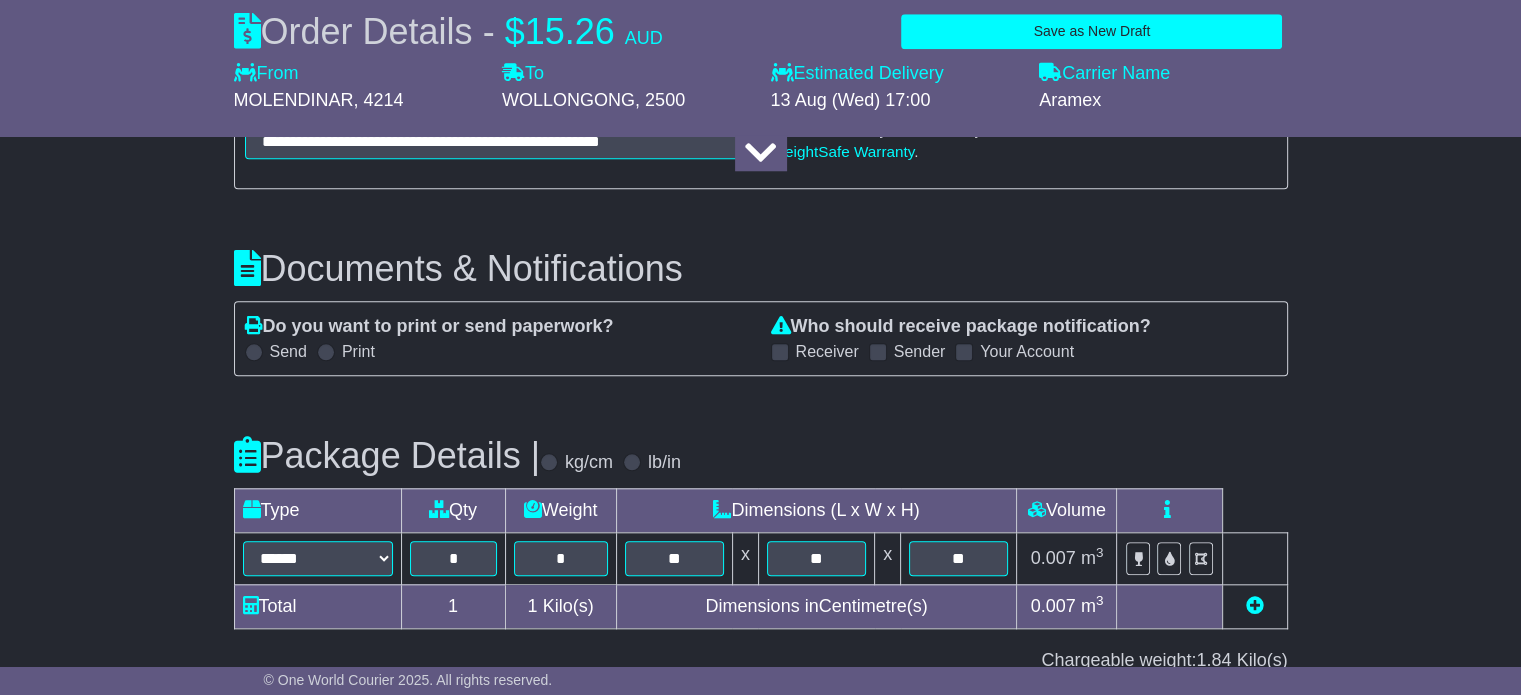 scroll, scrollTop: 1900, scrollLeft: 0, axis: vertical 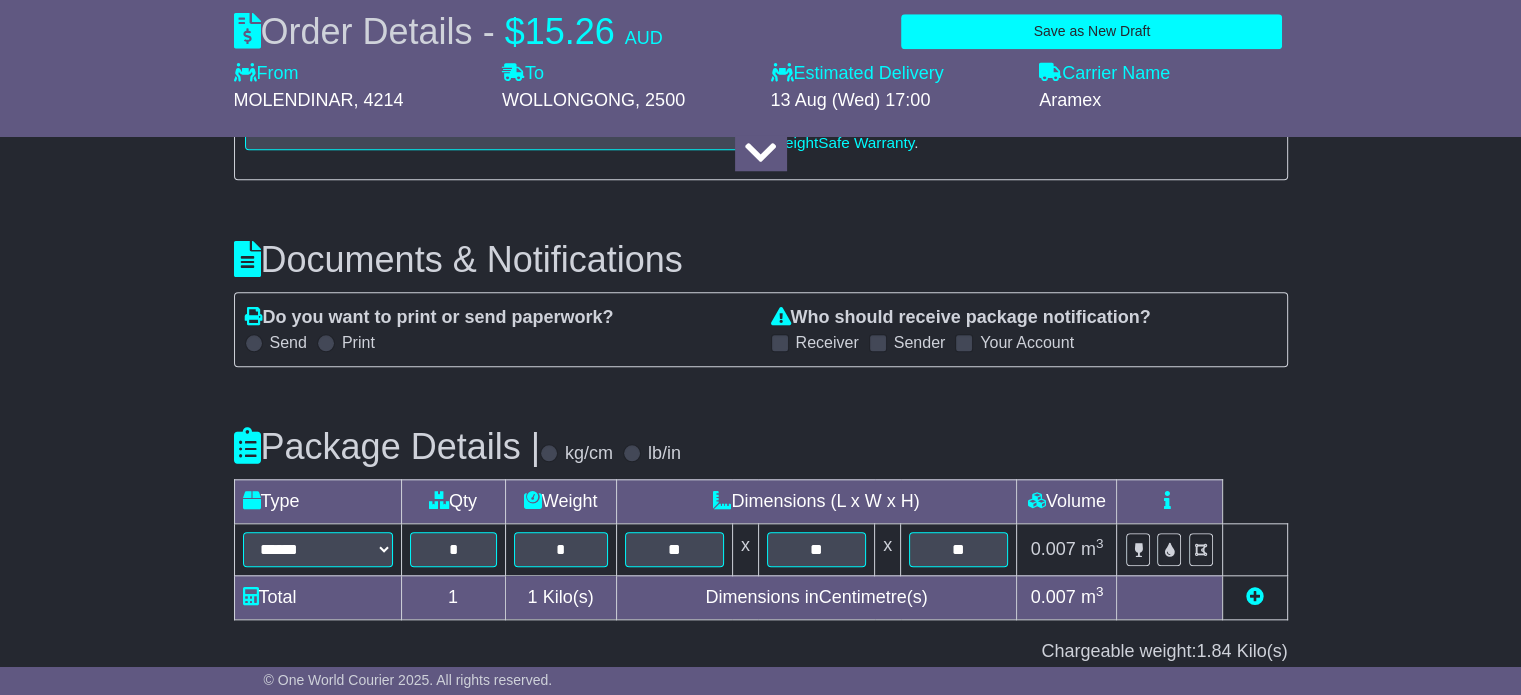 click at bounding box center [878, 343] 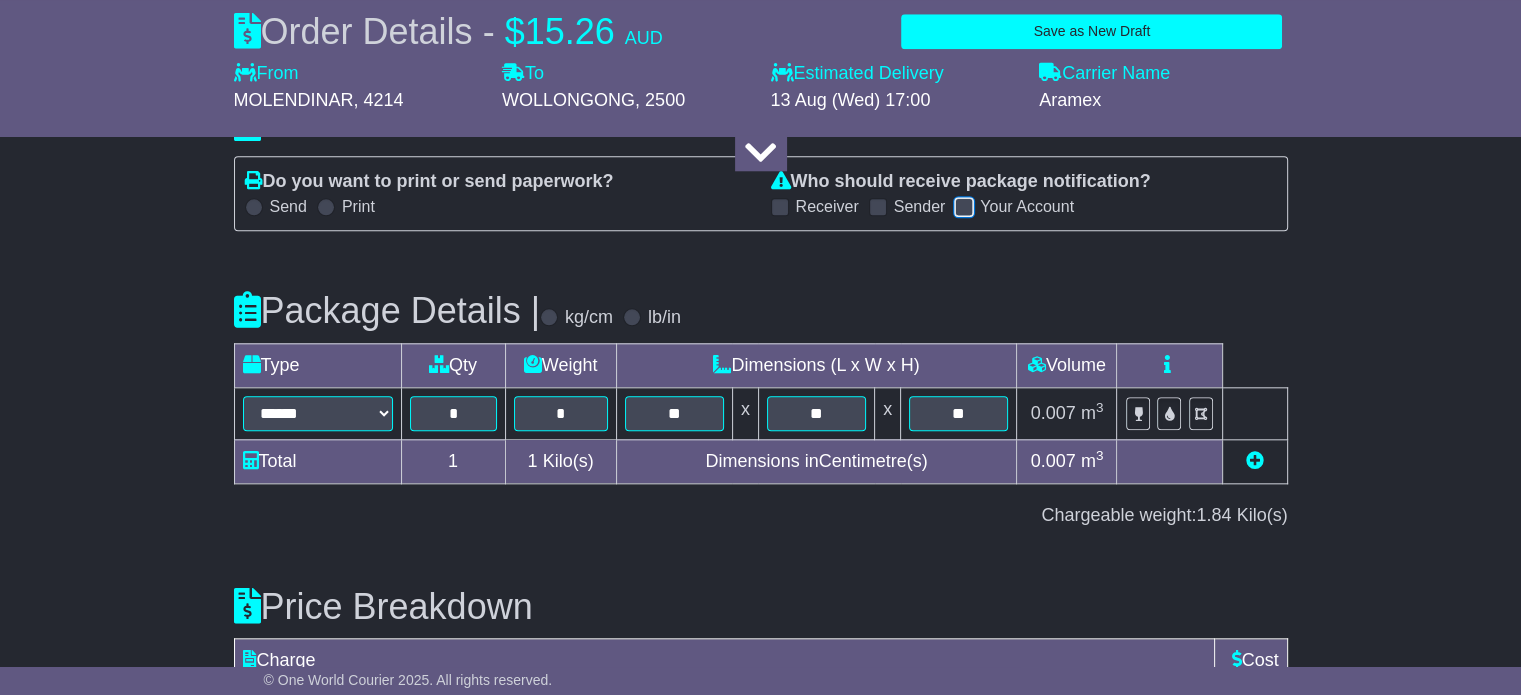 scroll, scrollTop: 2190, scrollLeft: 0, axis: vertical 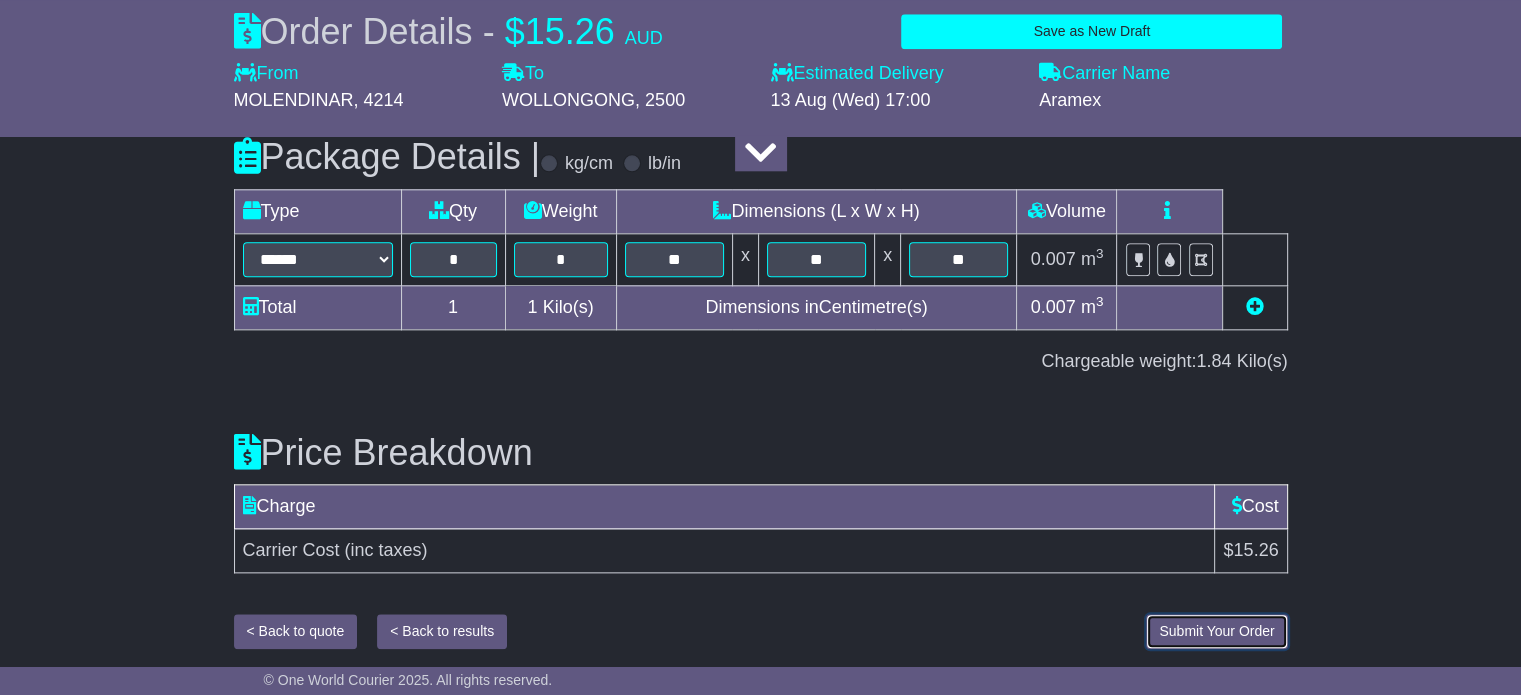 click on "Submit Your Order" at bounding box center (1216, 631) 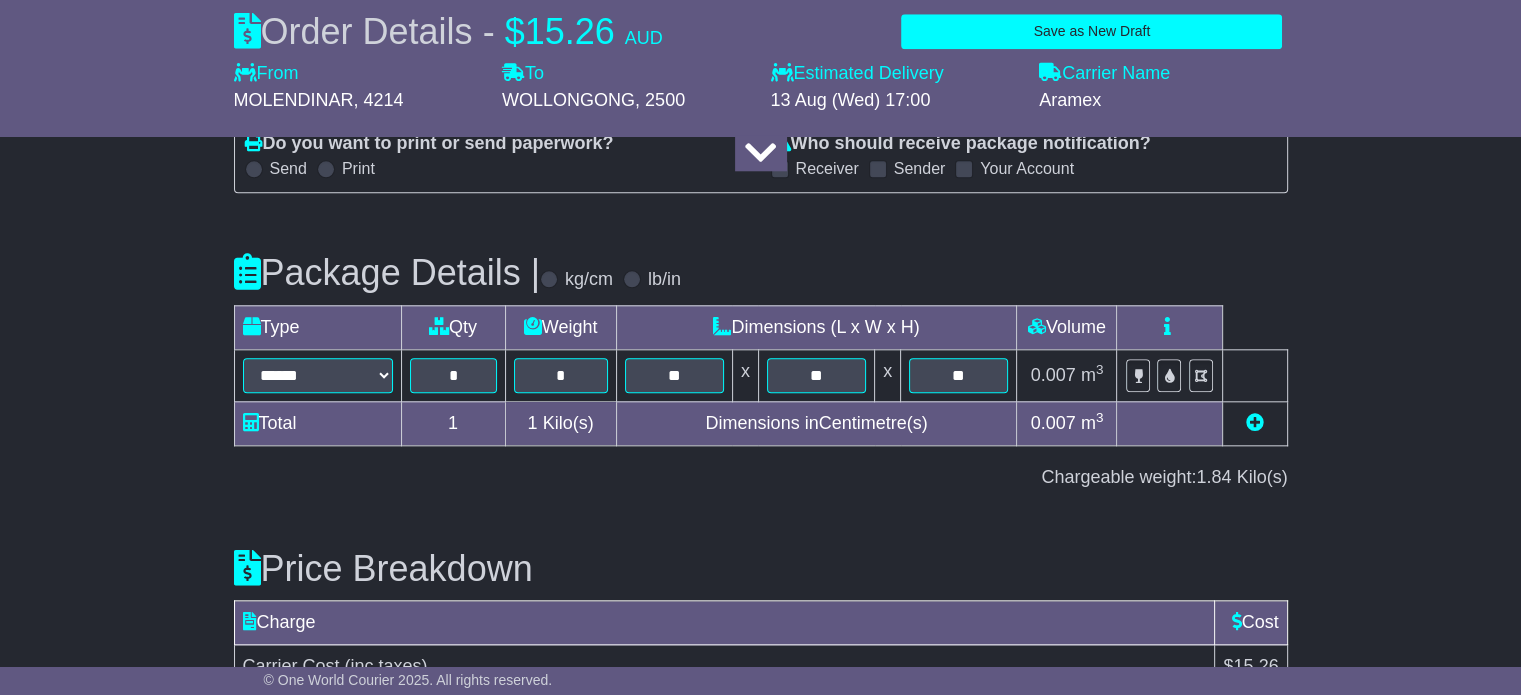 scroll, scrollTop: 2190, scrollLeft: 0, axis: vertical 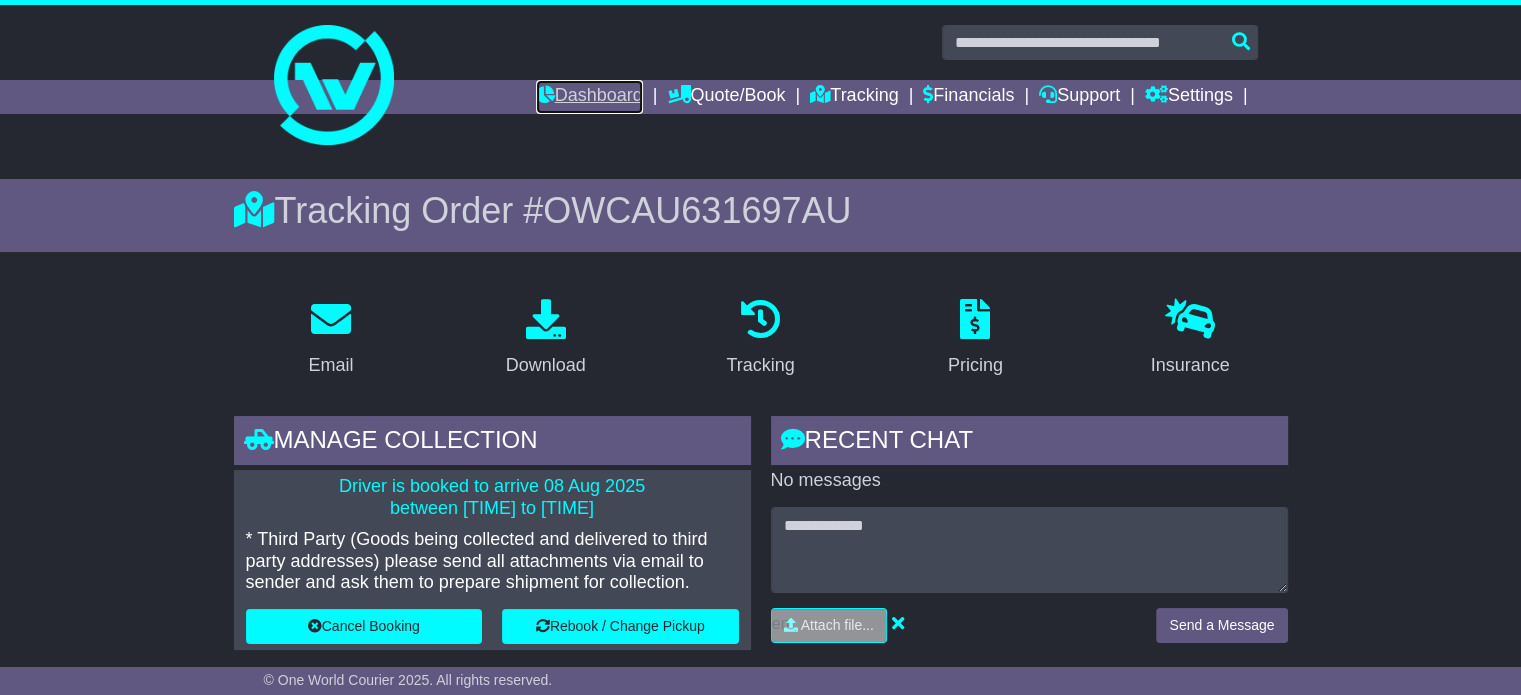 click on "Dashboard" at bounding box center (589, 97) 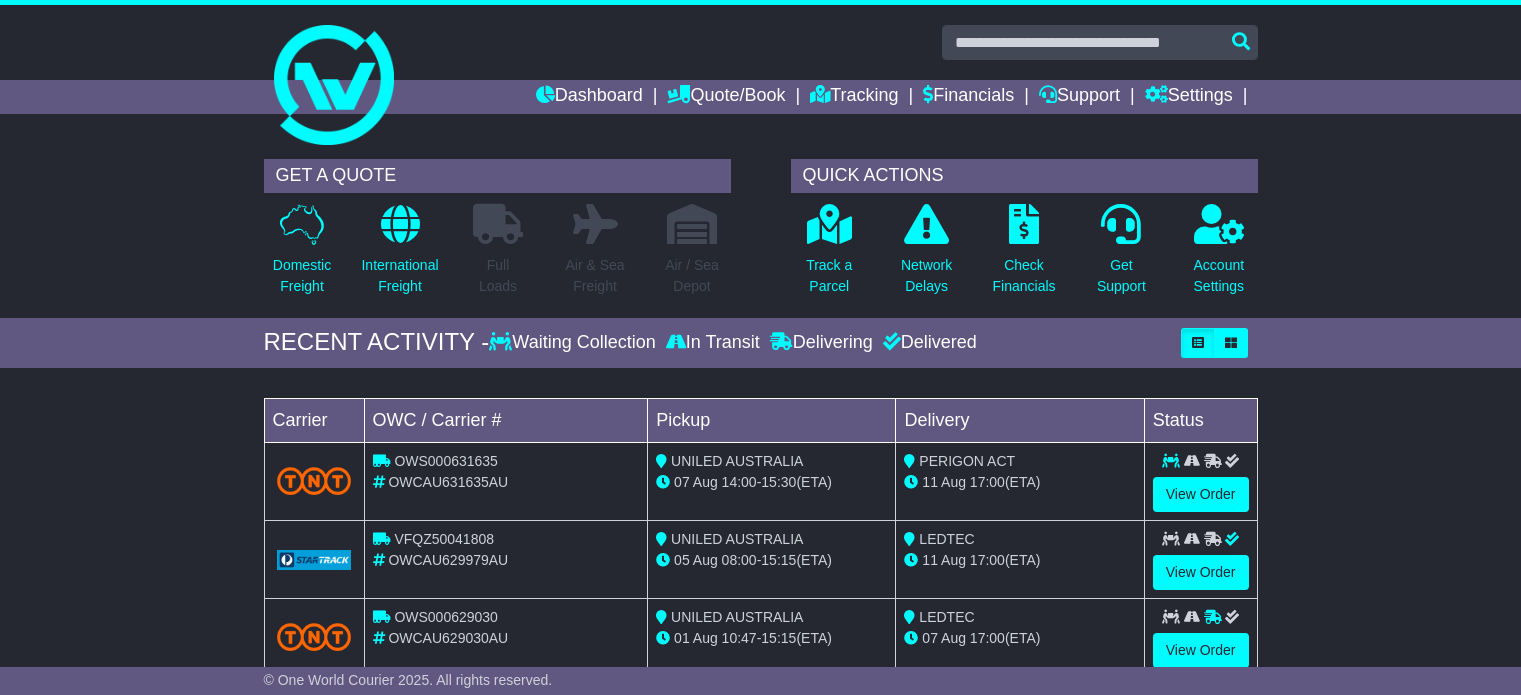 scroll, scrollTop: 0, scrollLeft: 0, axis: both 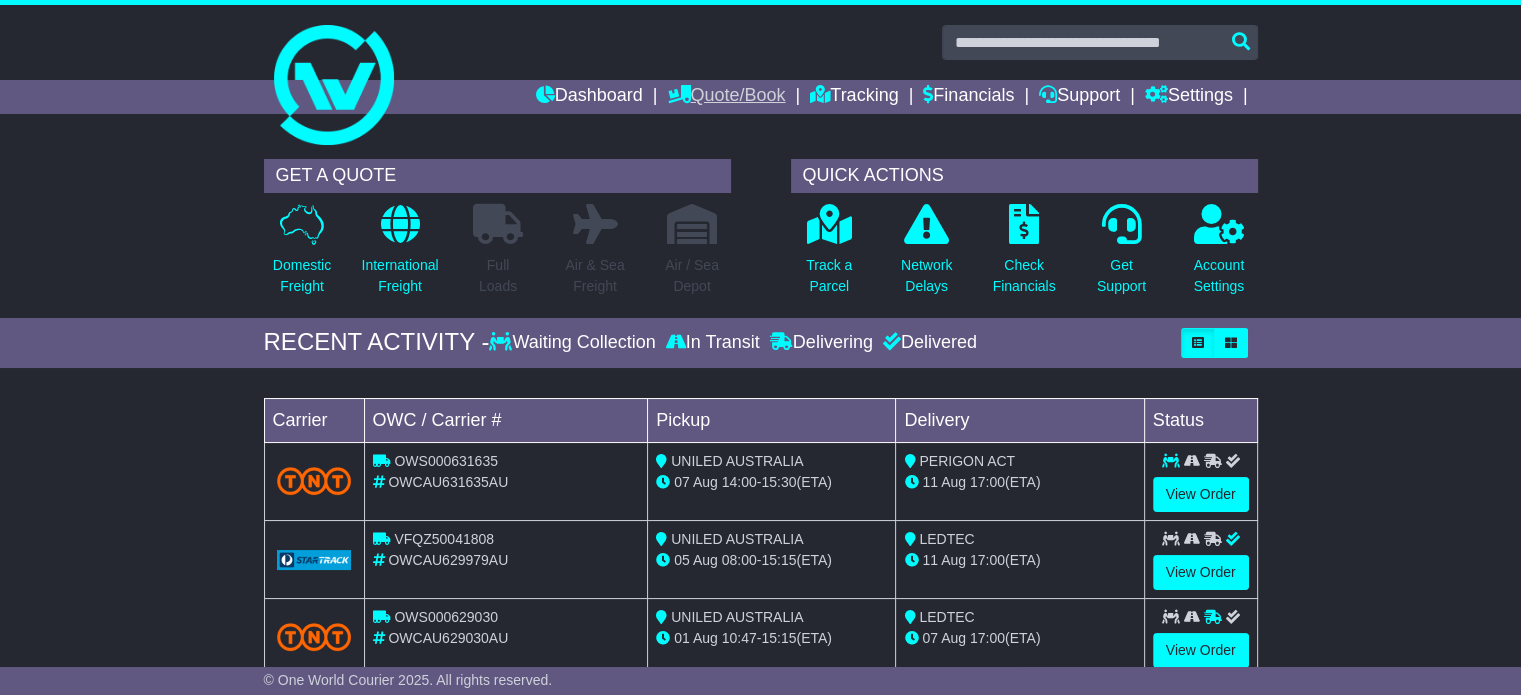 click on "Quote/Book" at bounding box center [726, 97] 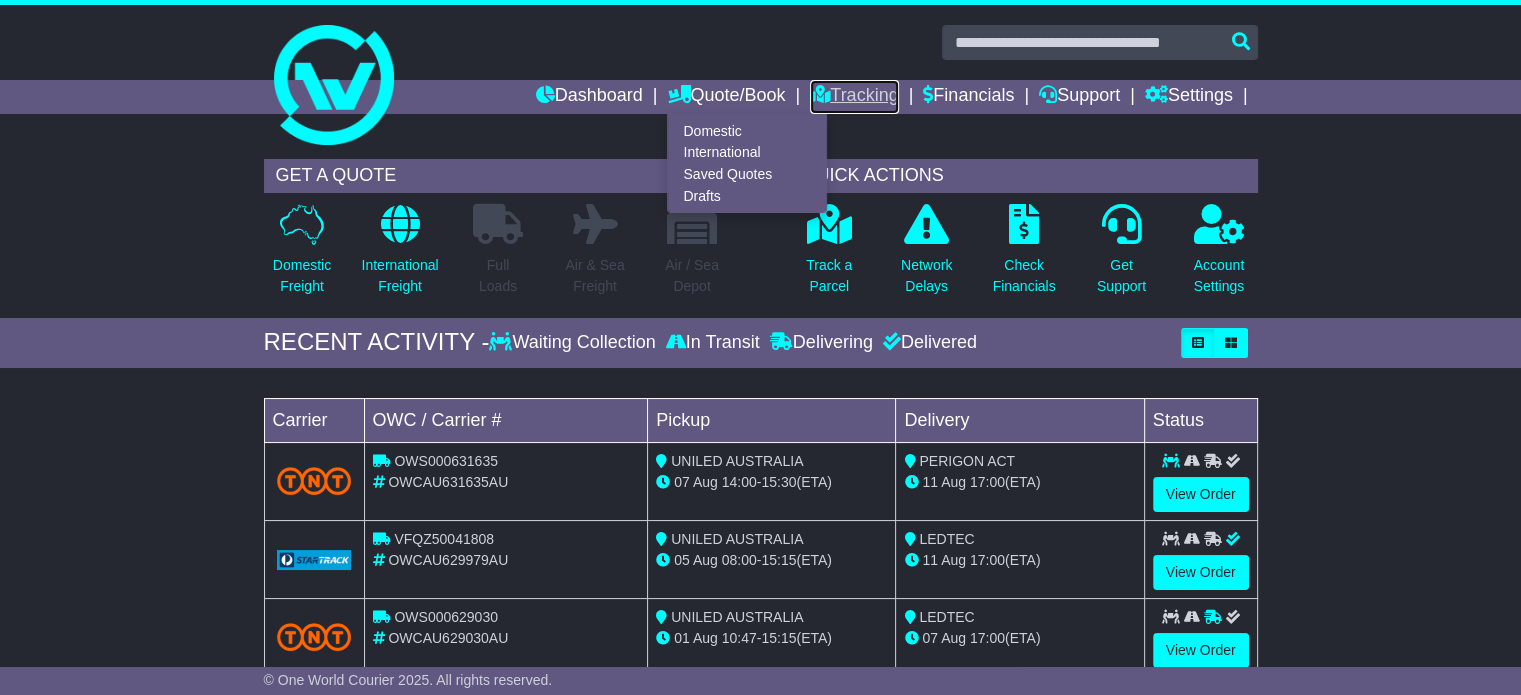 click on "Tracking" at bounding box center [854, 97] 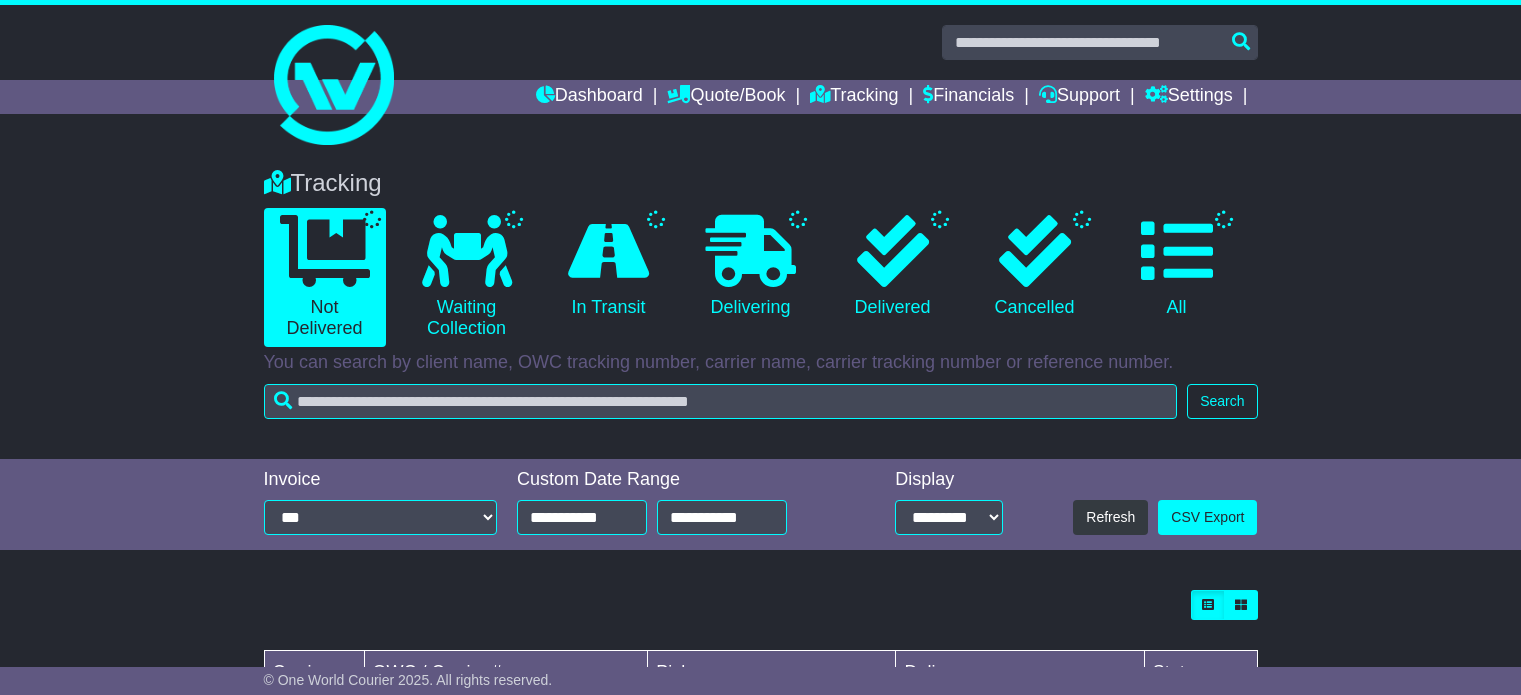 scroll, scrollTop: 85, scrollLeft: 0, axis: vertical 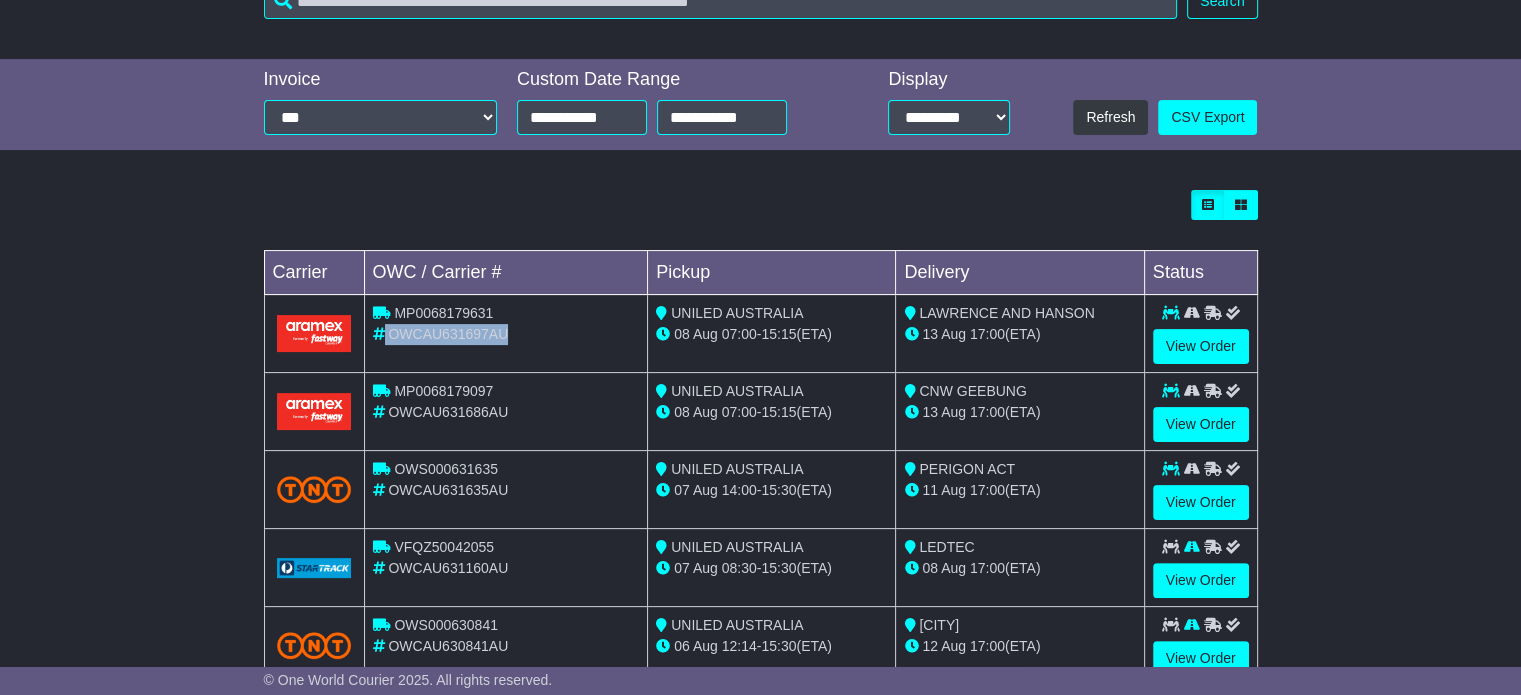 drag, startPoint x: 514, startPoint y: 330, endPoint x: 384, endPoint y: 333, distance: 130.0346 